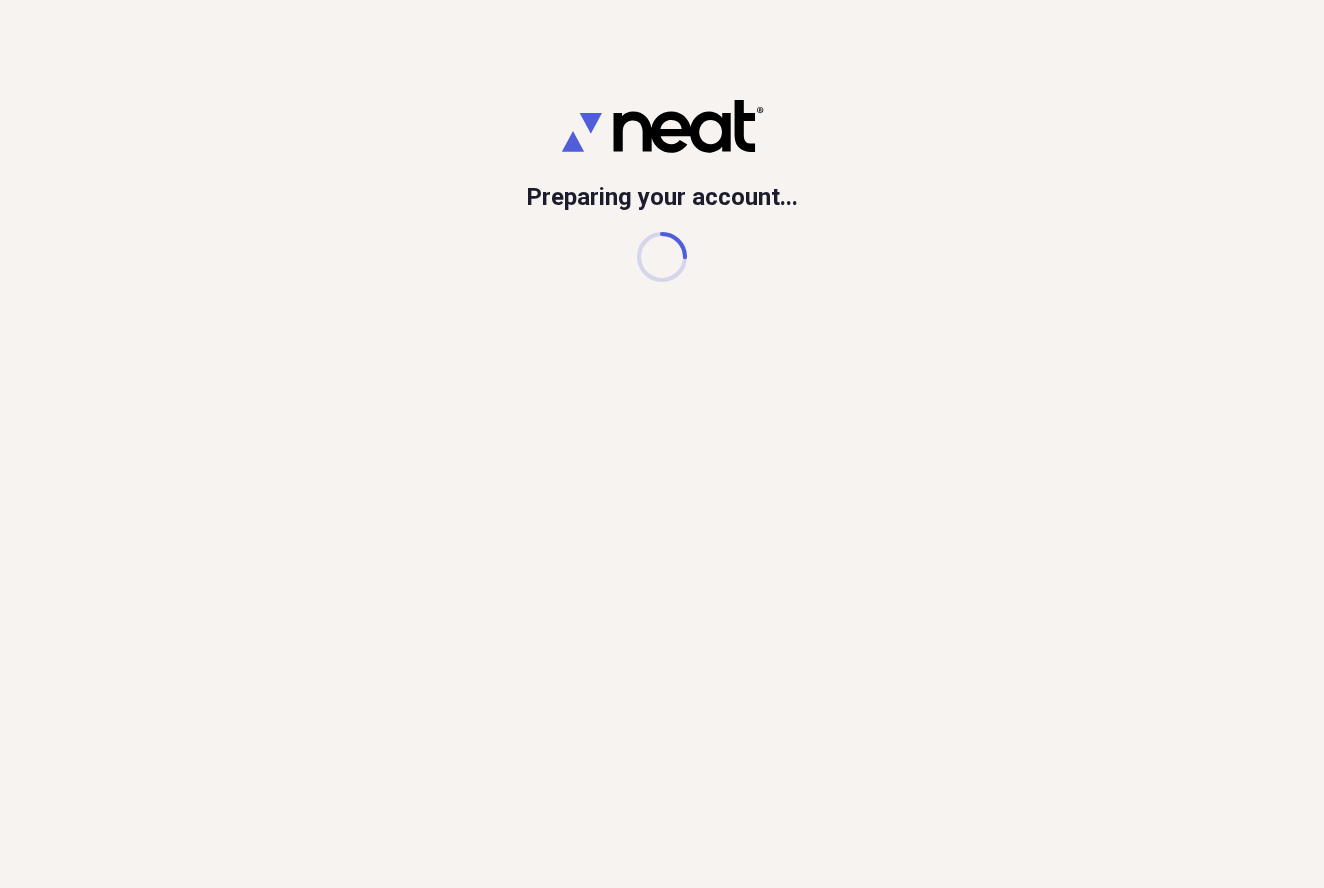scroll, scrollTop: 0, scrollLeft: 0, axis: both 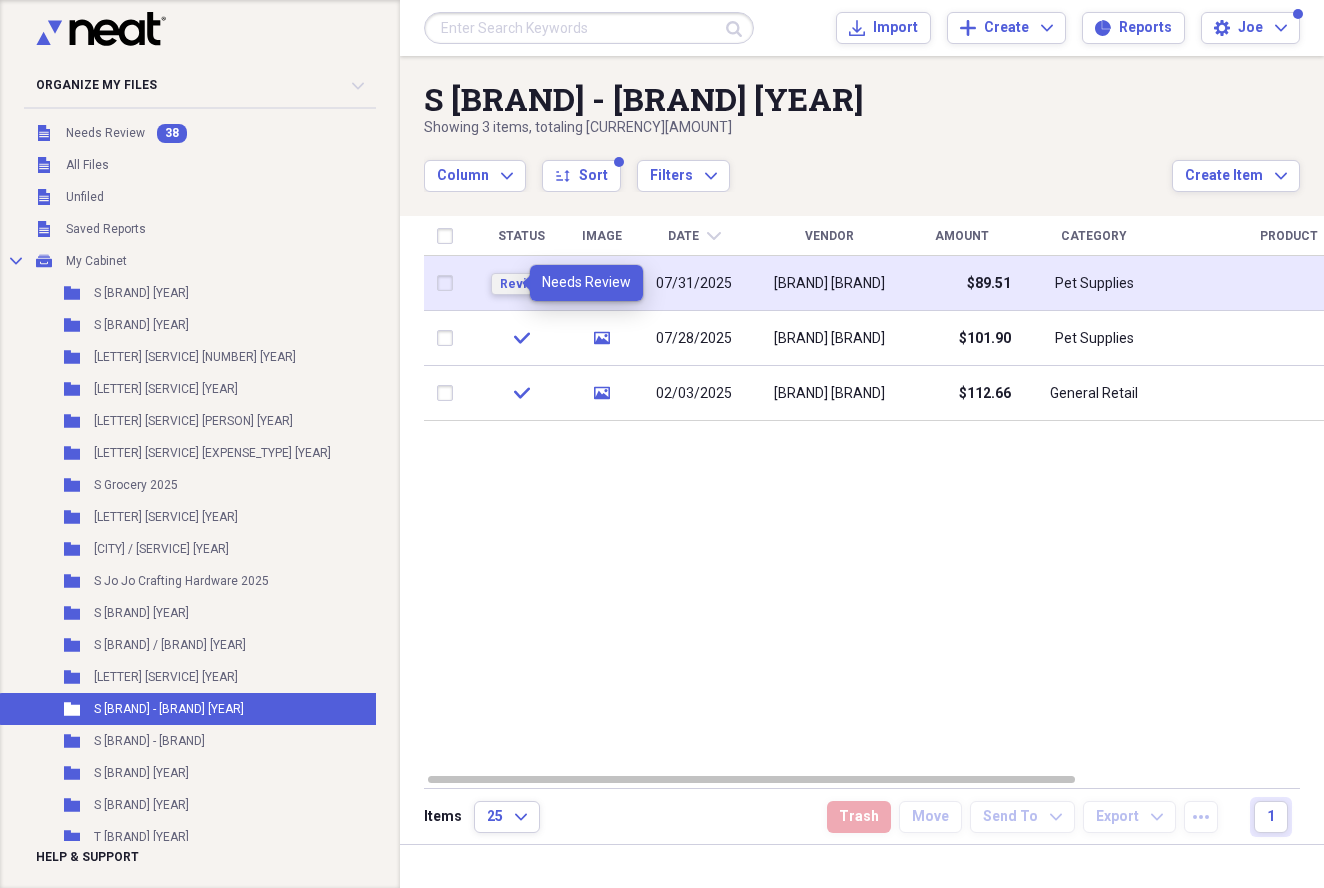 click on "Review" at bounding box center (521, 284) 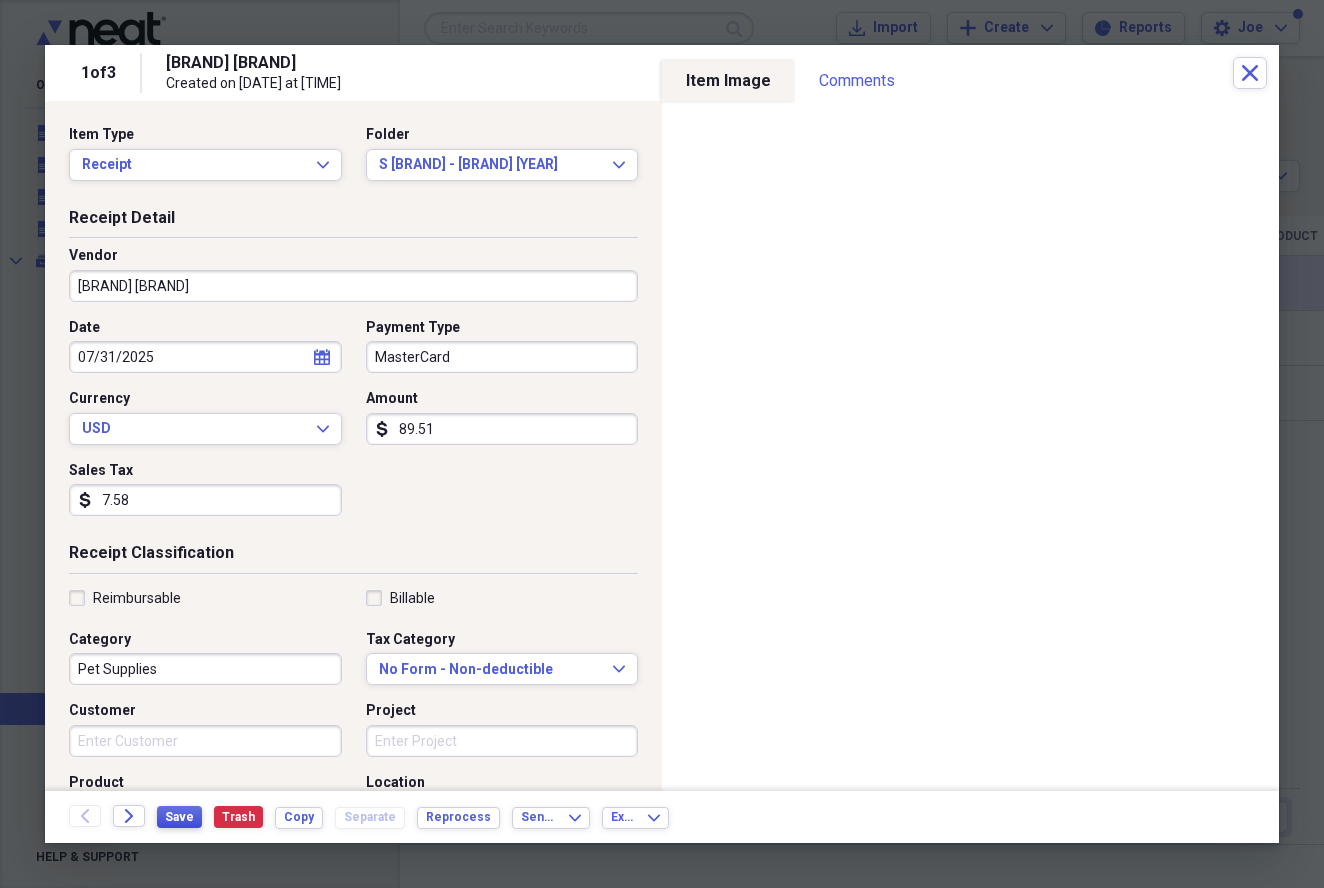 click on "Save" at bounding box center (179, 817) 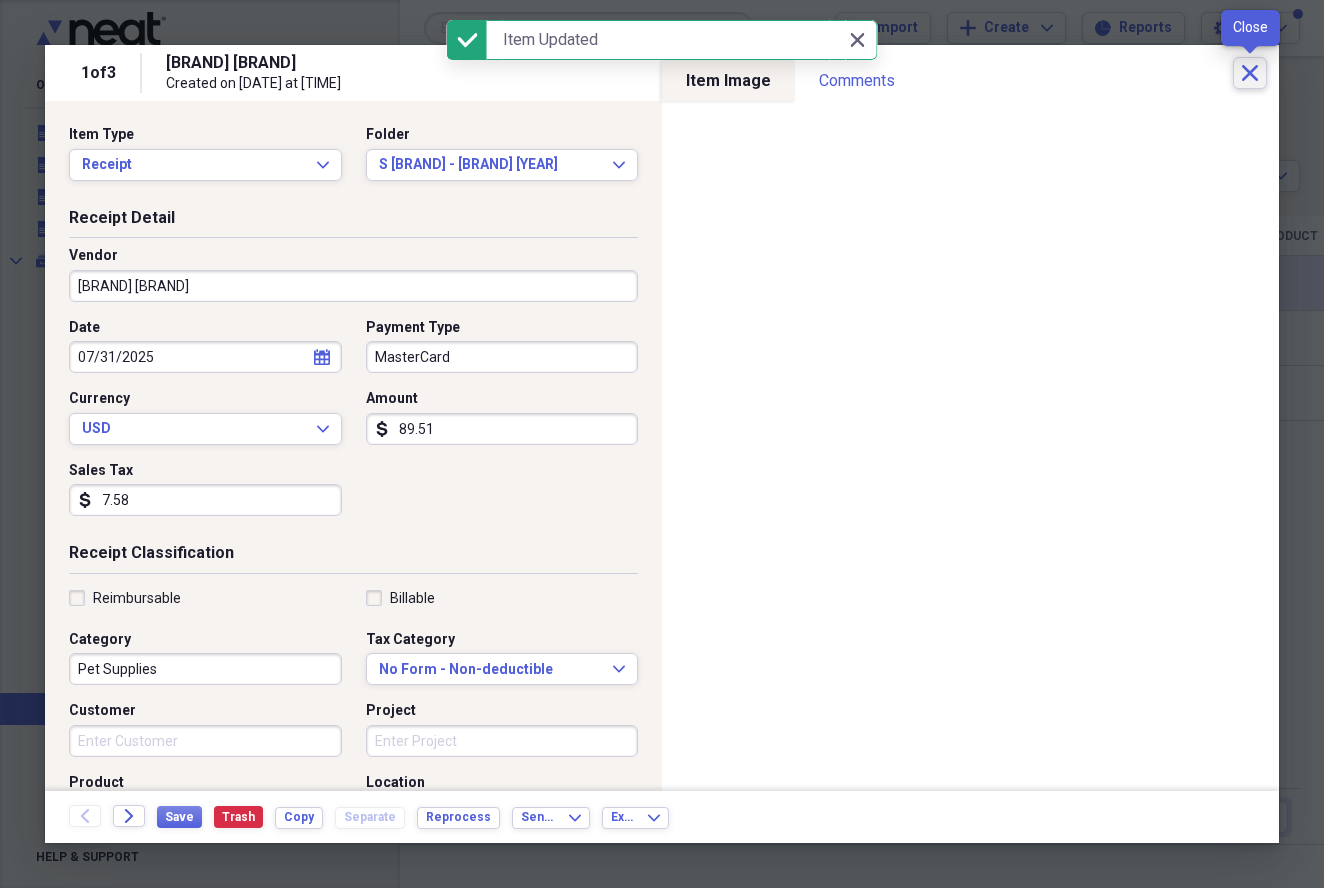 click 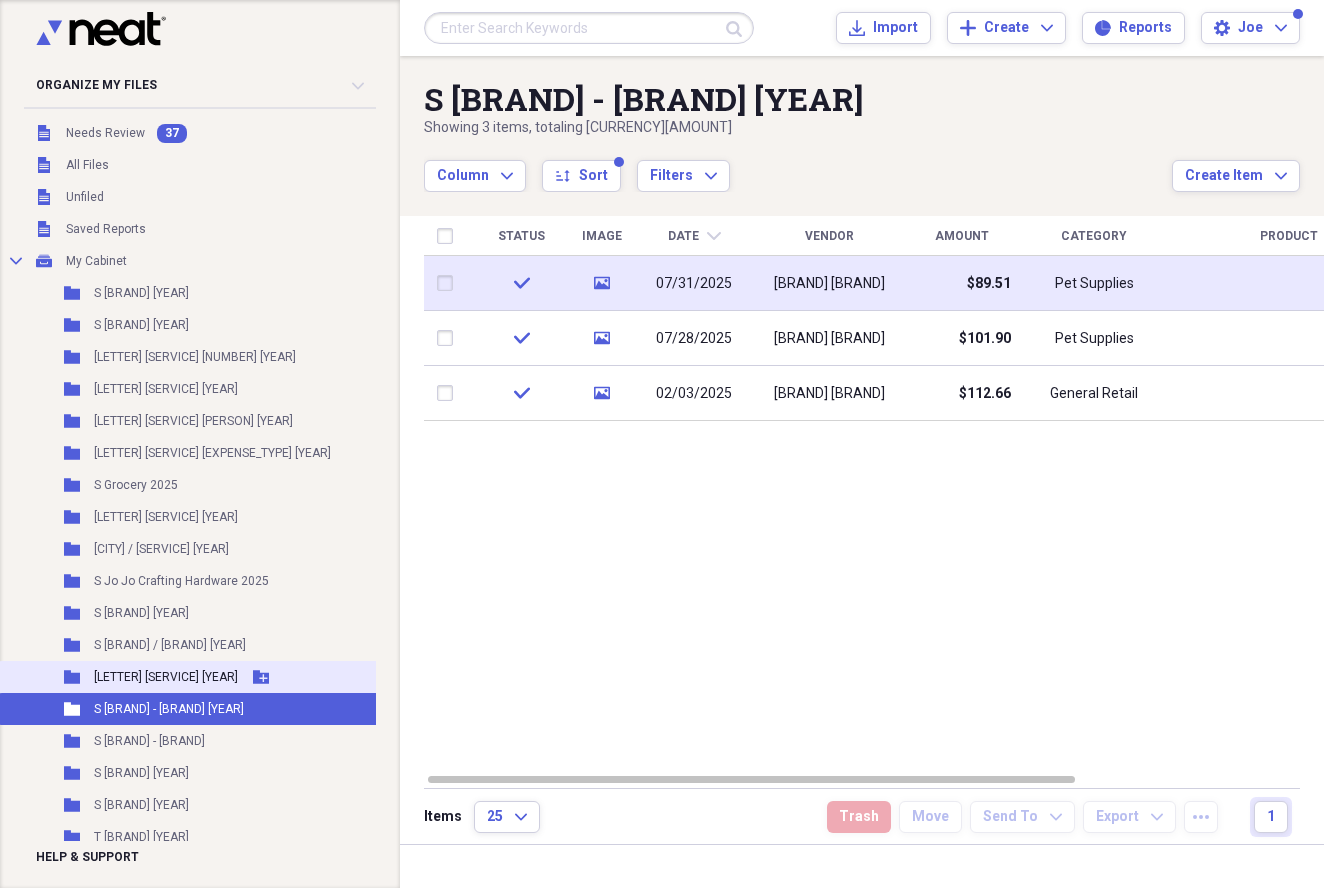 click on "[LETTER] [SERVICE] [YEAR]" at bounding box center [166, 677] 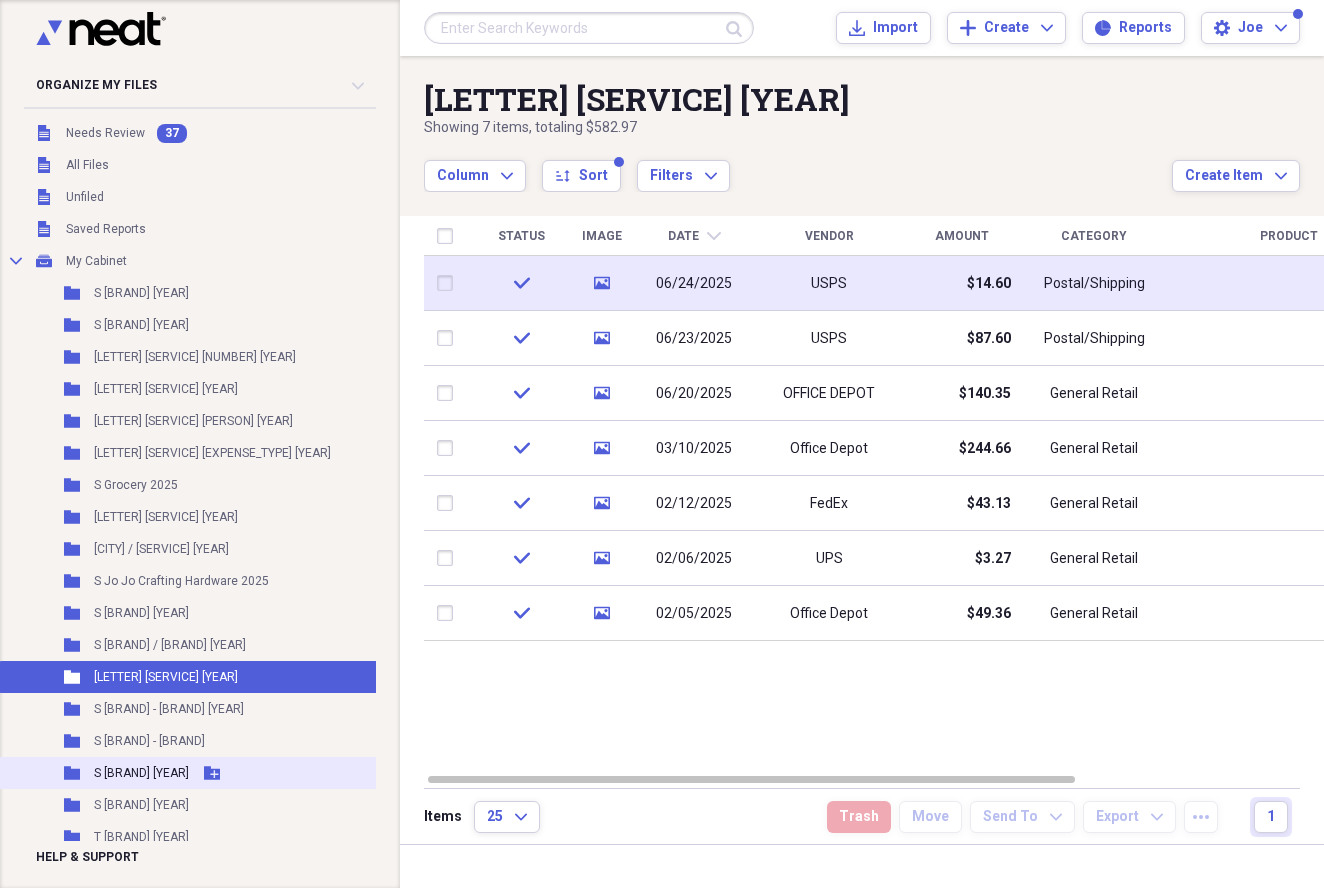 click on "Folder S Pet Receipts 2025 Add Folder" at bounding box center [233, 773] 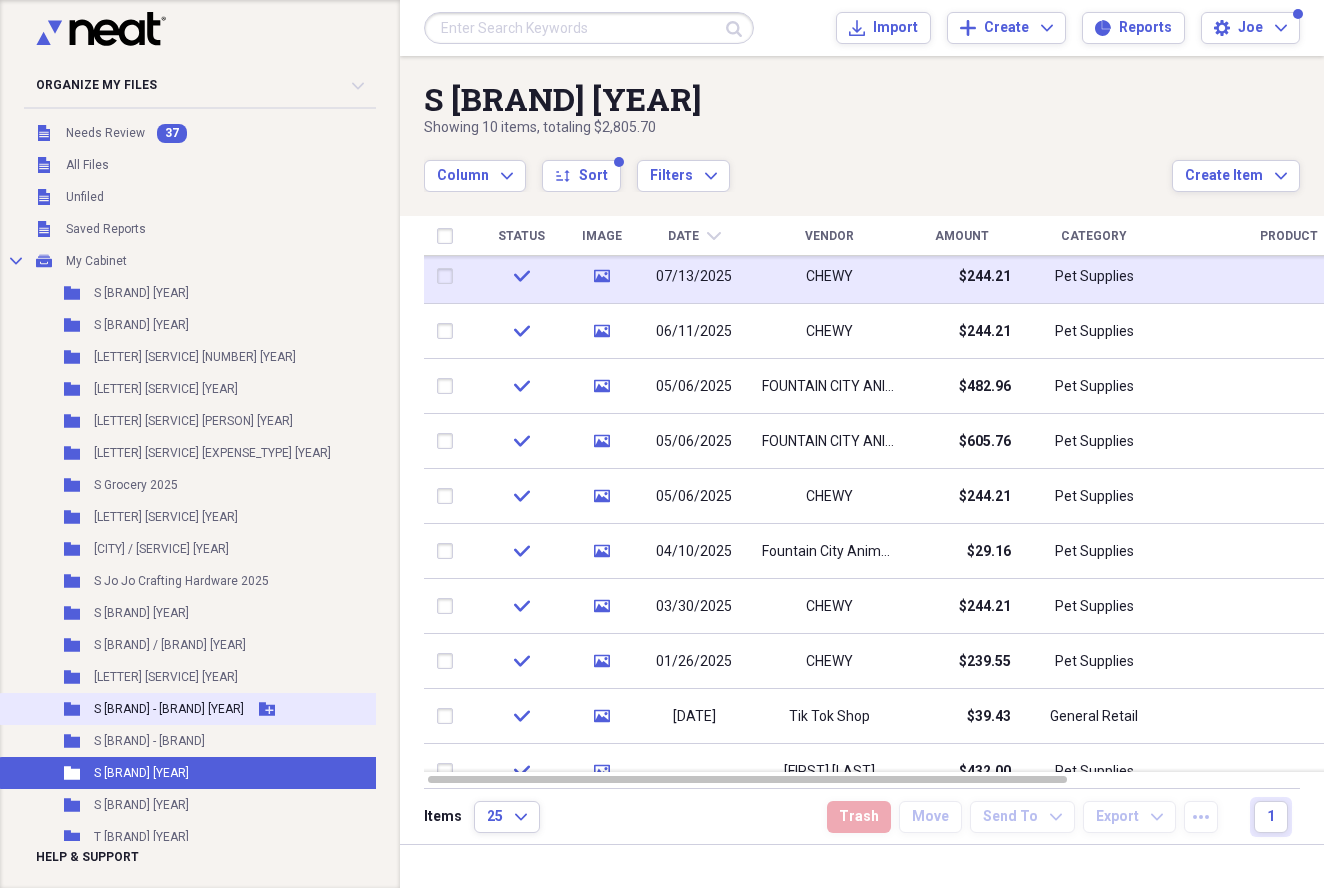 click on "Folder S Pet Receipts - Fresh [YEAR] Add Folder" at bounding box center [233, 709] 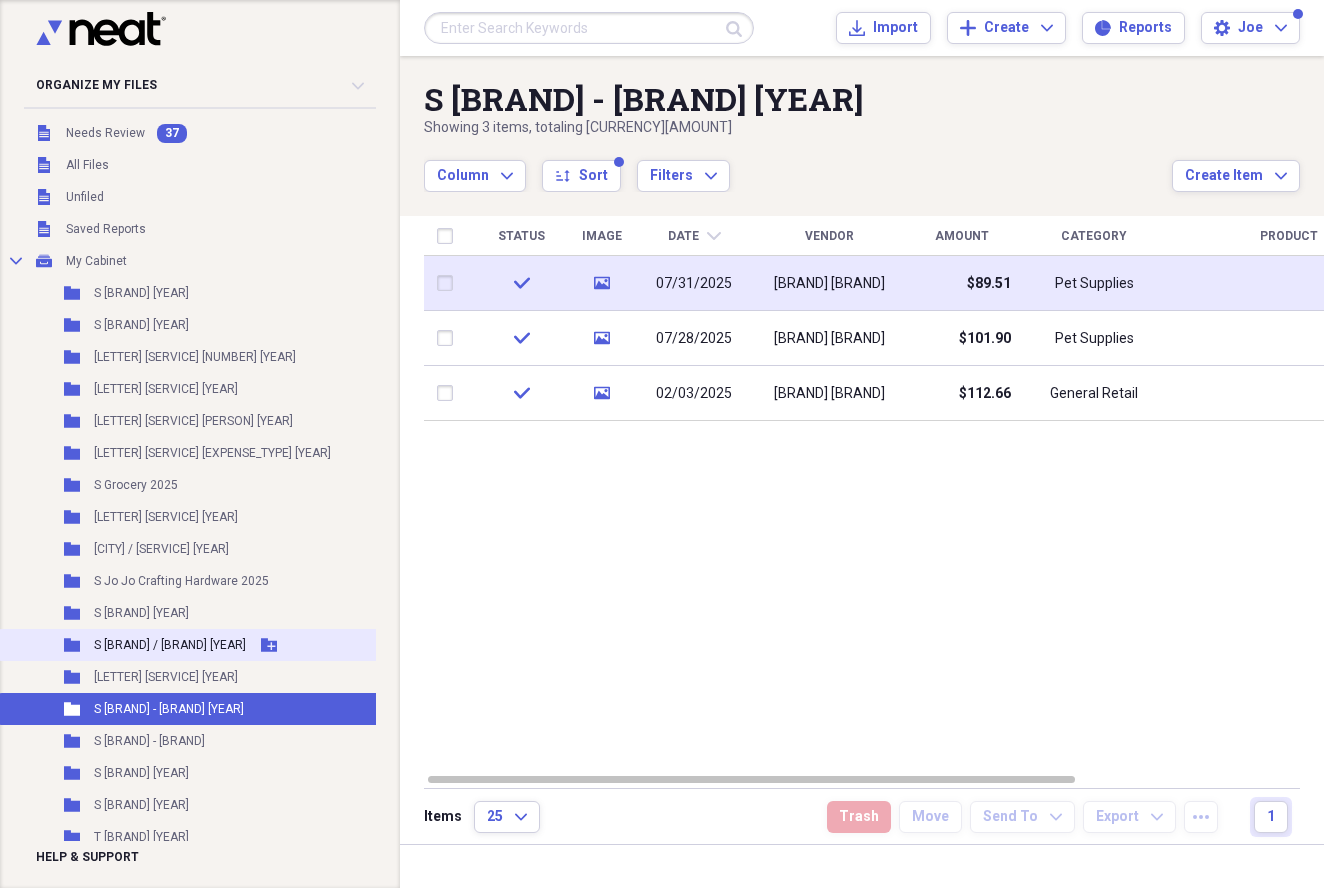 click on "Folder S [BRAND] / [BRAND] [YEAR] Add Folder" at bounding box center (233, 645) 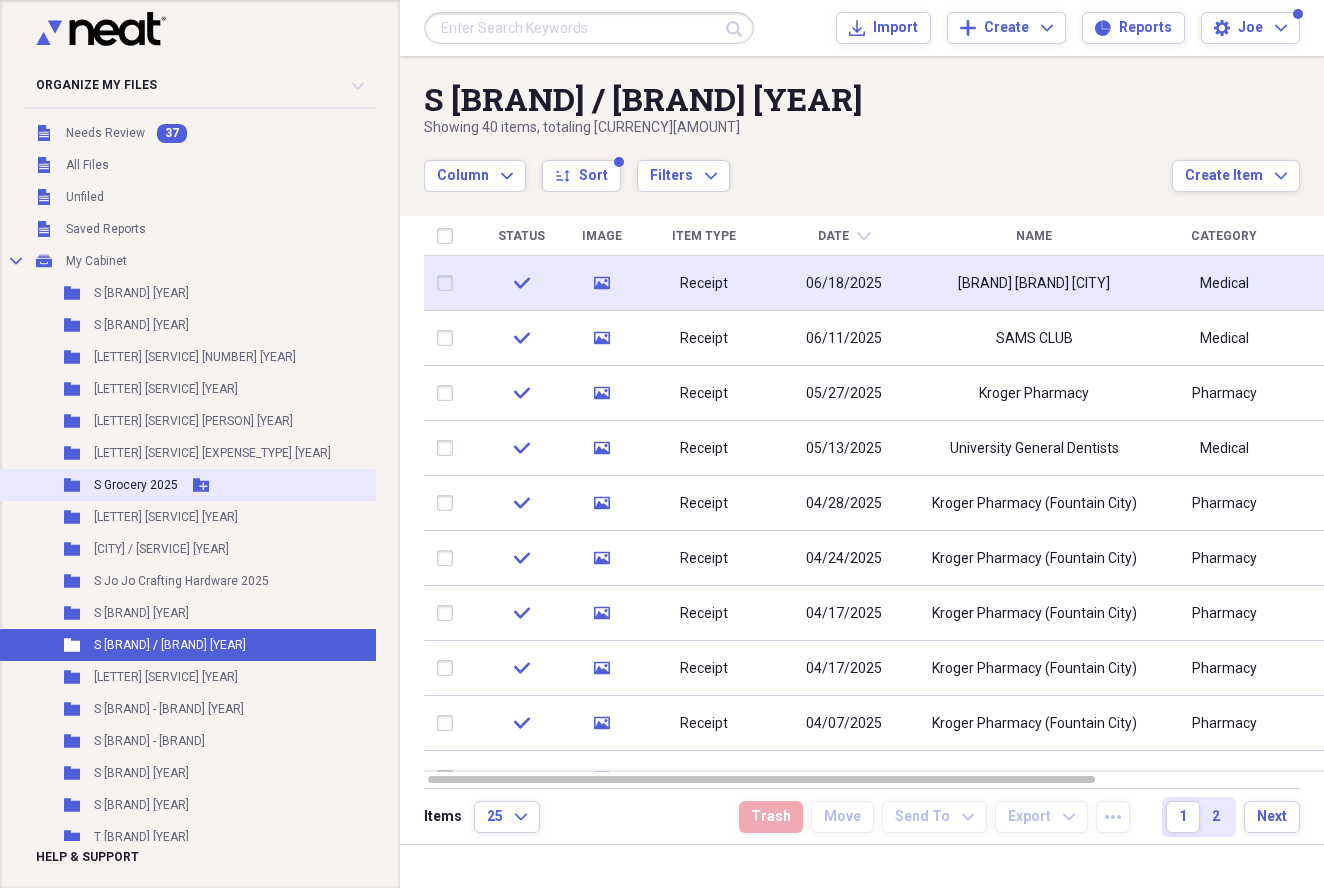 click on "S Grocery 2025" at bounding box center [136, 485] 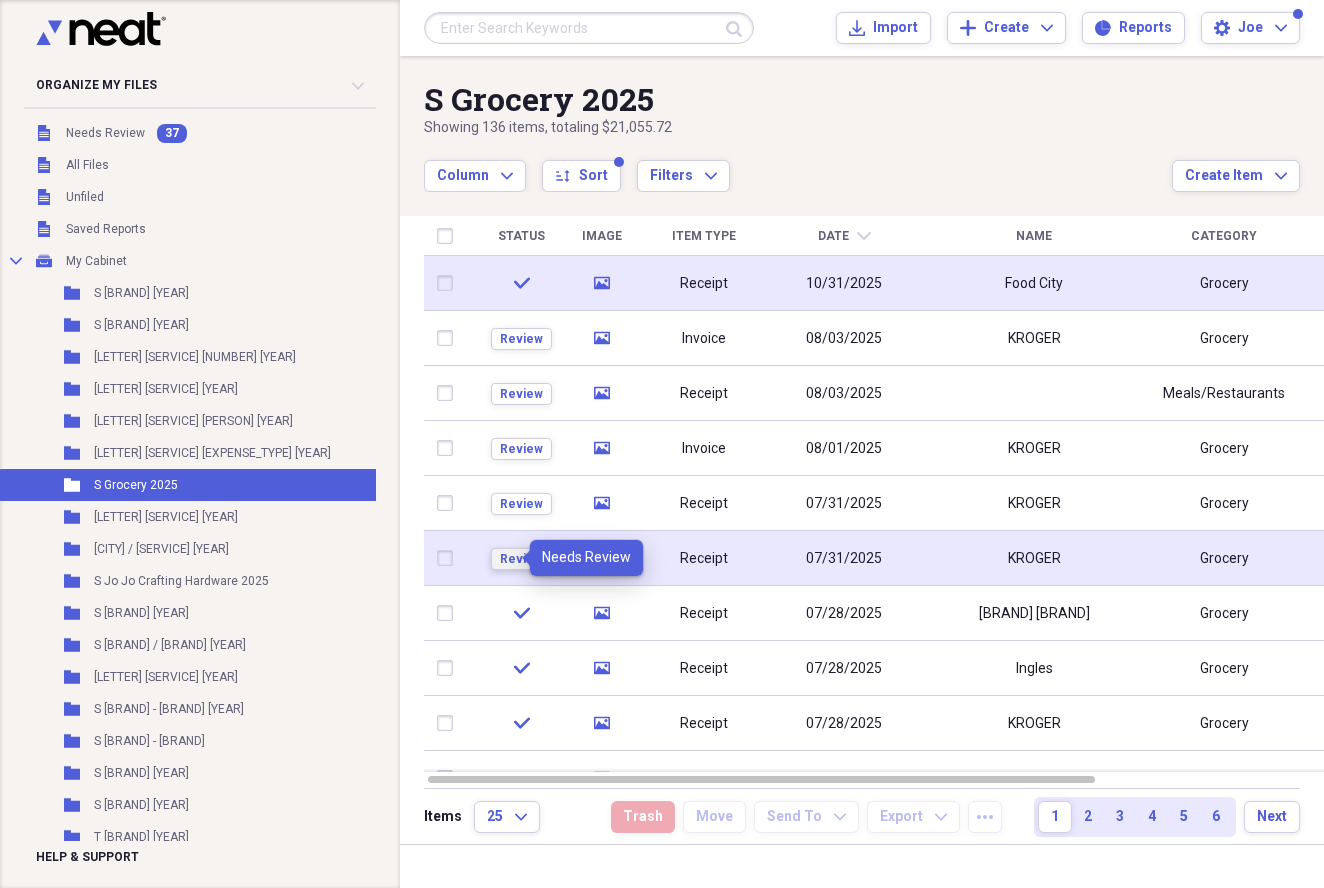 click on "Review" at bounding box center [521, 559] 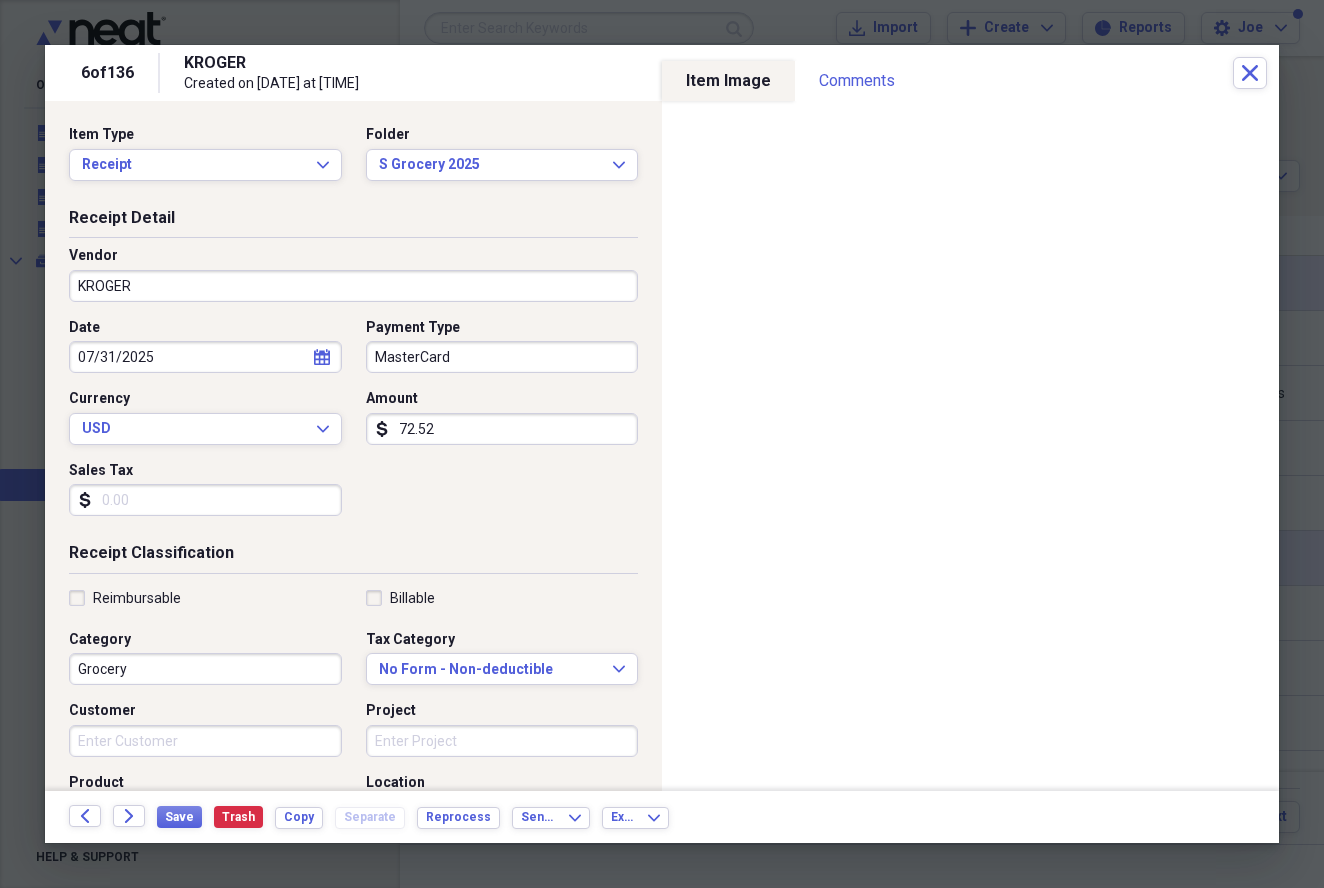 click on "Sales Tax" at bounding box center [205, 500] 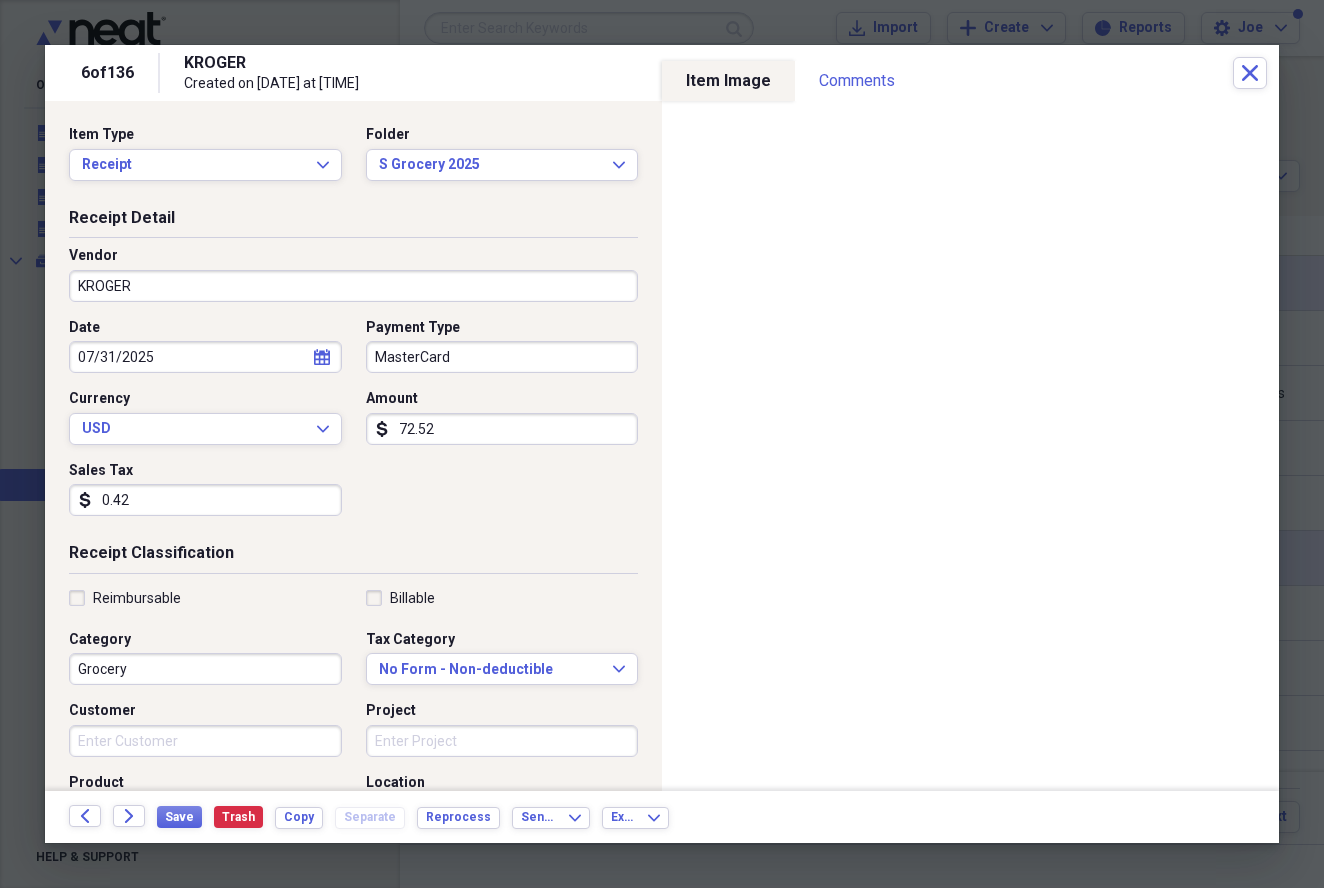 type on "4.27" 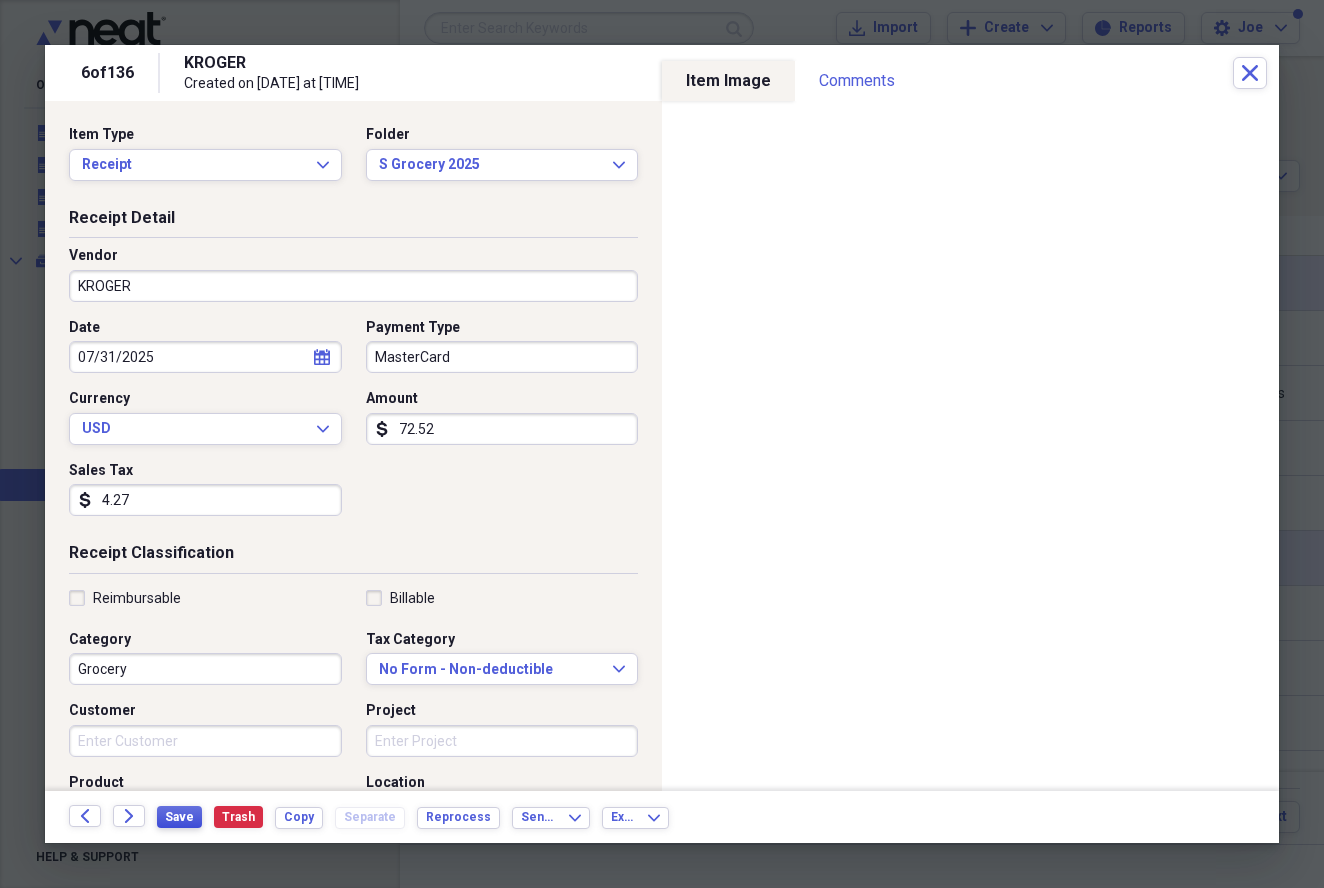 click on "Save" at bounding box center (179, 817) 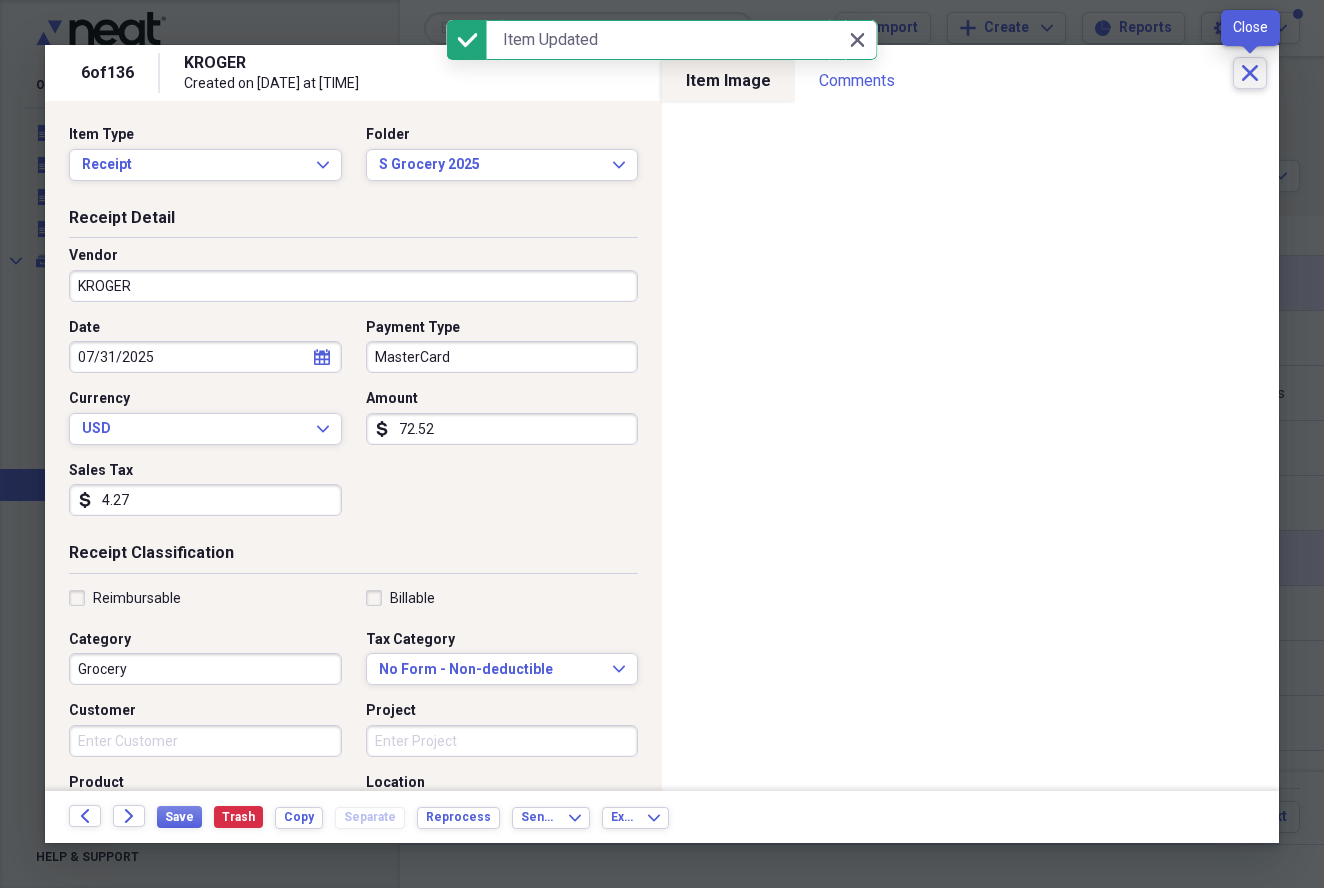 click 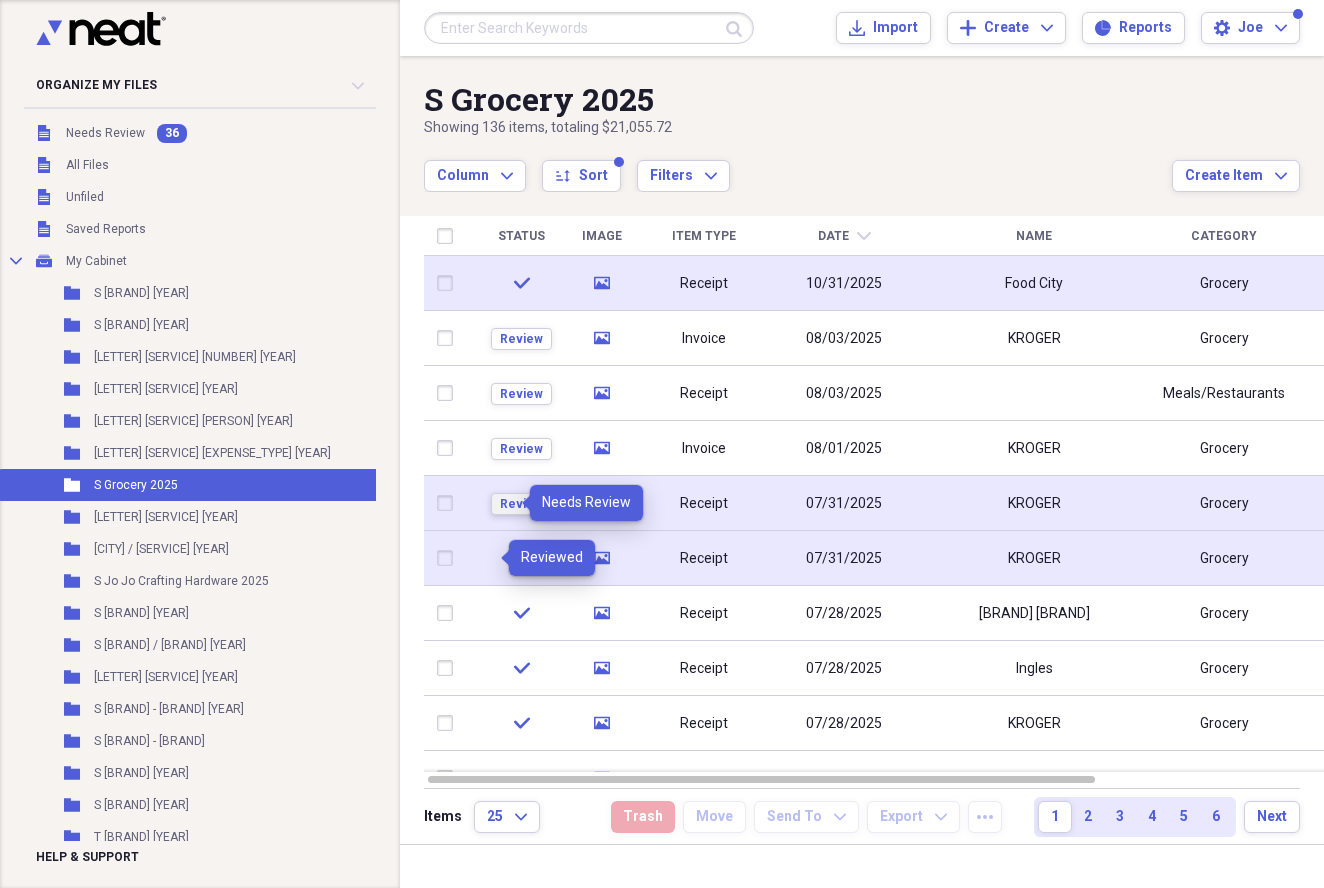 click on "Review" at bounding box center [521, 504] 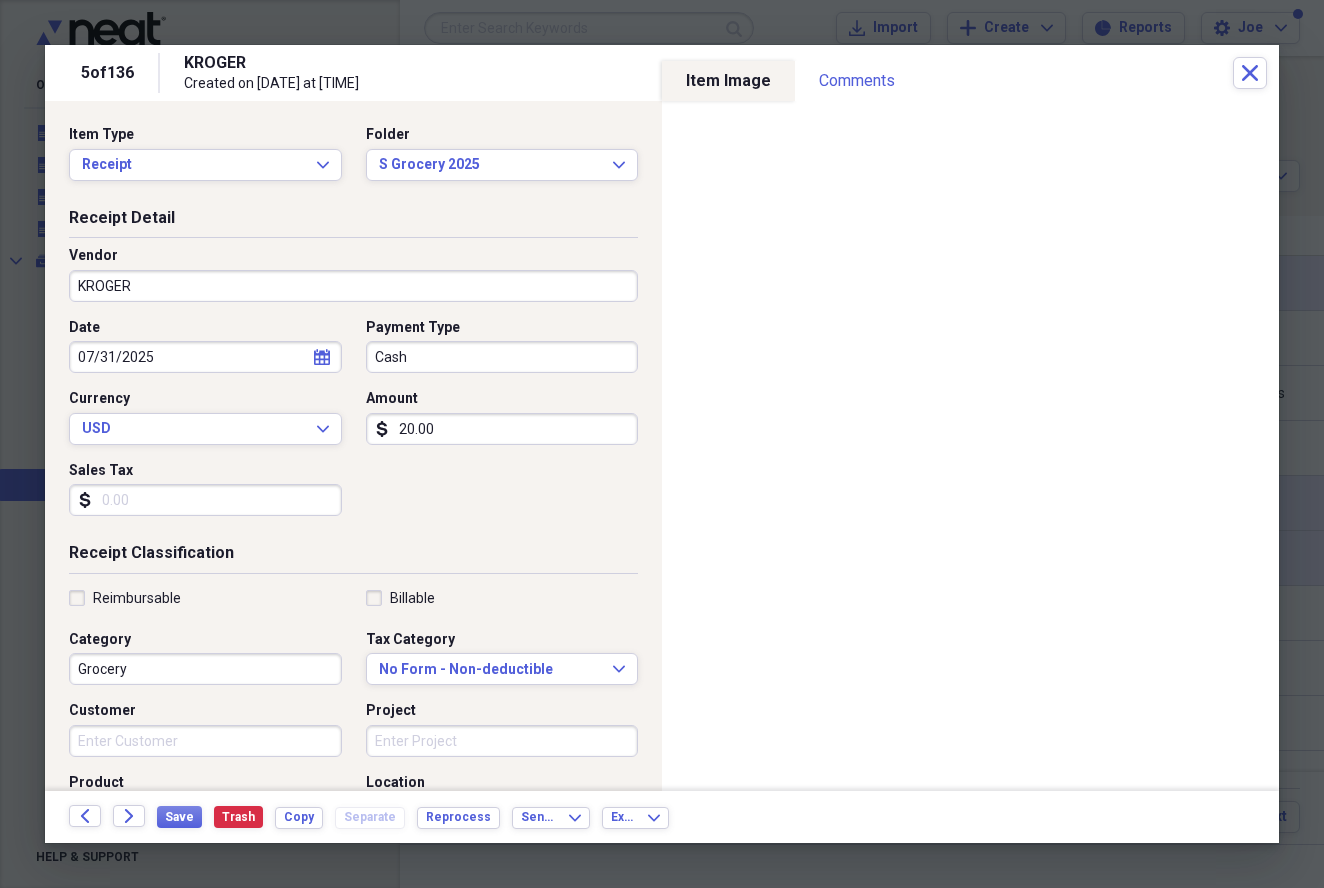click on "20.00" at bounding box center (502, 429) 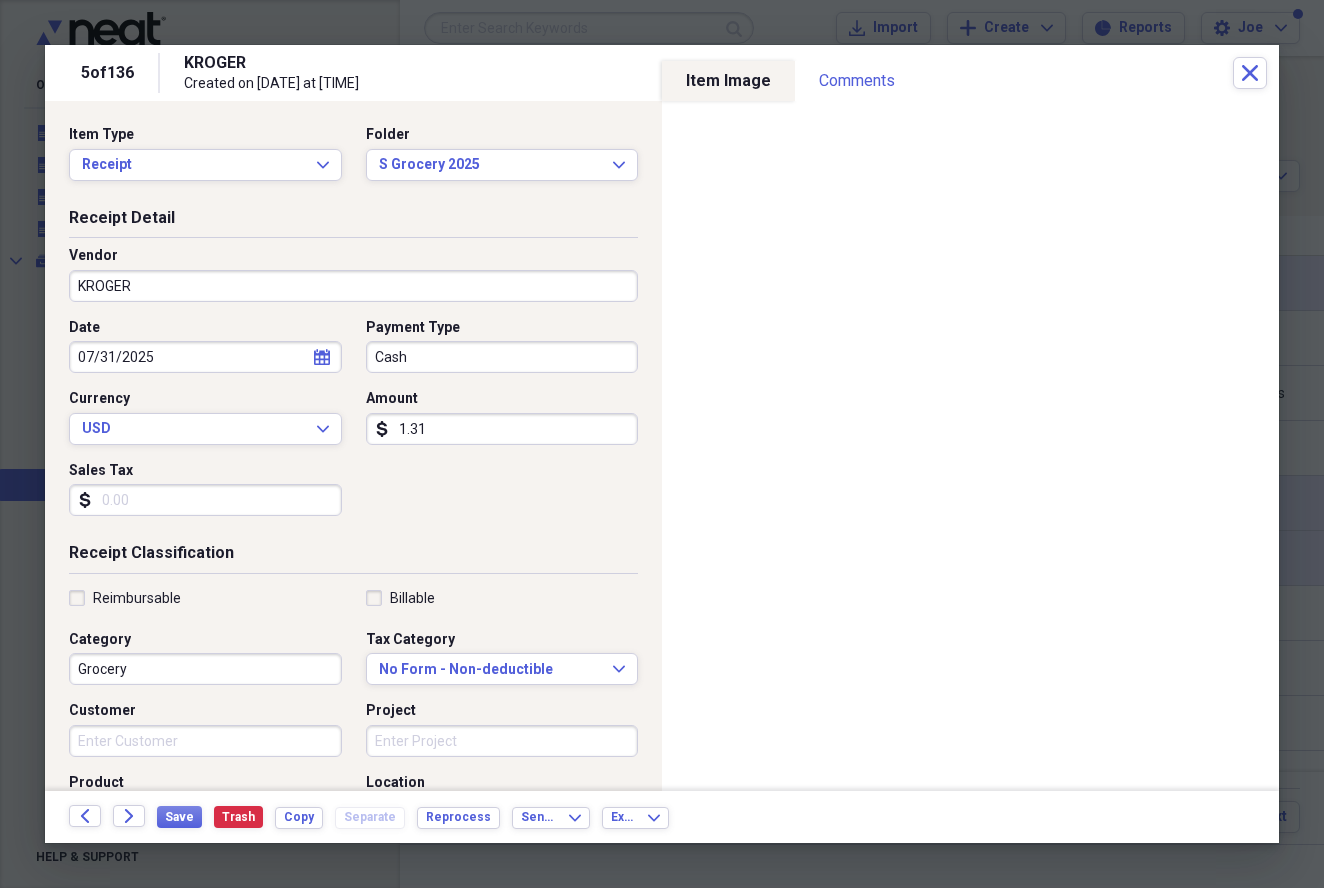 type on "13.11" 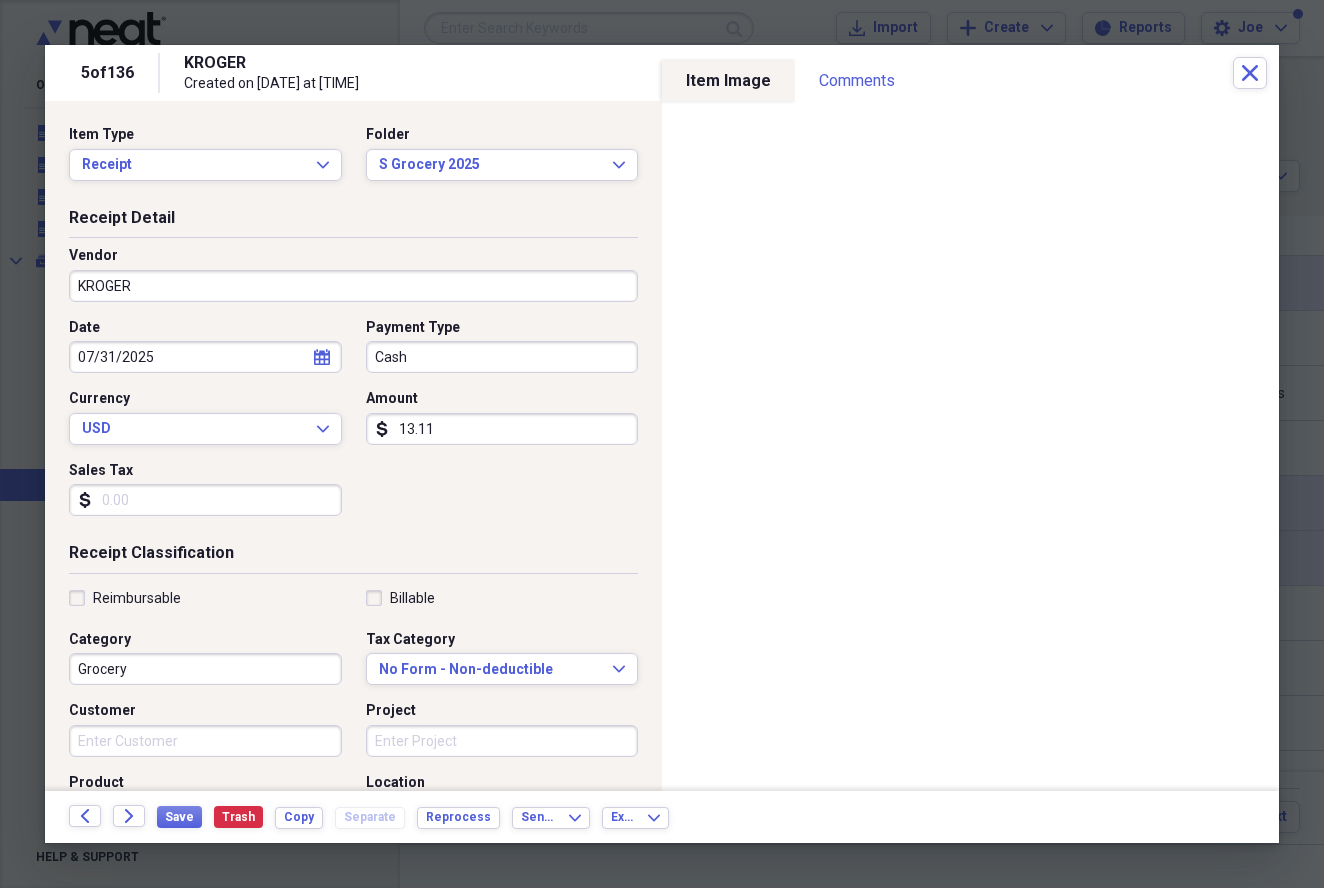 click on "Sales Tax" at bounding box center [205, 500] 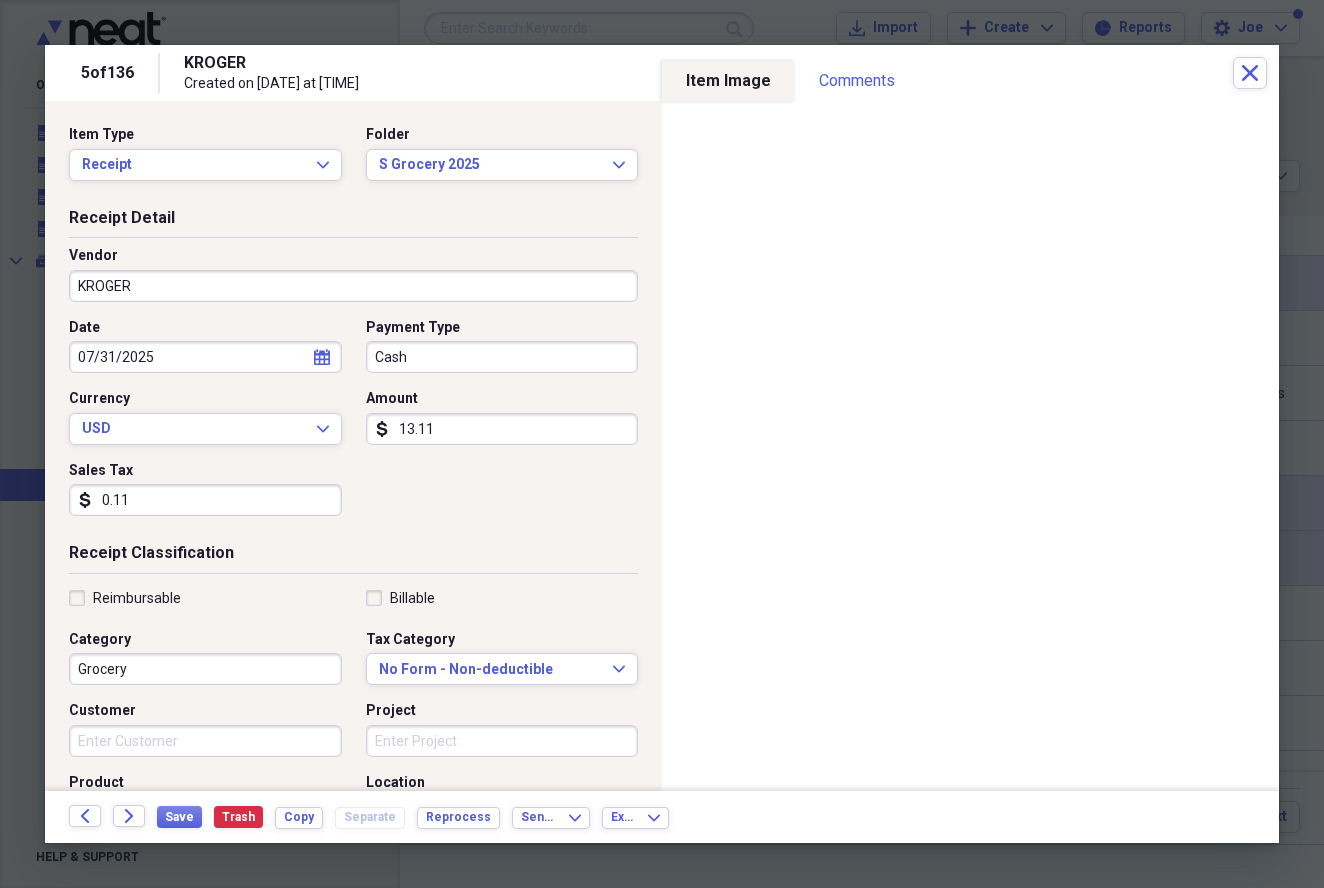 type on "1.11" 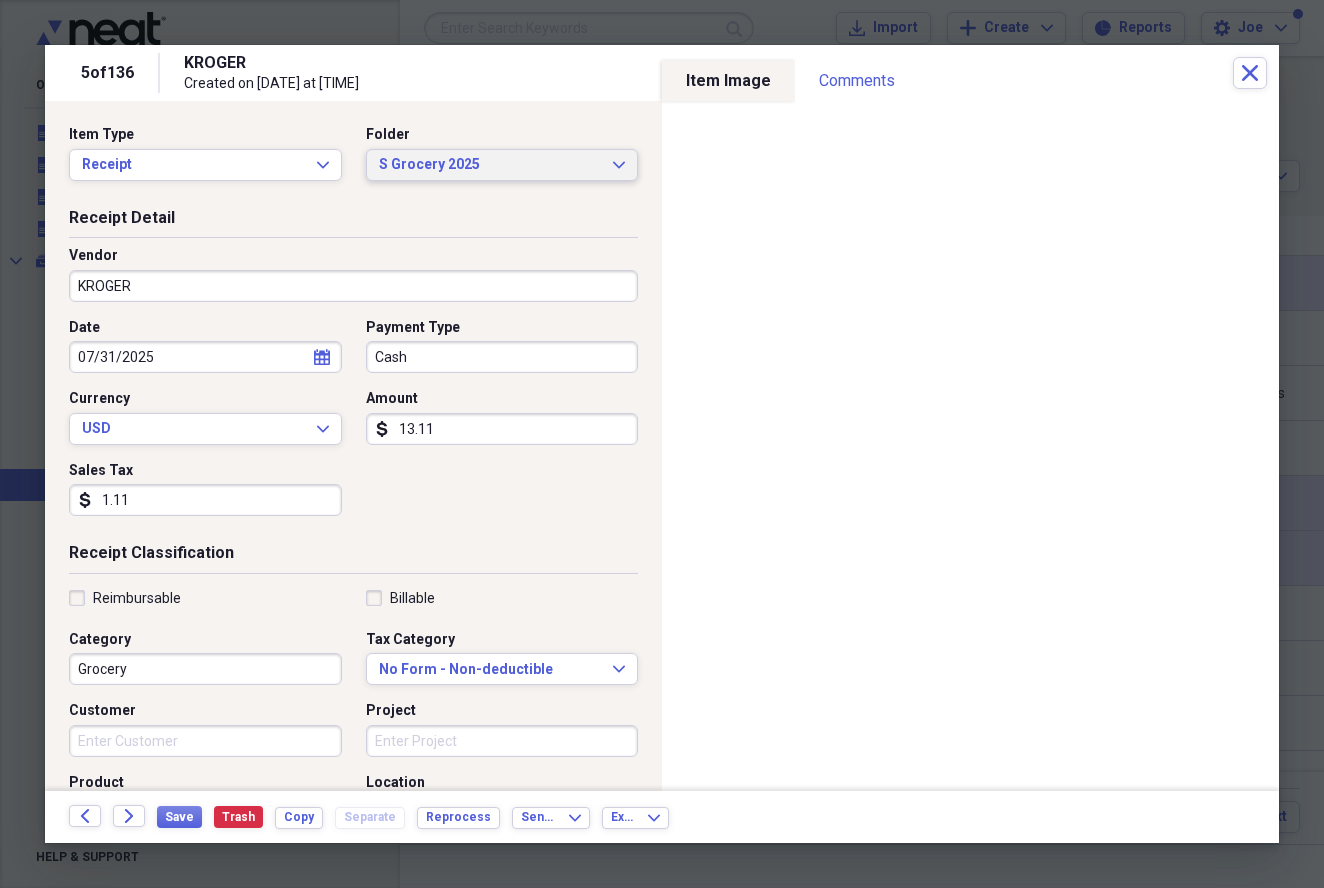 click on "Expand" 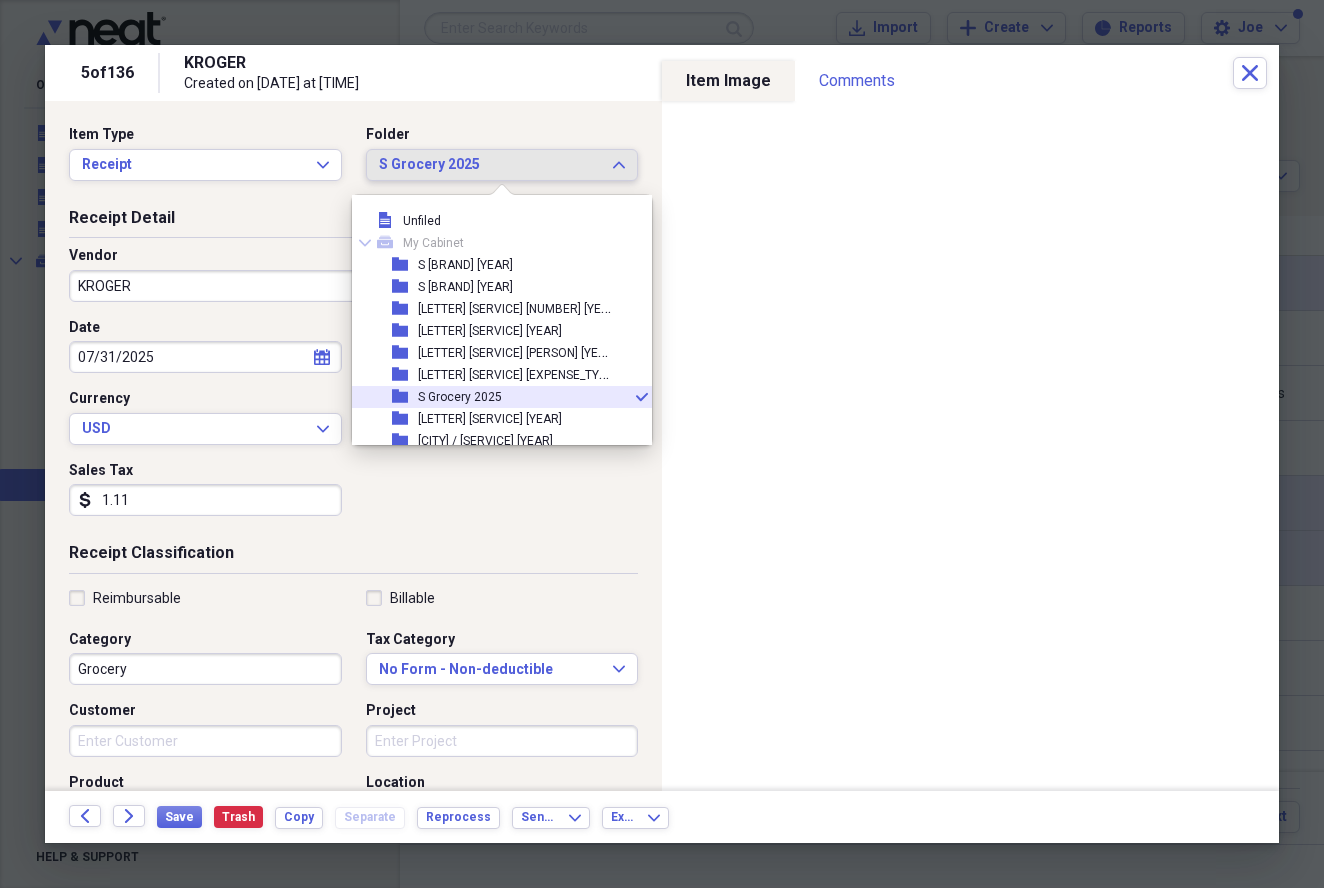scroll, scrollTop: 77, scrollLeft: 0, axis: vertical 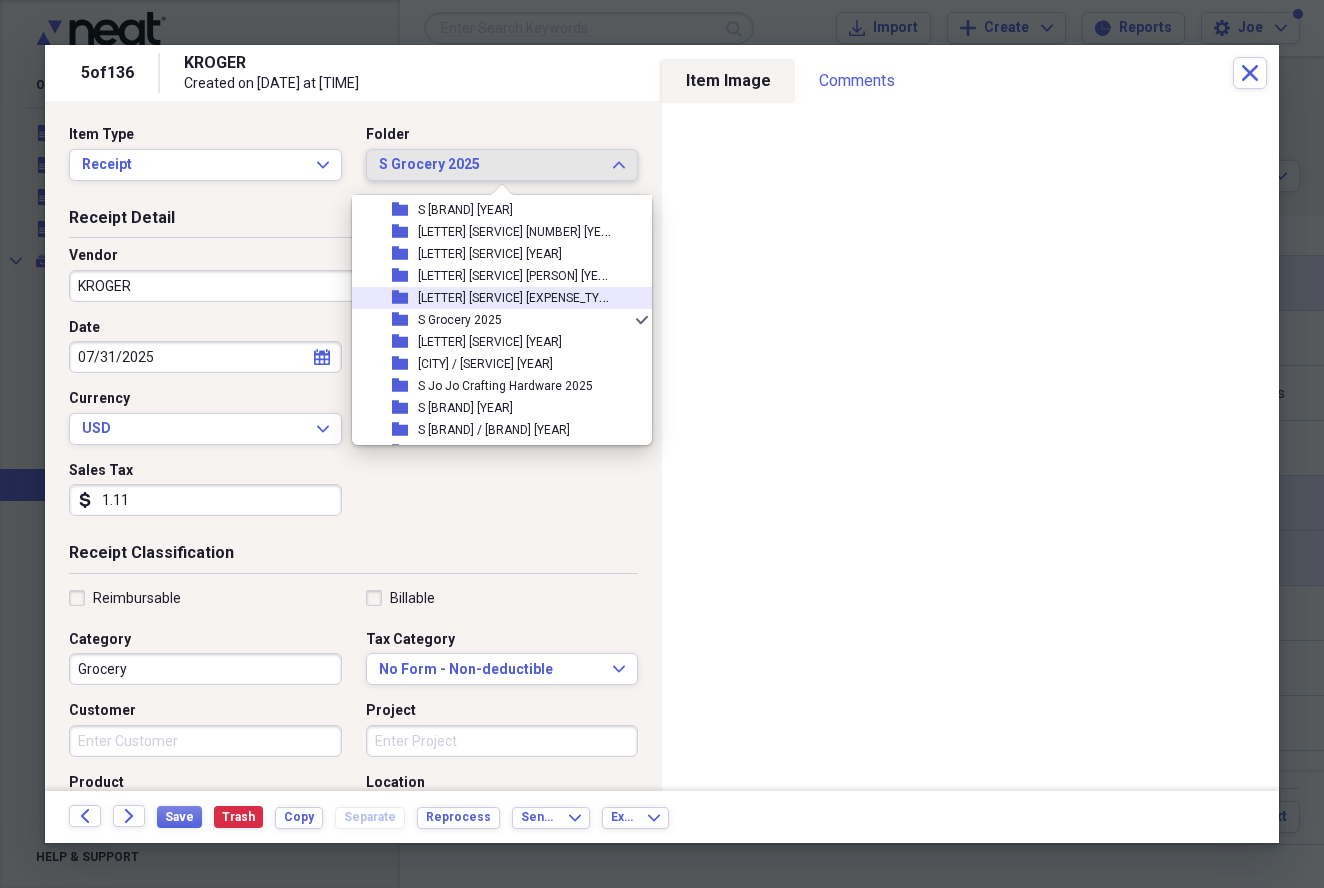 click on "[LETTER] [SERVICE] [EXPENSE_TYPE] [YEAR]" at bounding box center [536, 296] 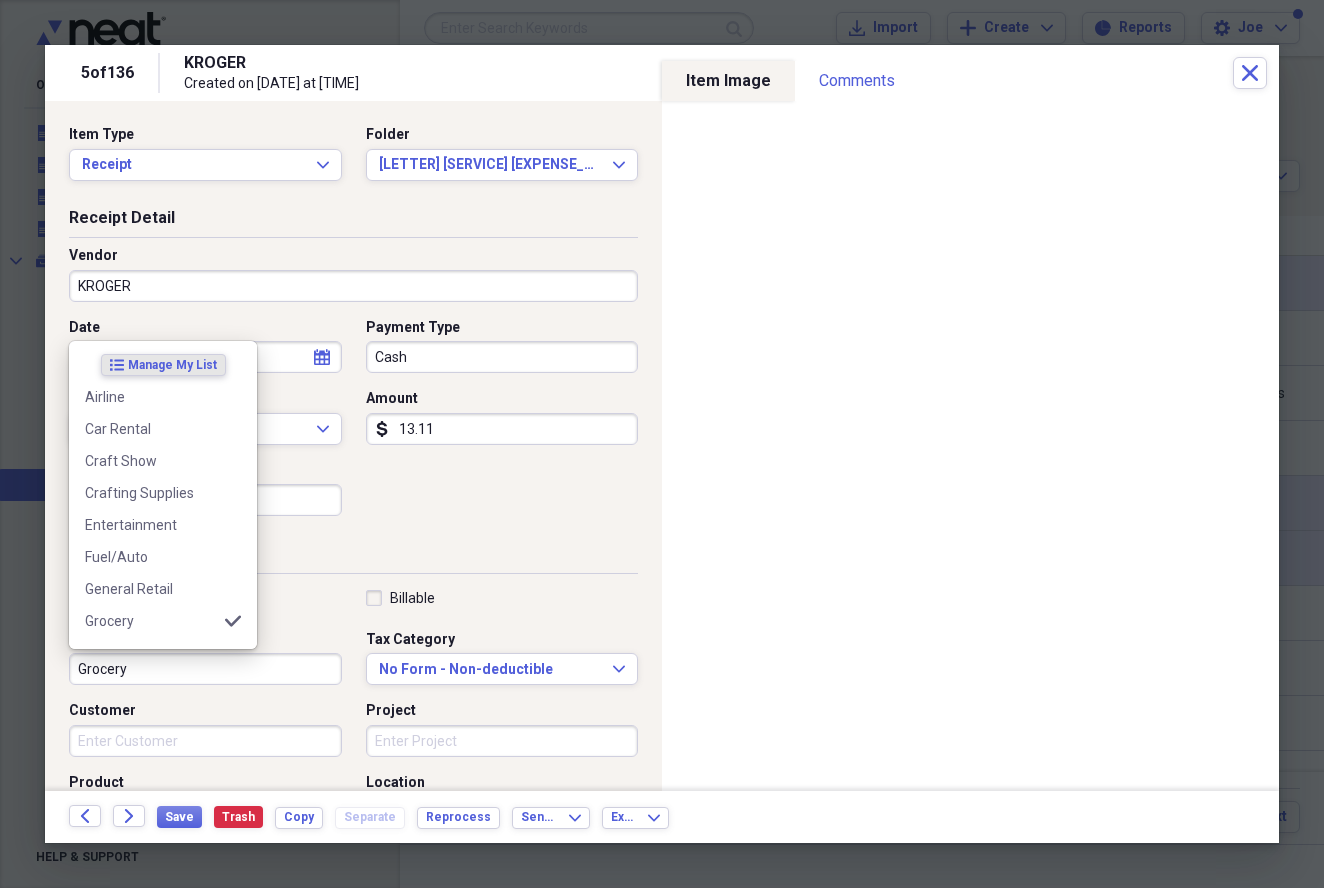 click on "Grocery" at bounding box center (205, 669) 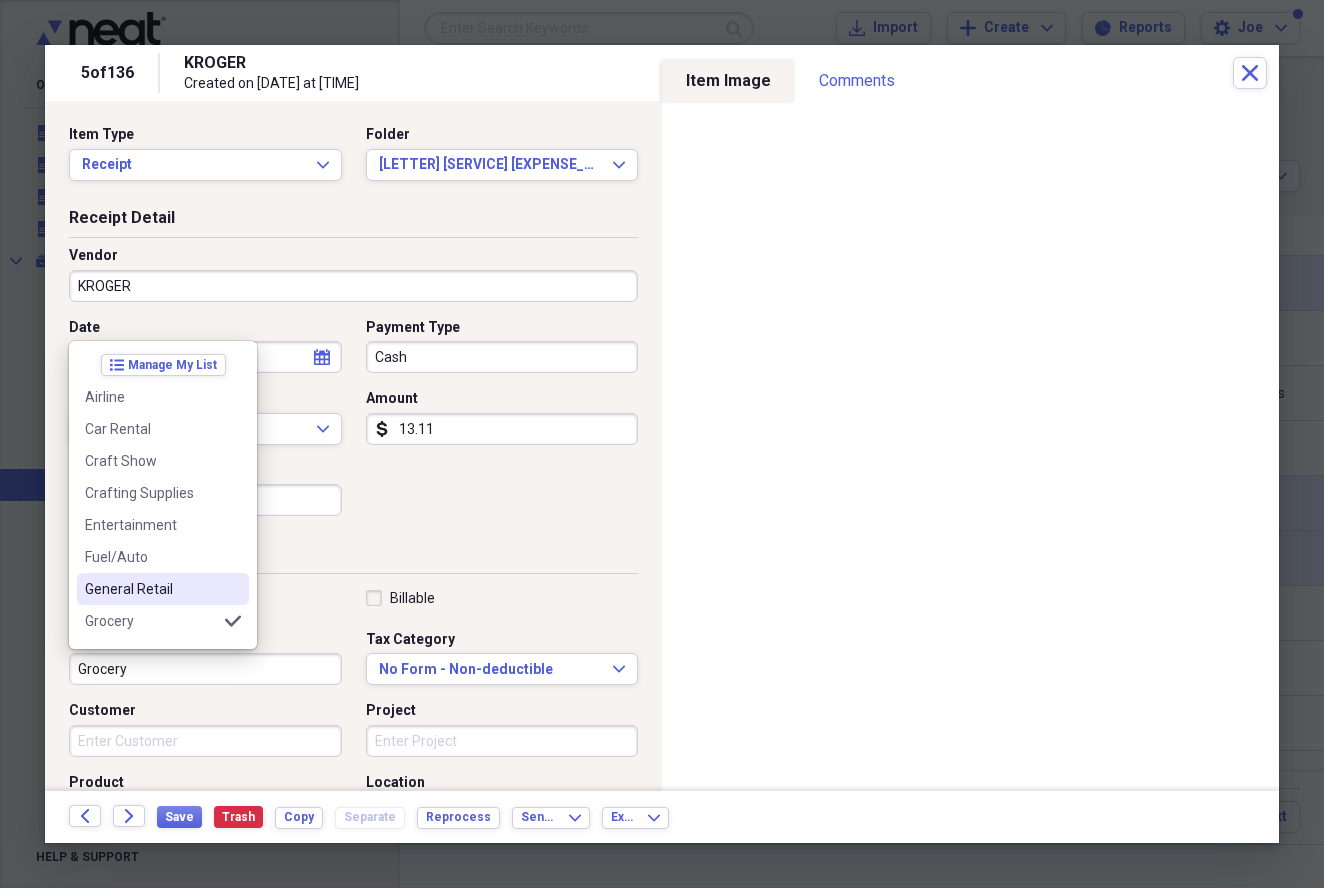 click on "General Retail" at bounding box center (151, 589) 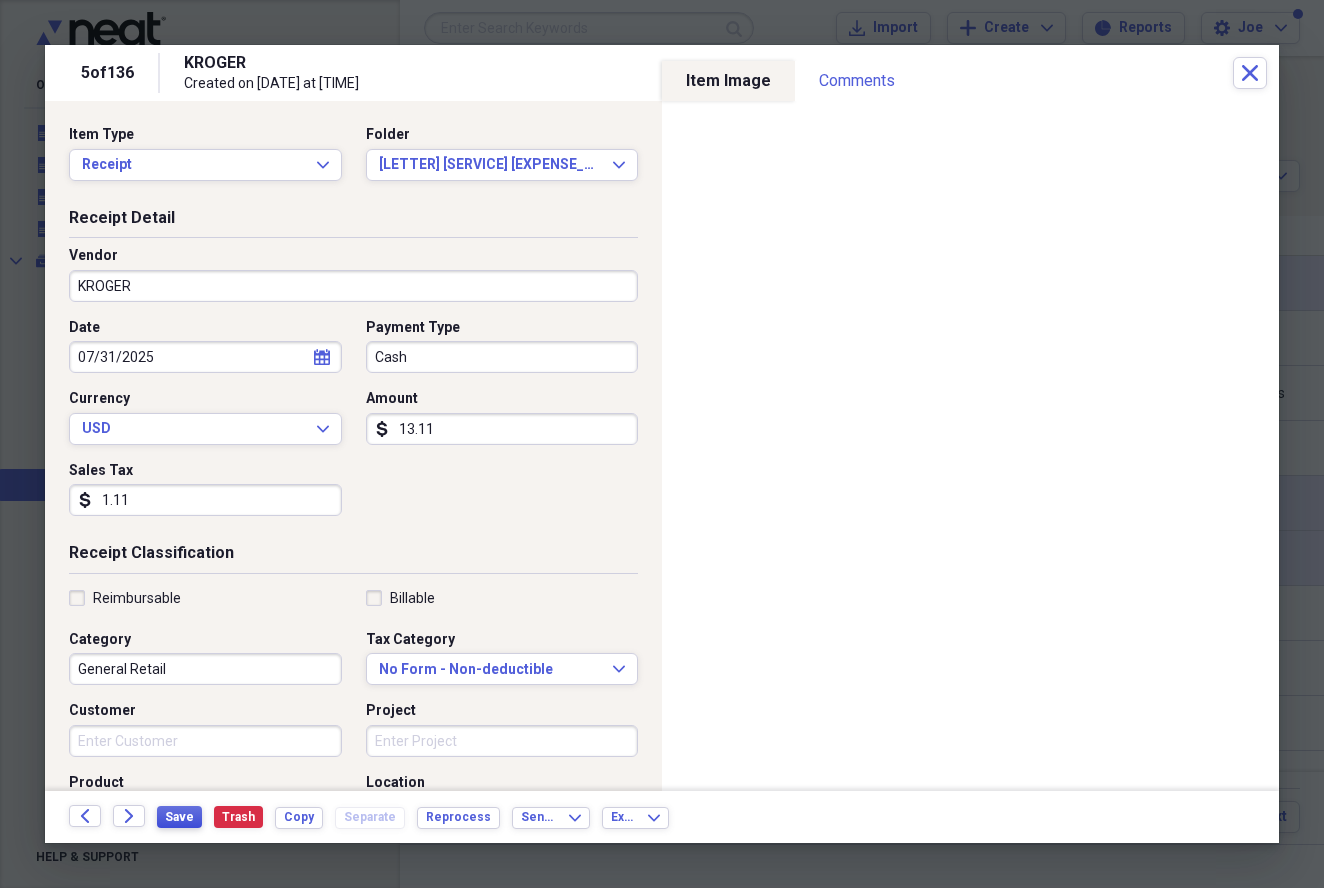 click on "Save" at bounding box center (179, 817) 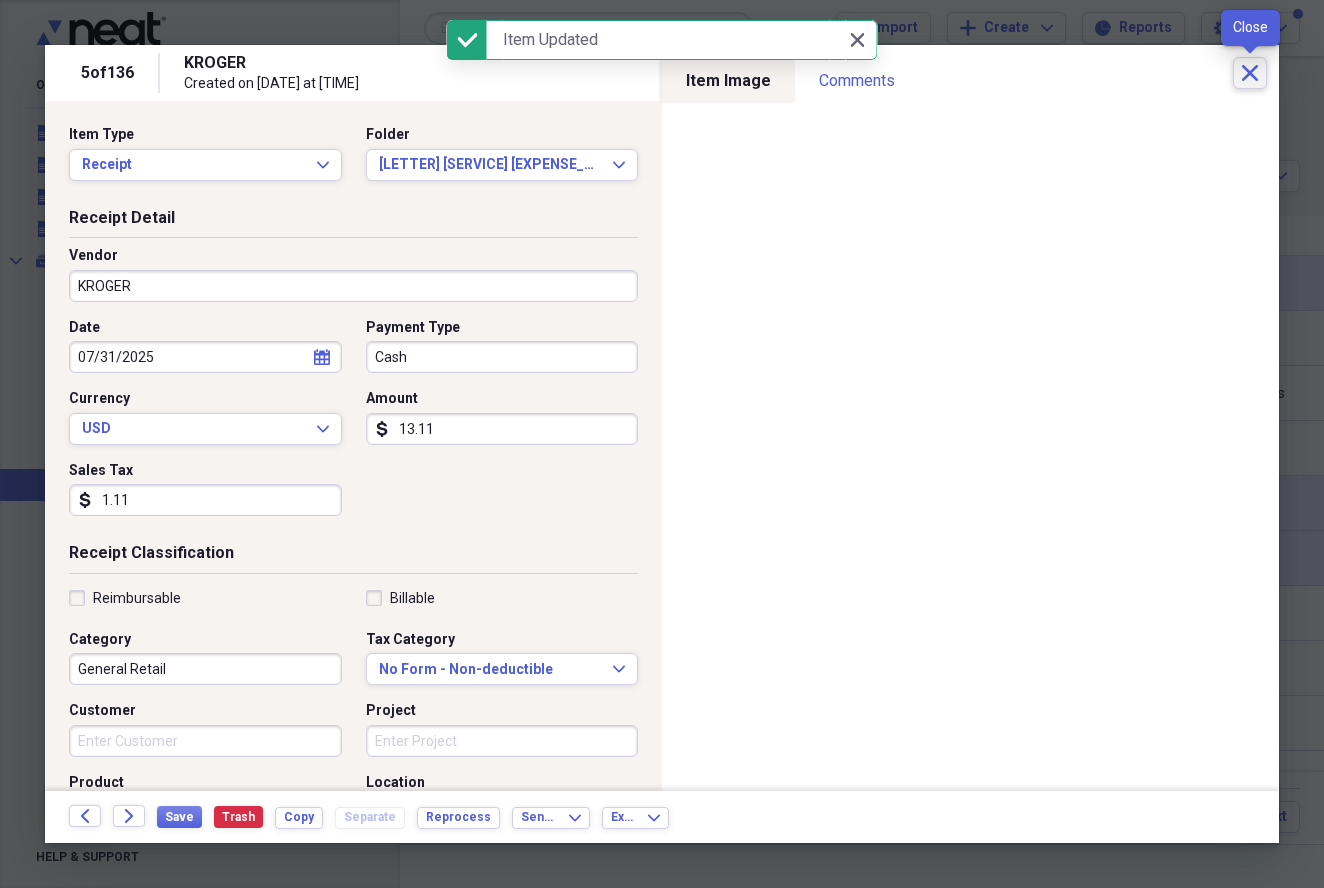 click on "Close" 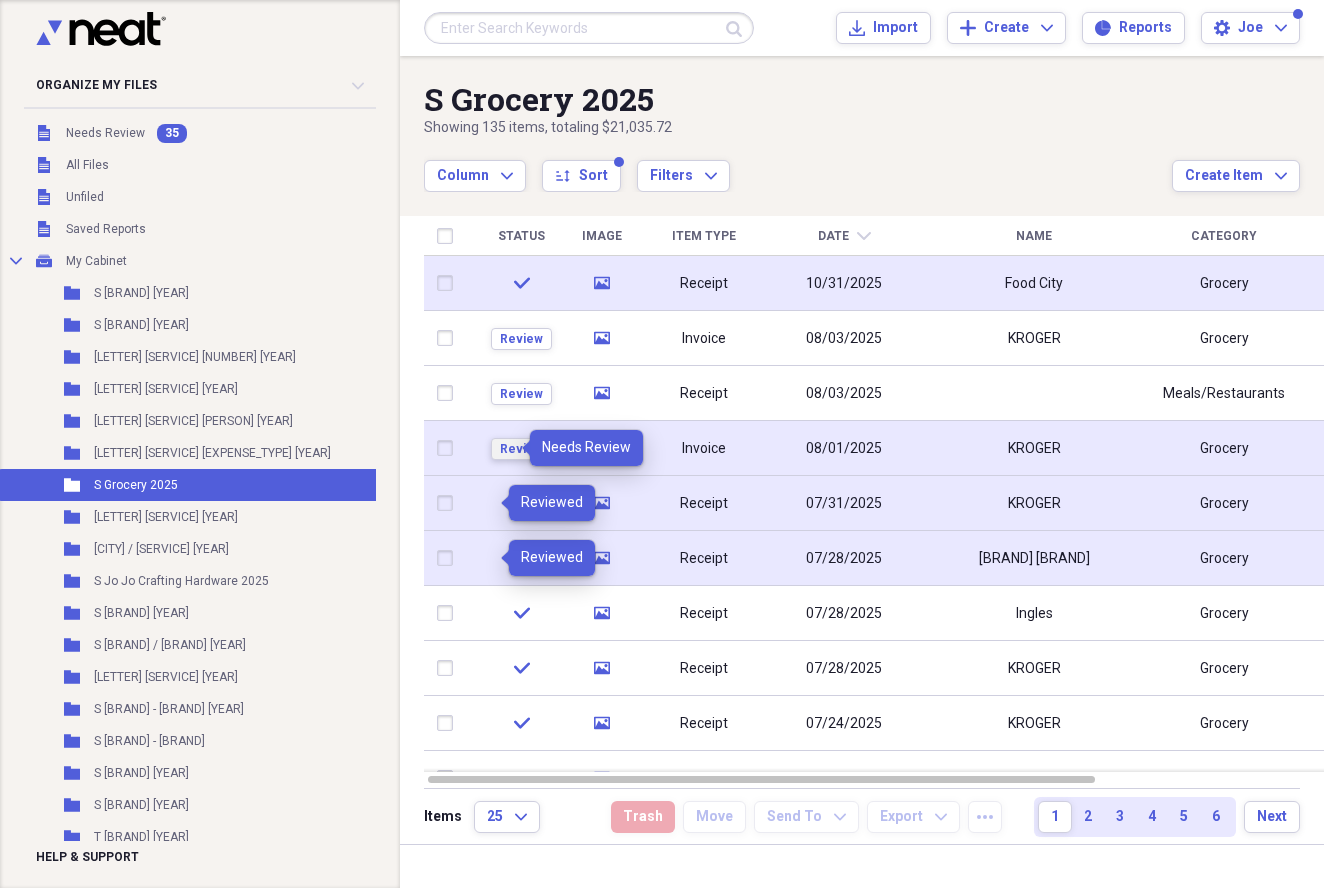 click on "Review" at bounding box center (521, 449) 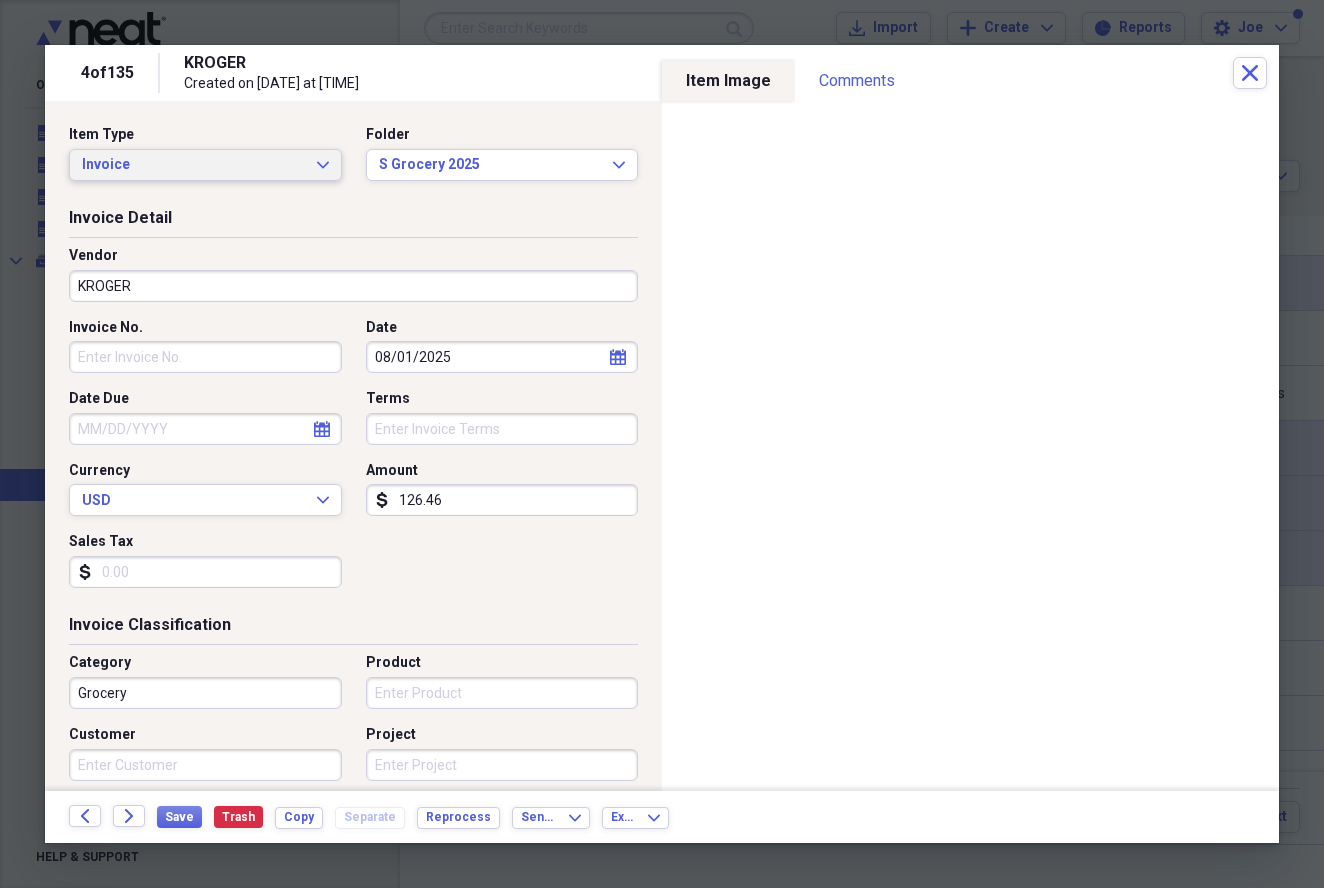 click on "Expand" 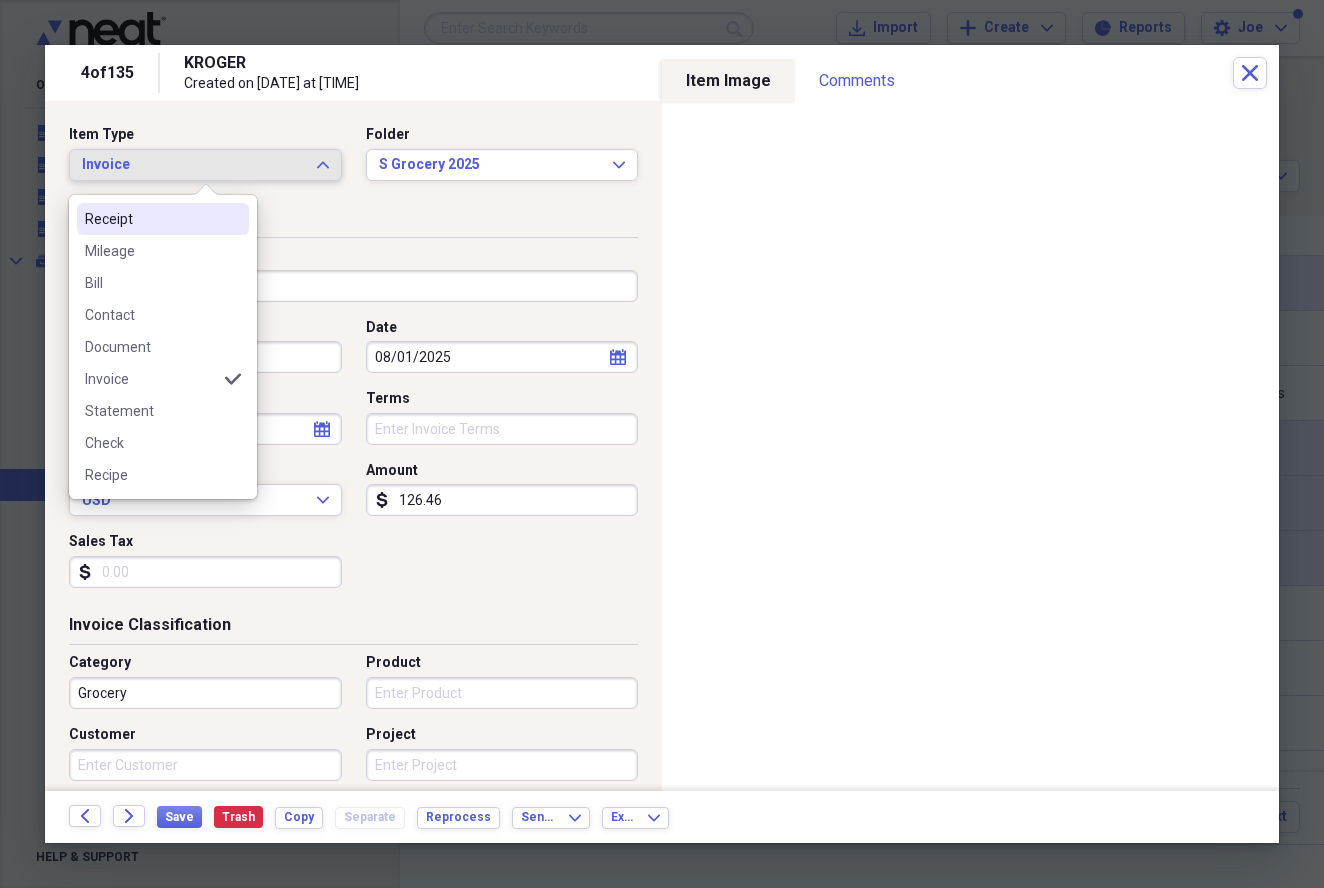 click on "Receipt" at bounding box center (151, 219) 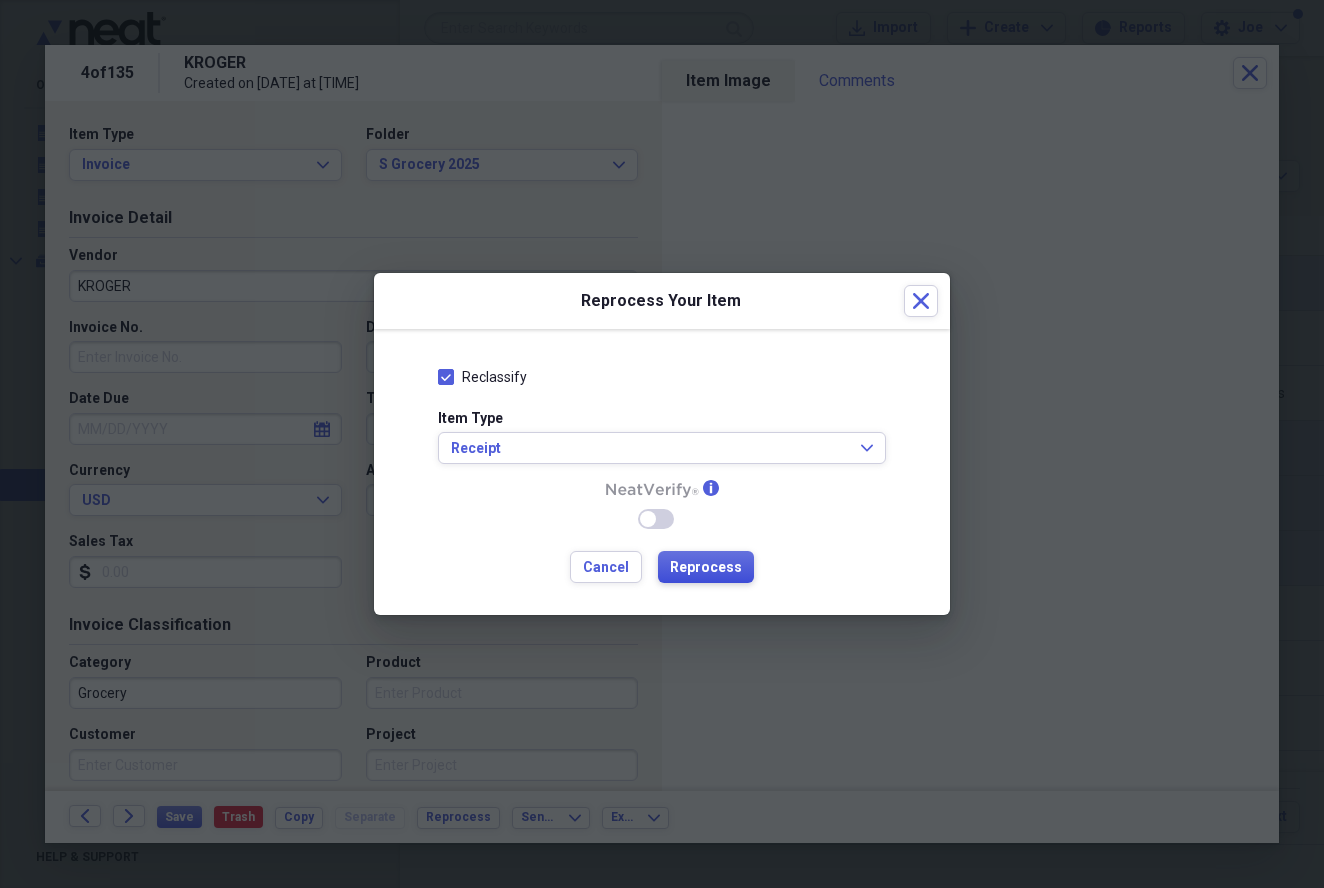 click on "Reprocess" at bounding box center [706, 568] 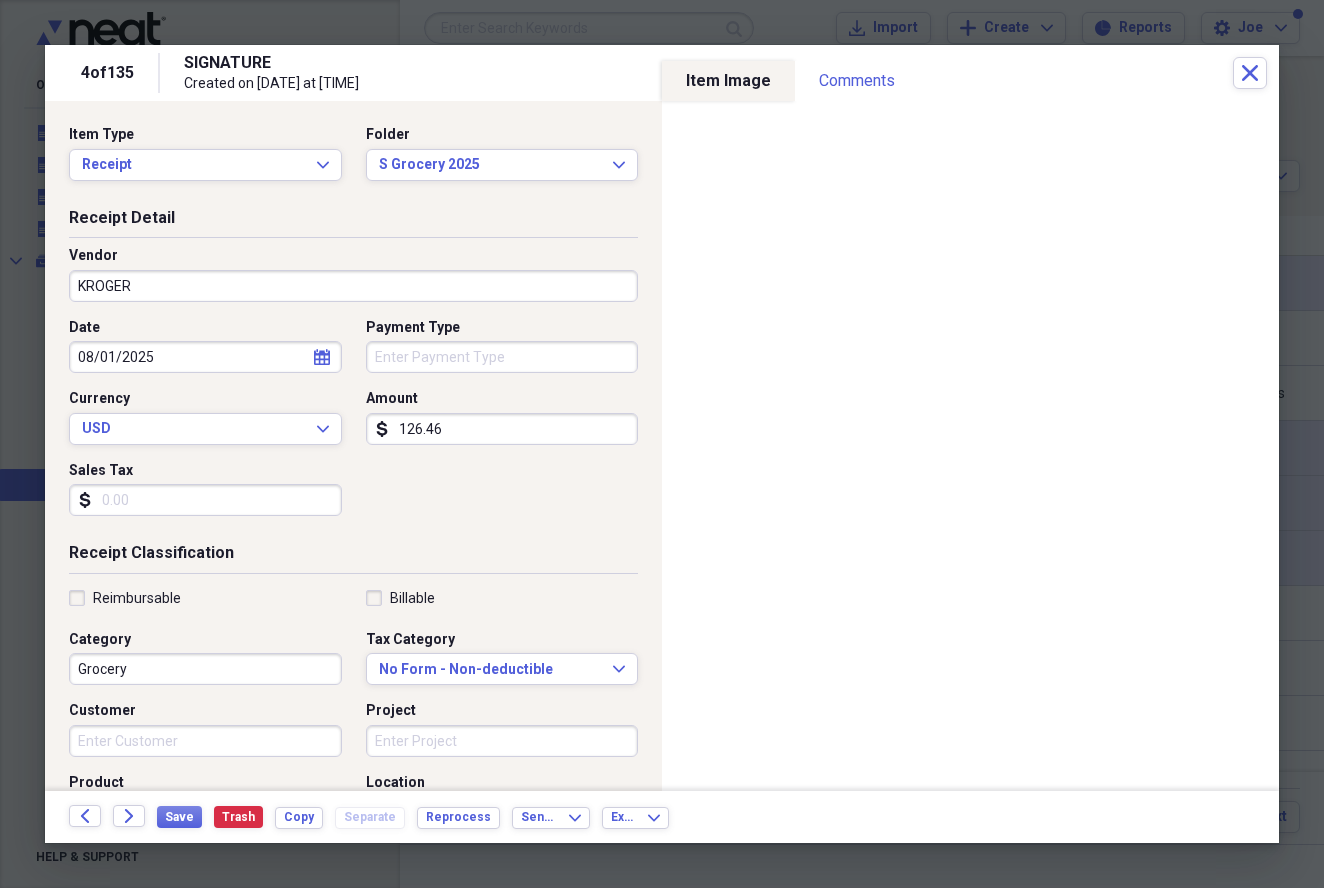 type on "SIGNATURE" 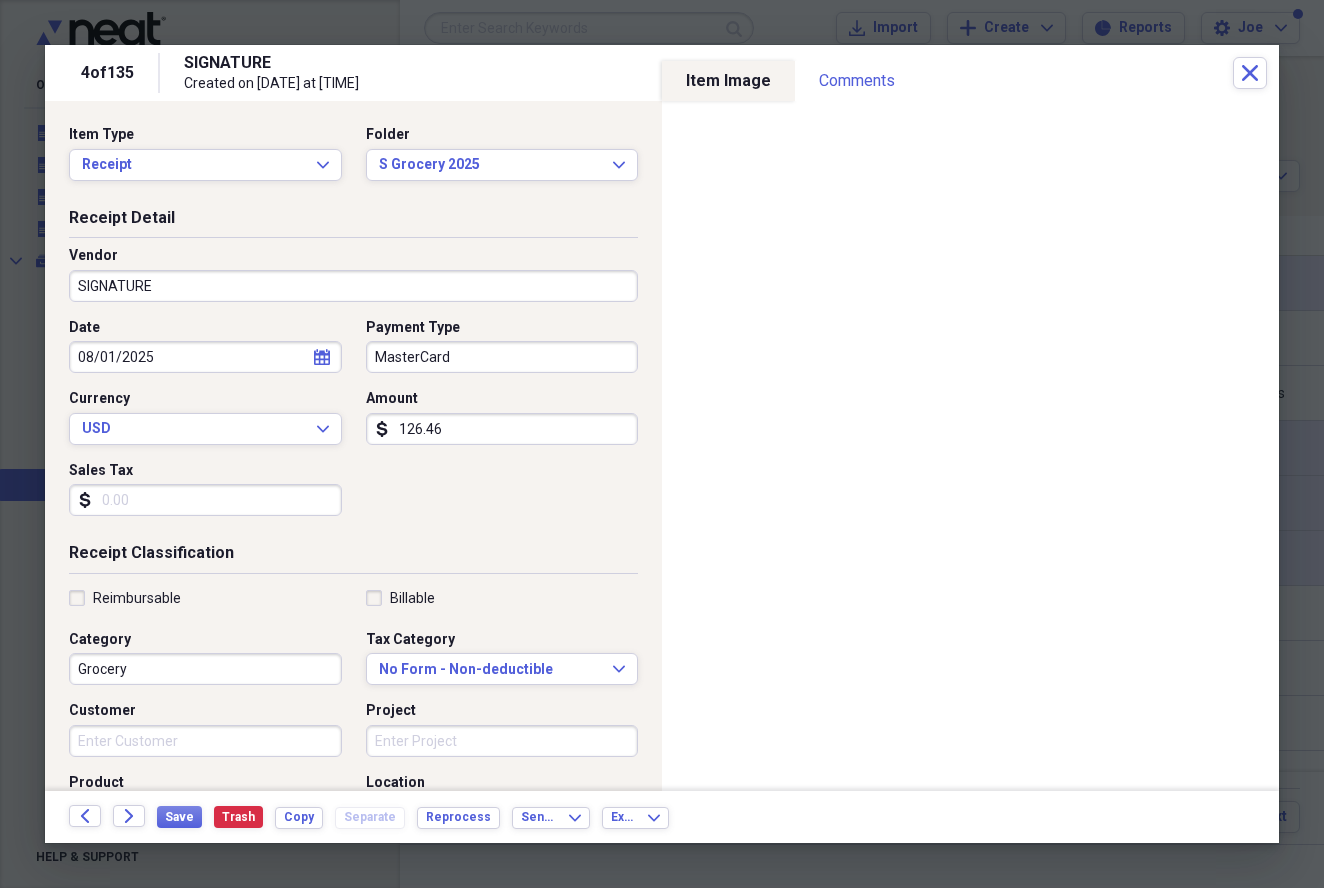 click on "126.46" at bounding box center (502, 429) 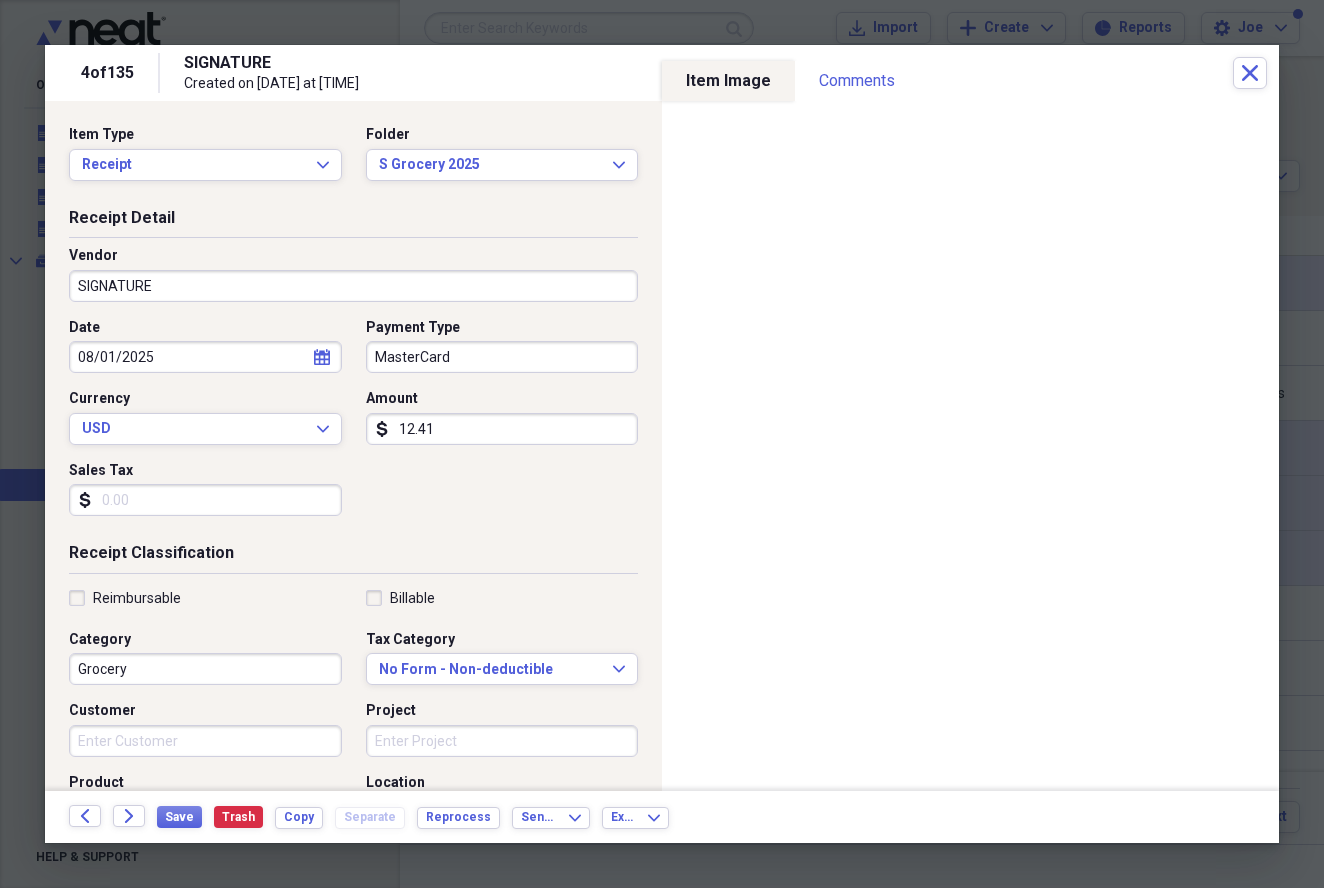 type on "124.10" 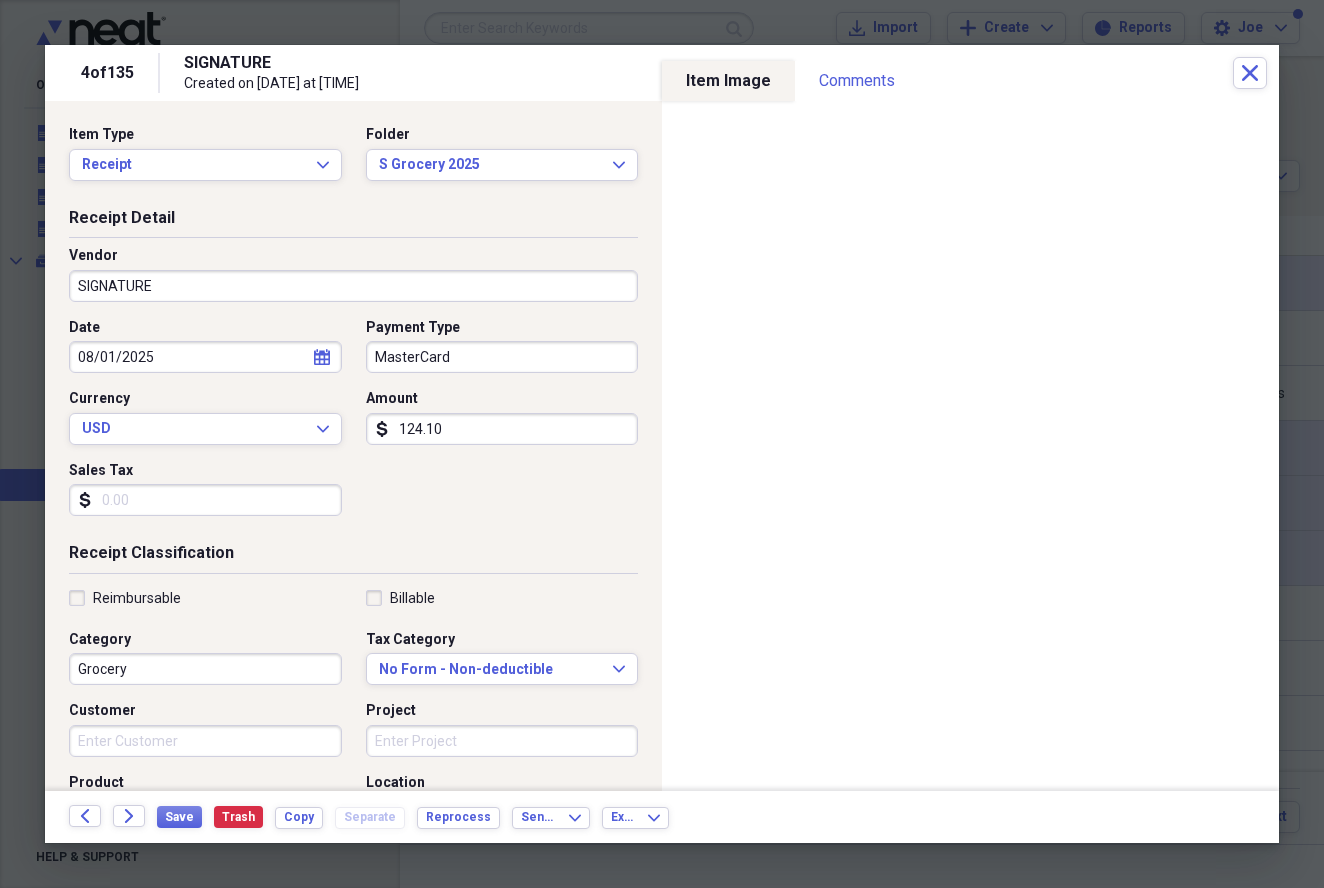 click on "Sales Tax" at bounding box center [205, 500] 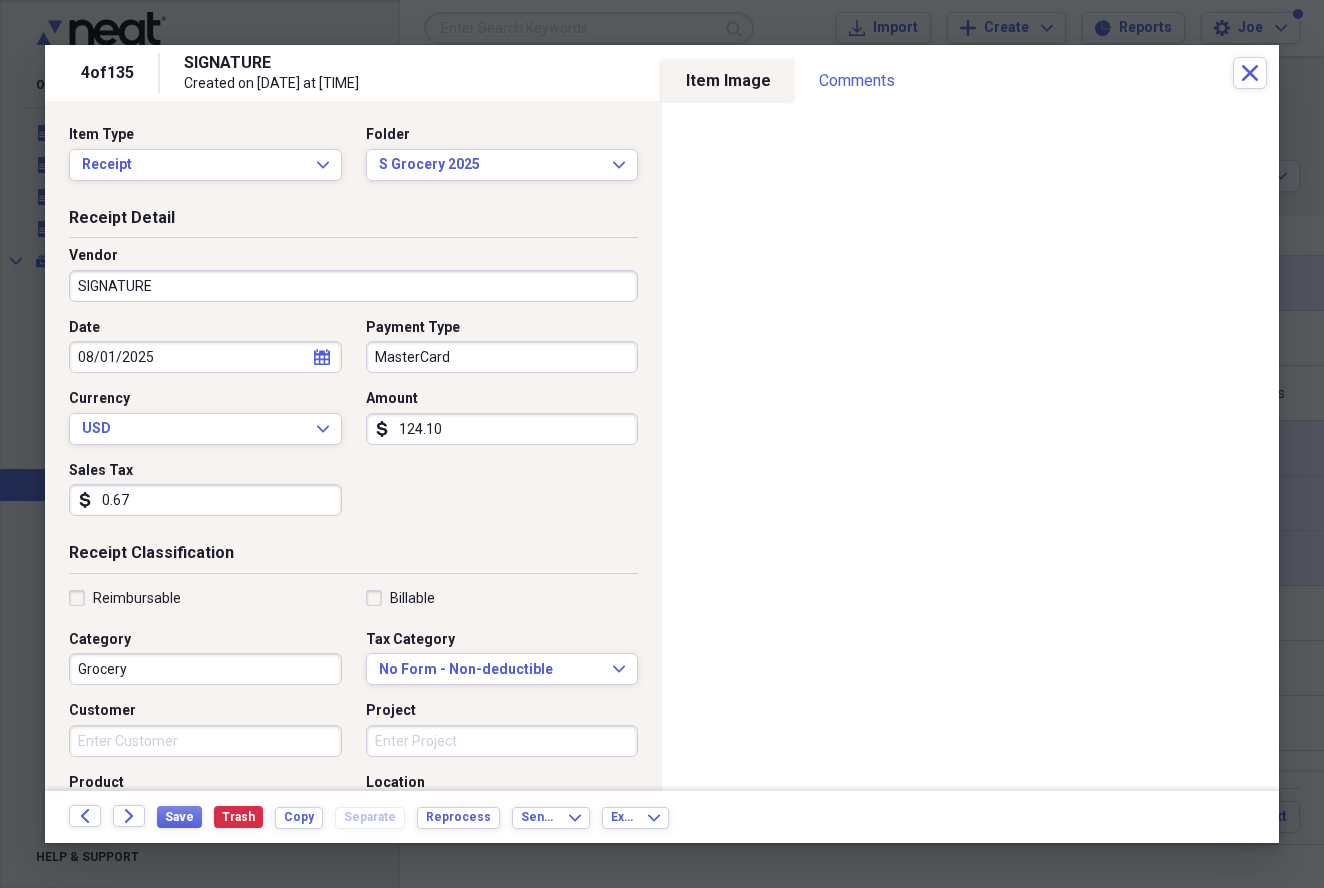 type on "6.78" 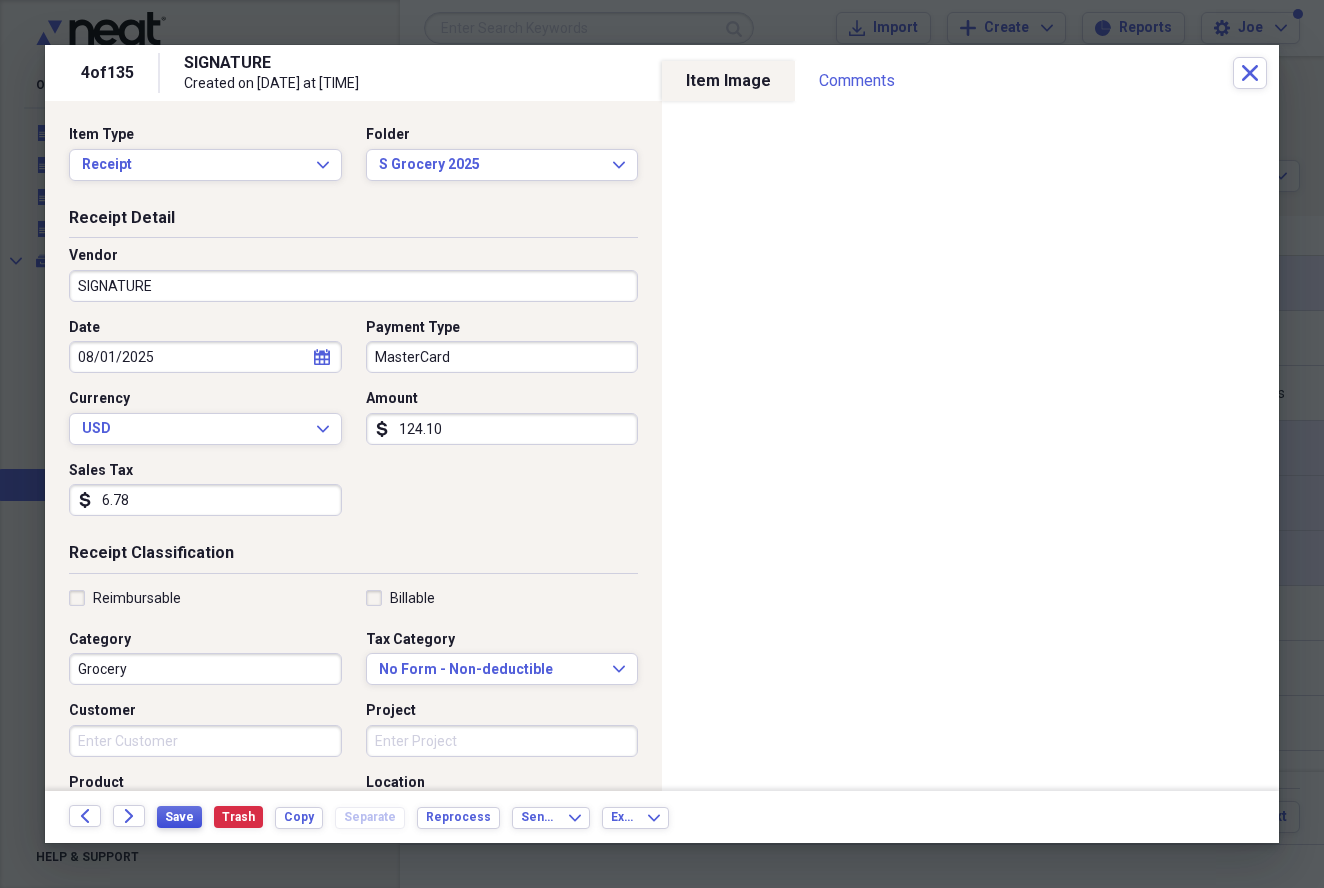 click on "Save" at bounding box center [179, 817] 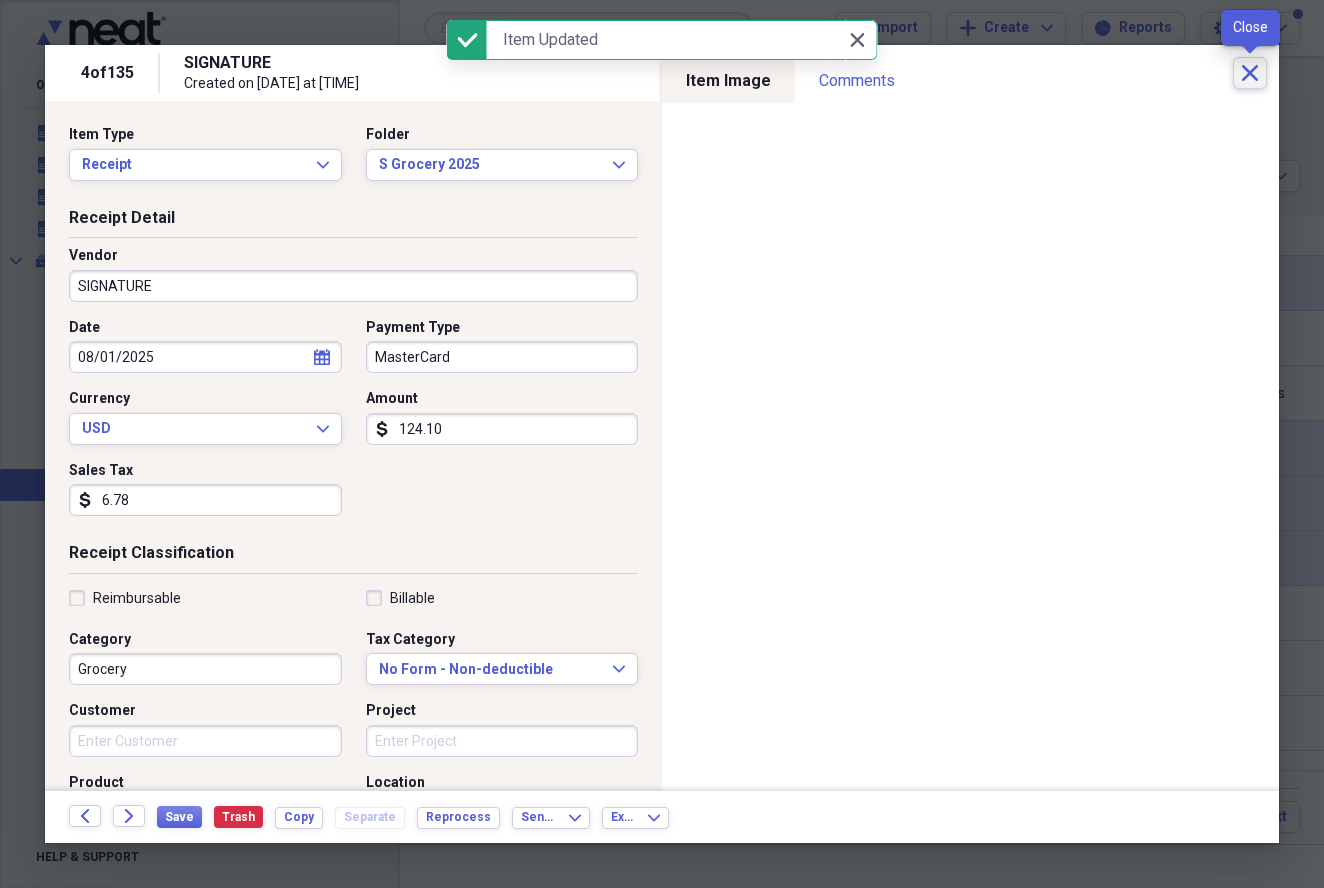 click 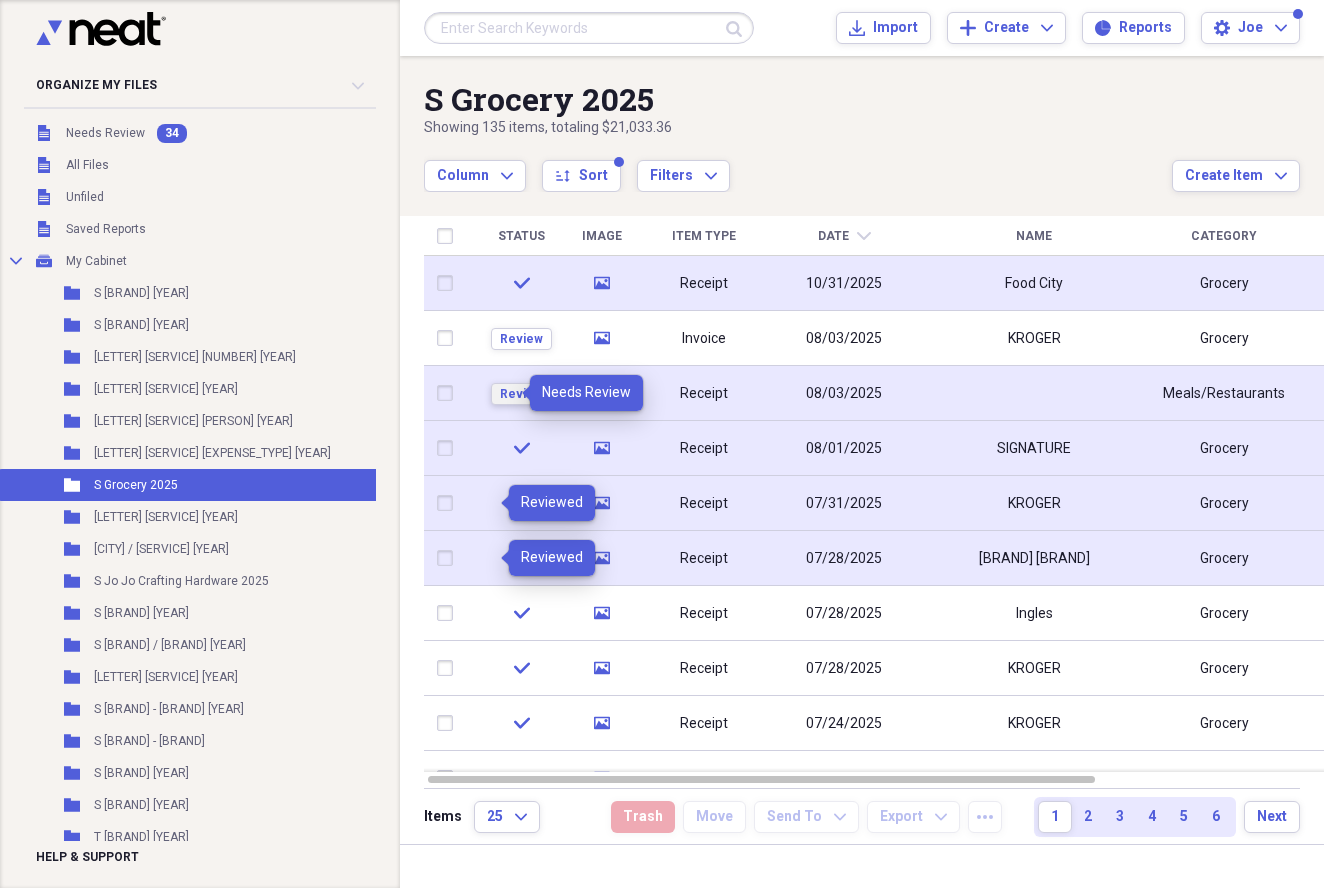 click on "Review" at bounding box center (521, 394) 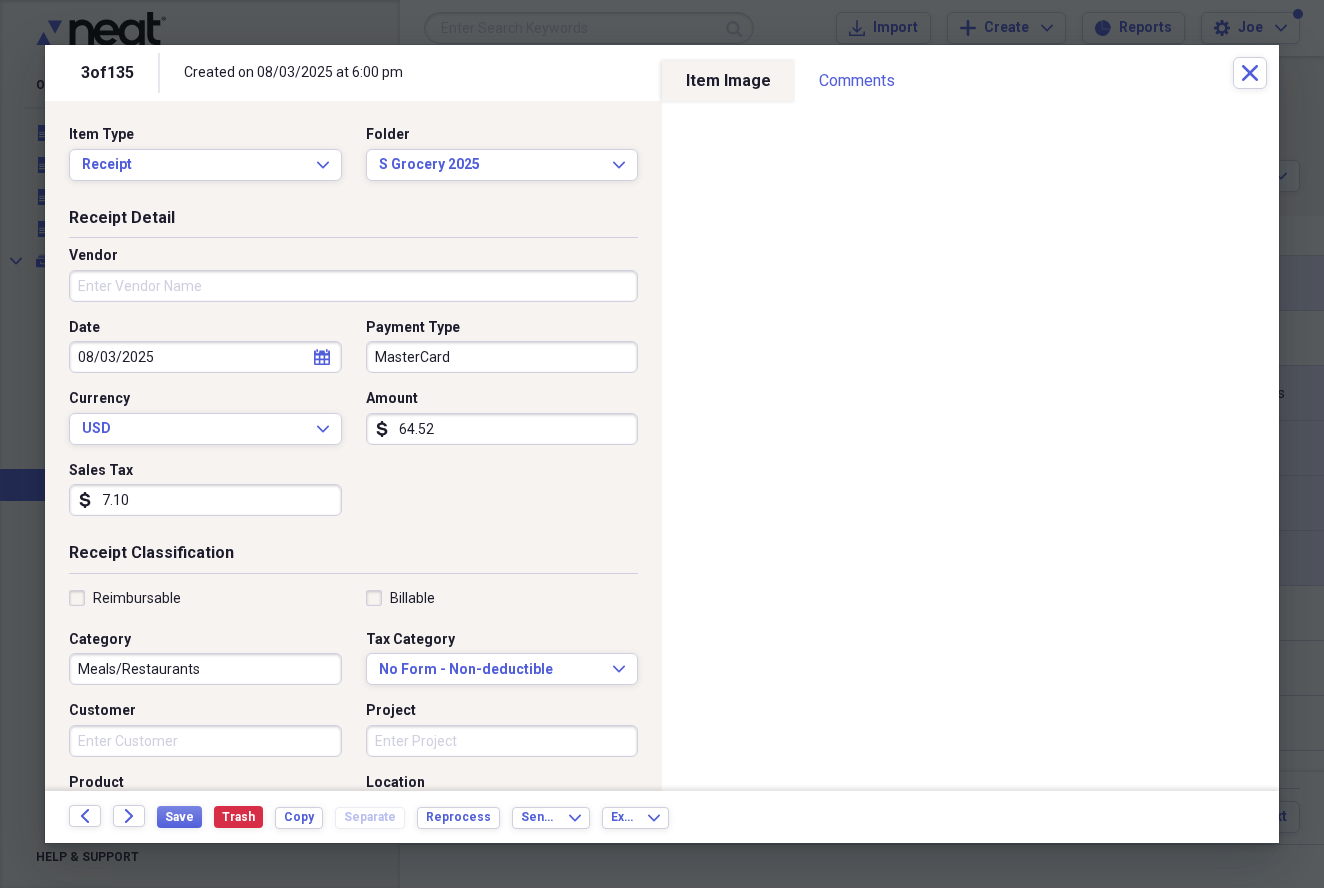 click on "Vendor" at bounding box center [353, 286] 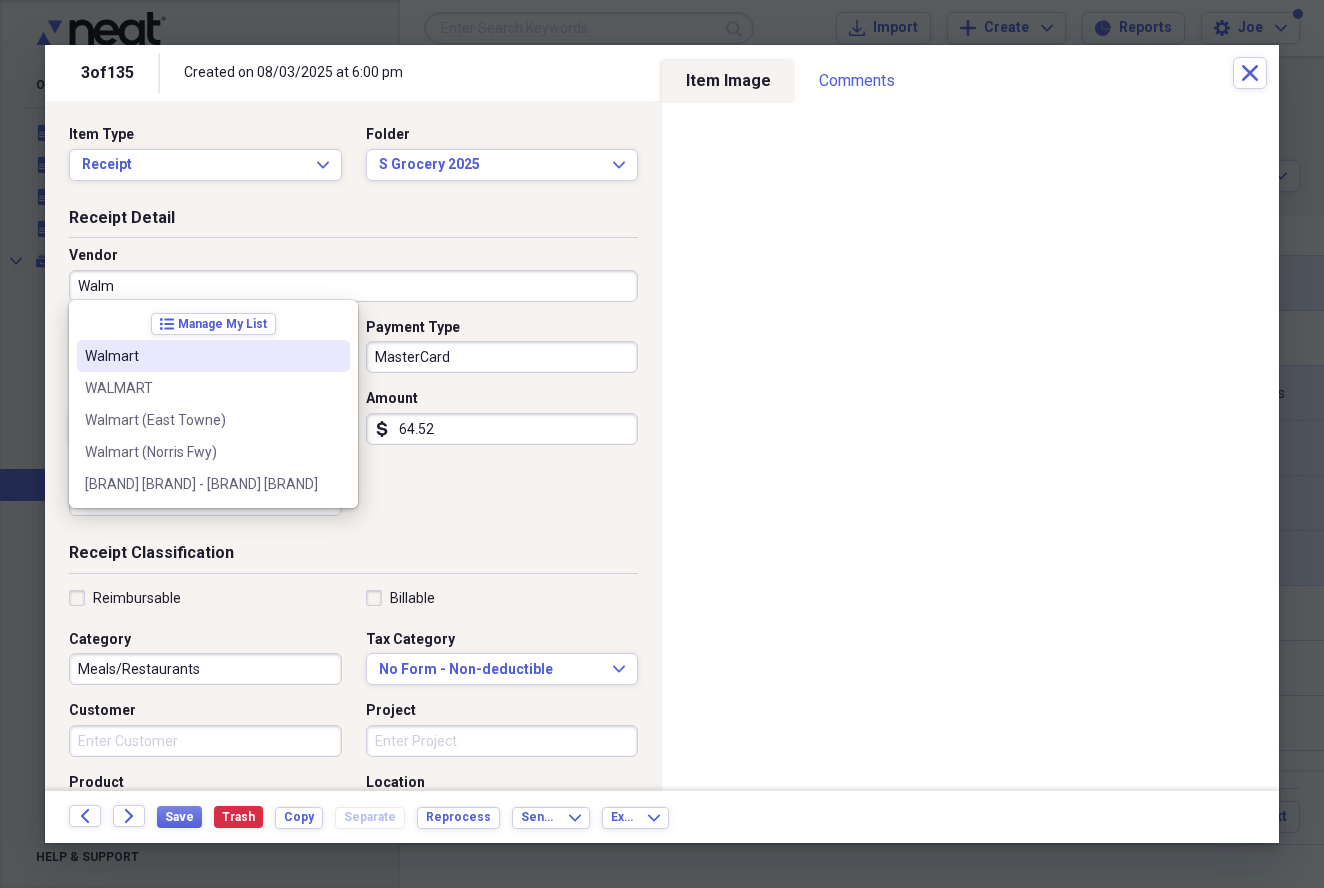 type on "[BRAND] [BRAND] - [BRAND] [BRAND]" 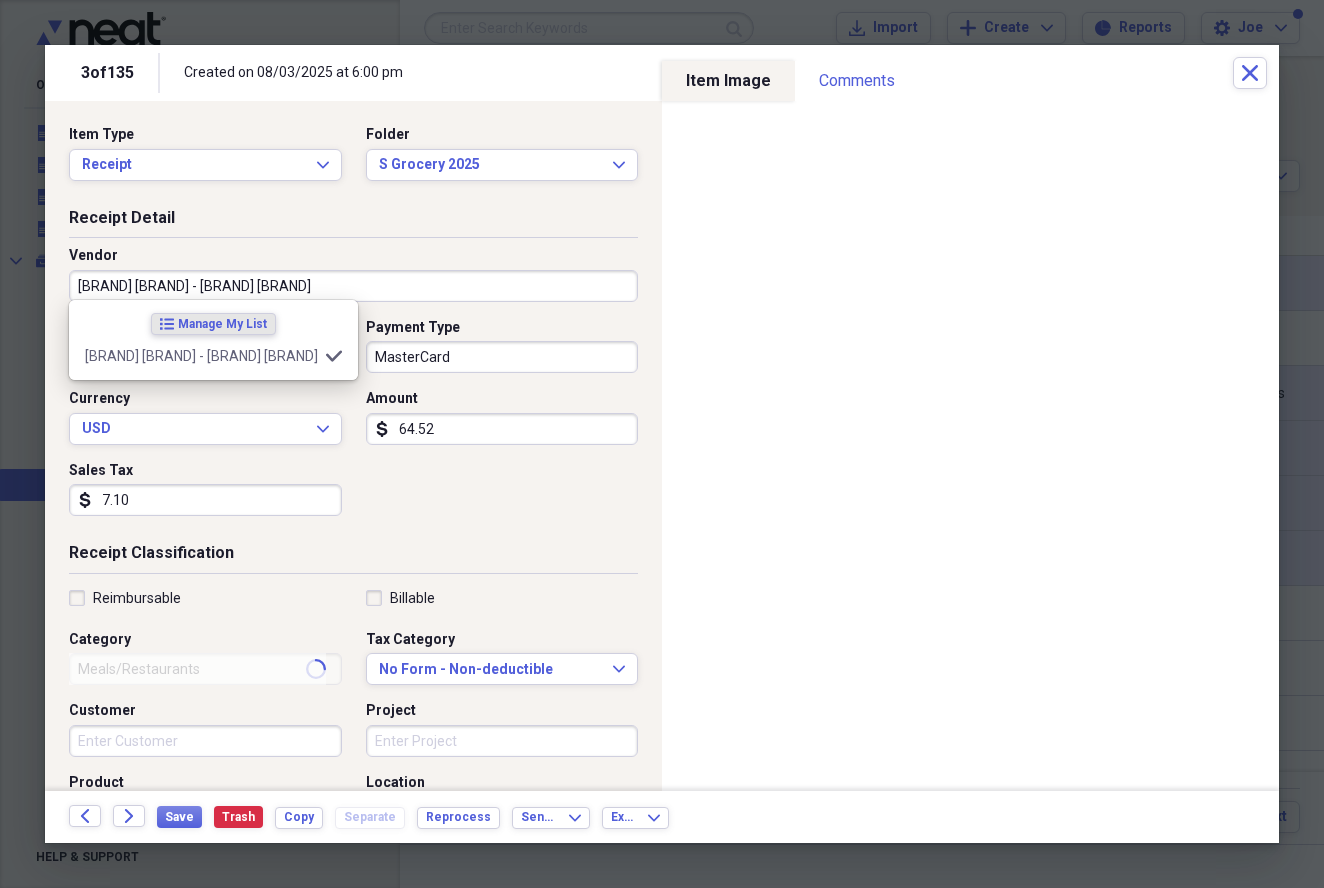 type on "Grocery" 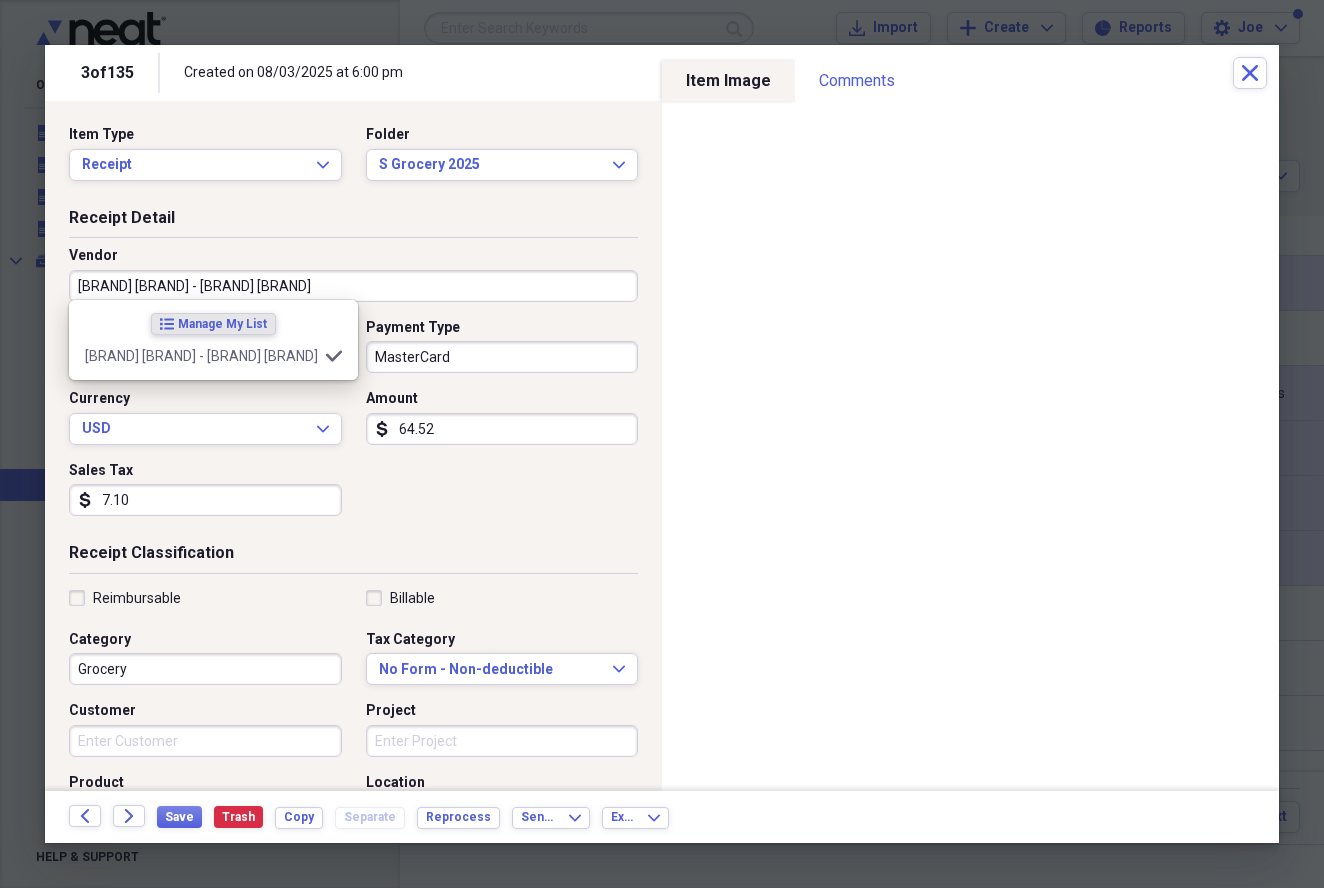 click on "7.10" at bounding box center [205, 500] 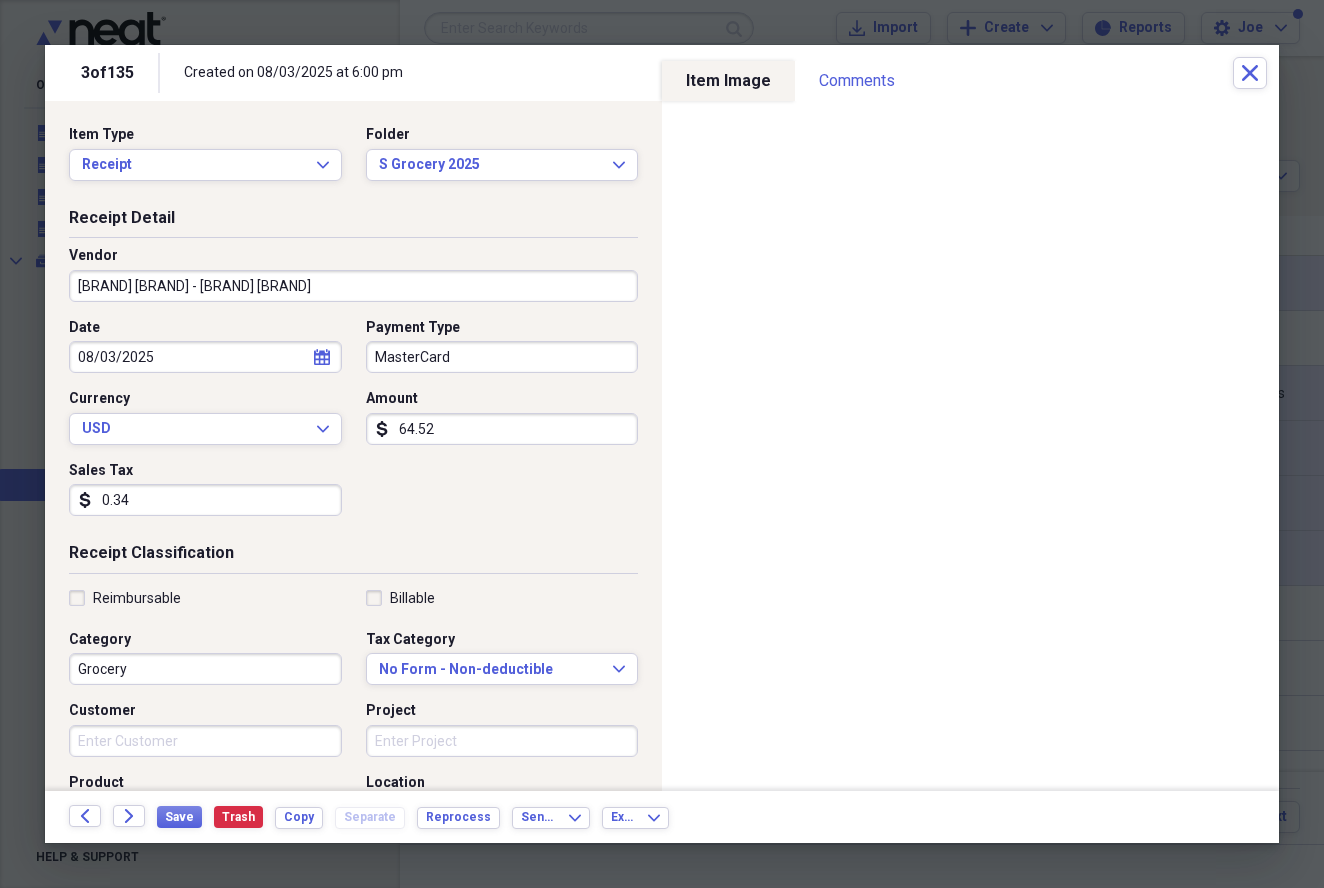 type on "3.47" 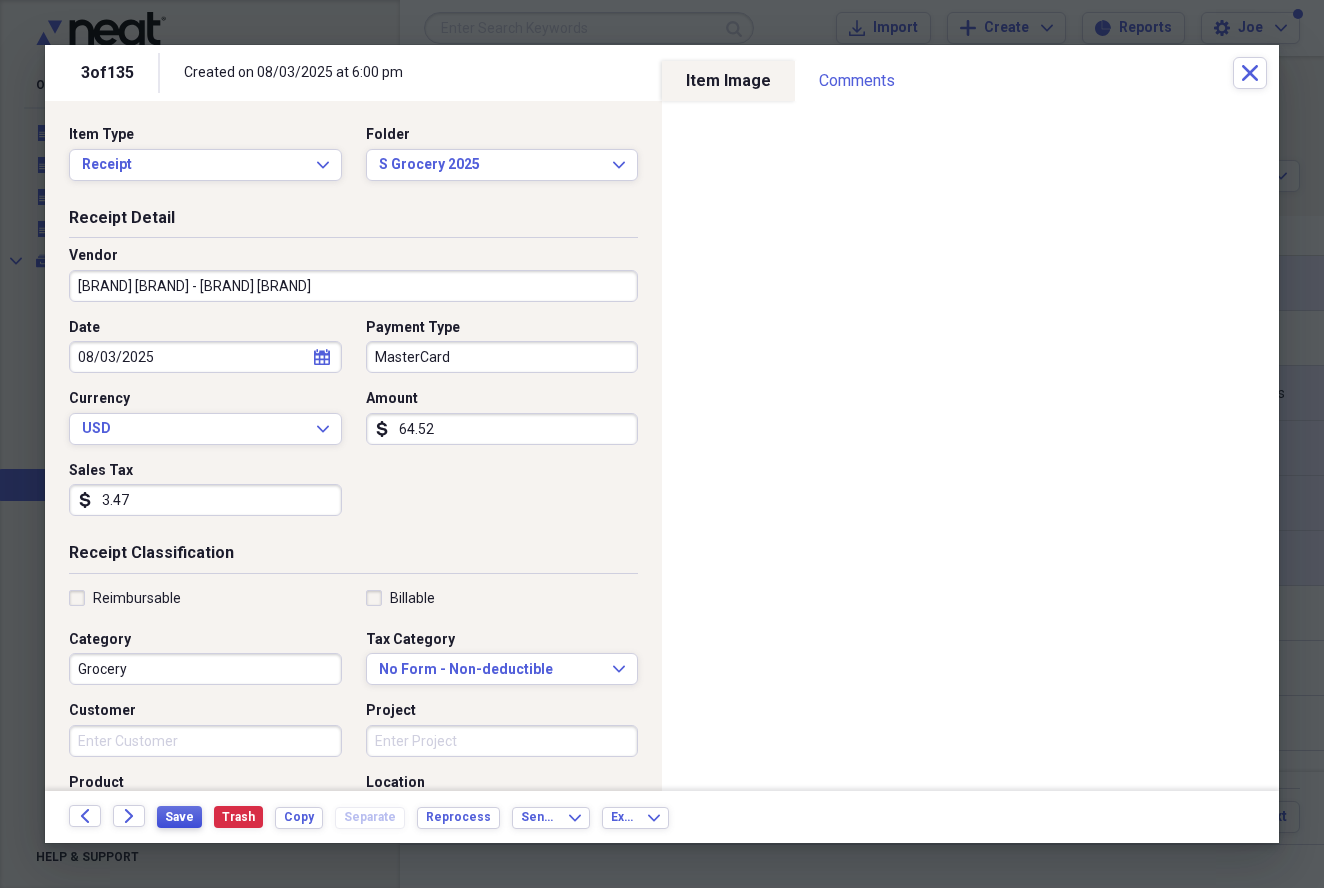 click on "Save" at bounding box center [179, 817] 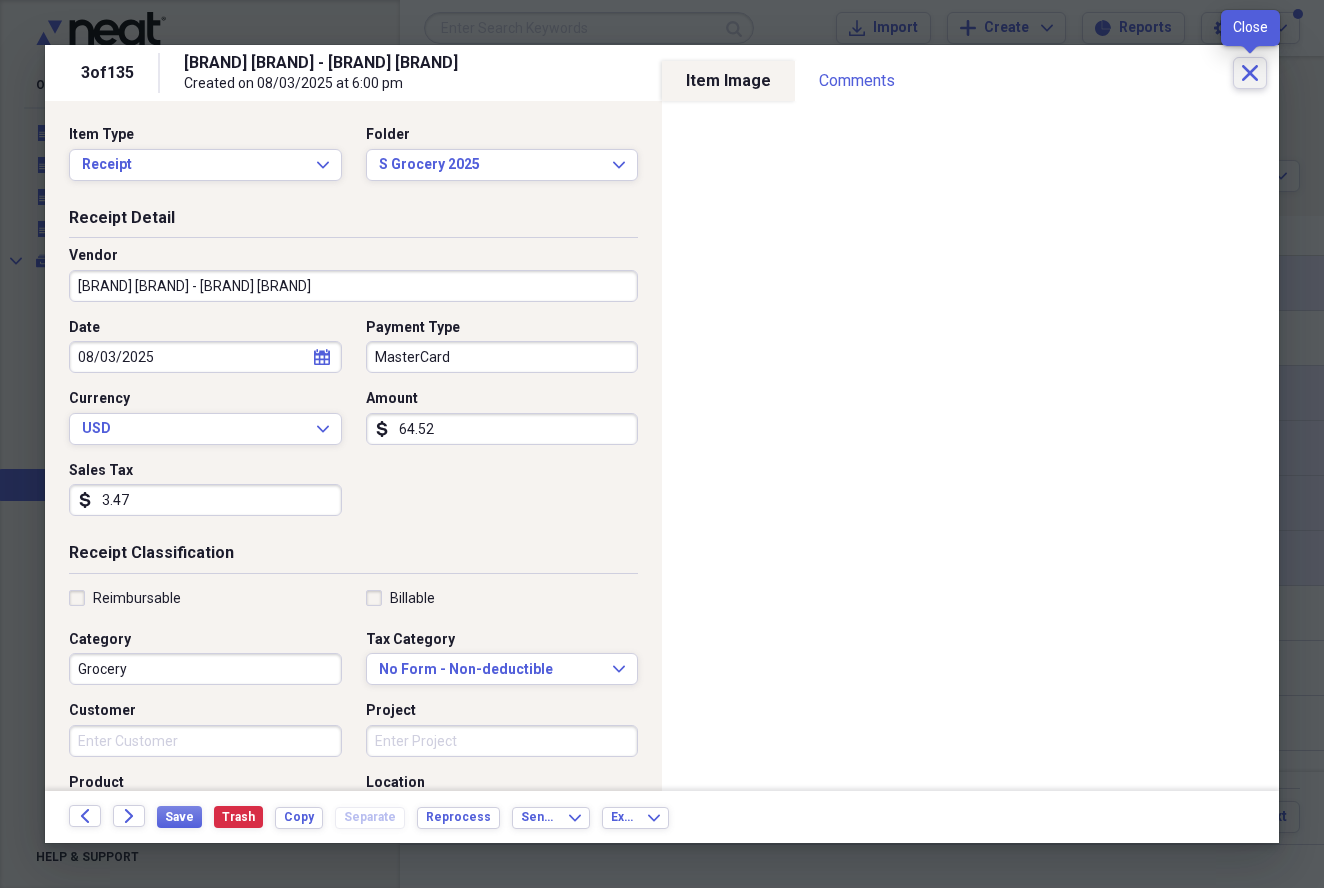 click on "Close" 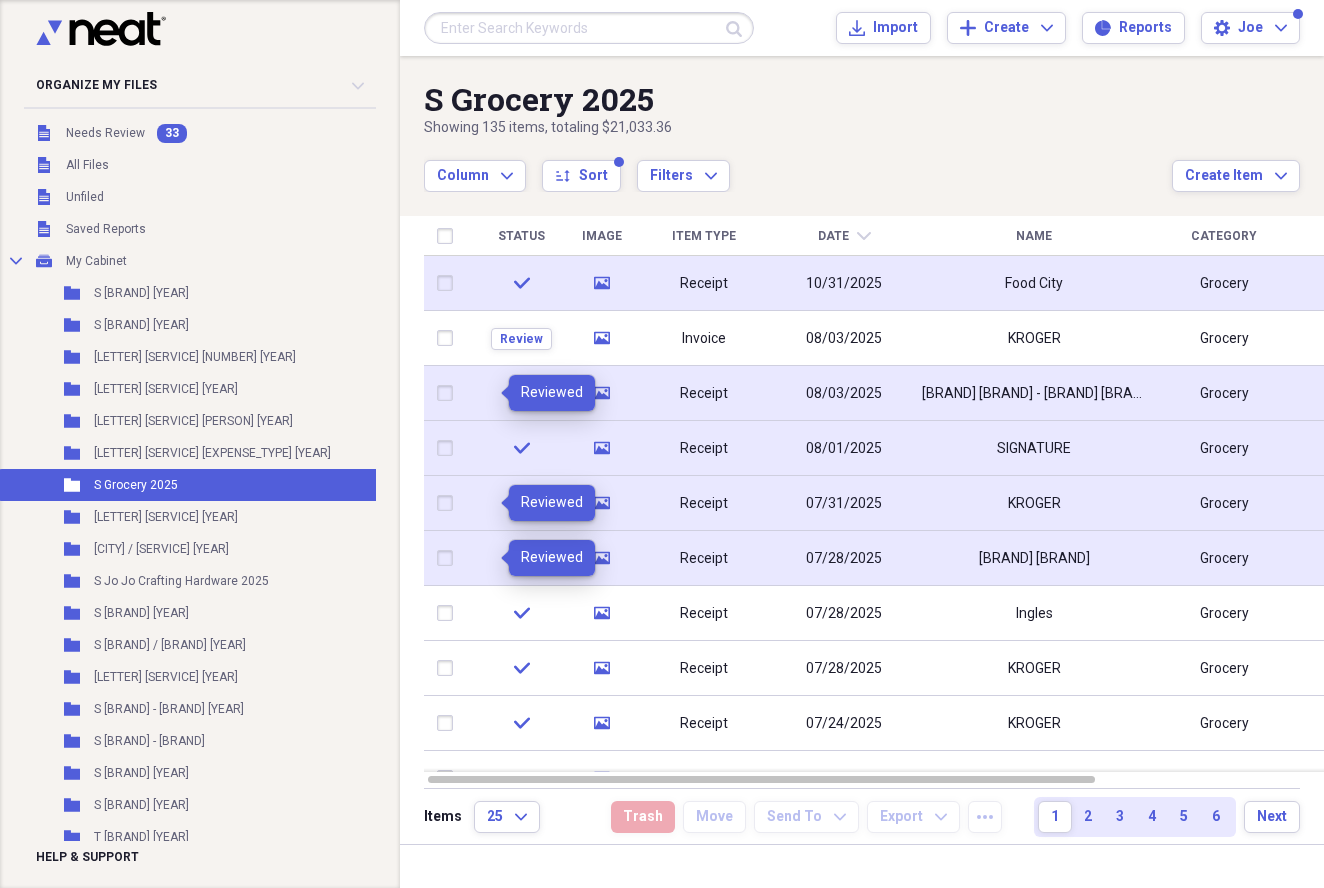 click on "check" at bounding box center (521, 448) 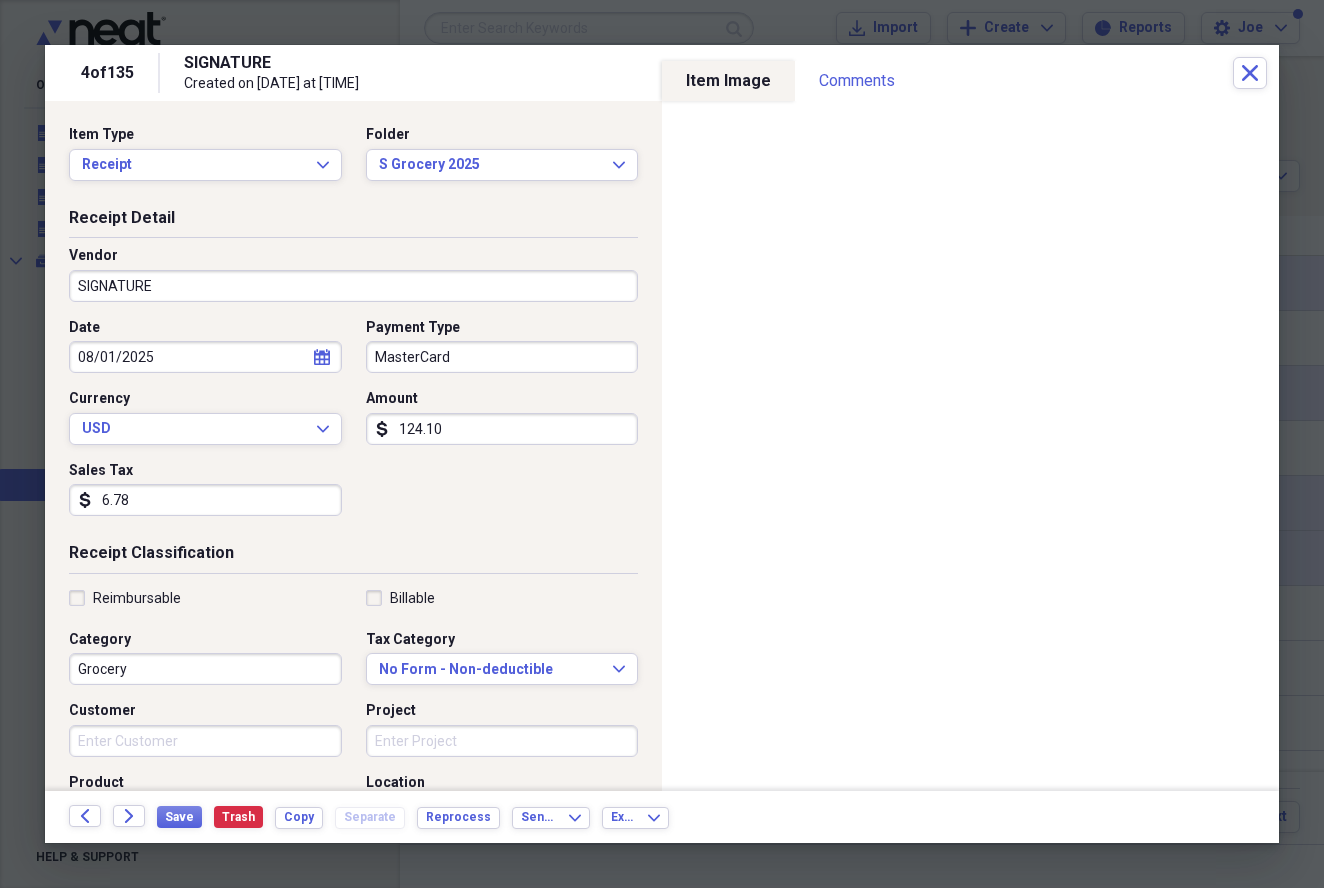 click on "SIGNATURE" at bounding box center [353, 286] 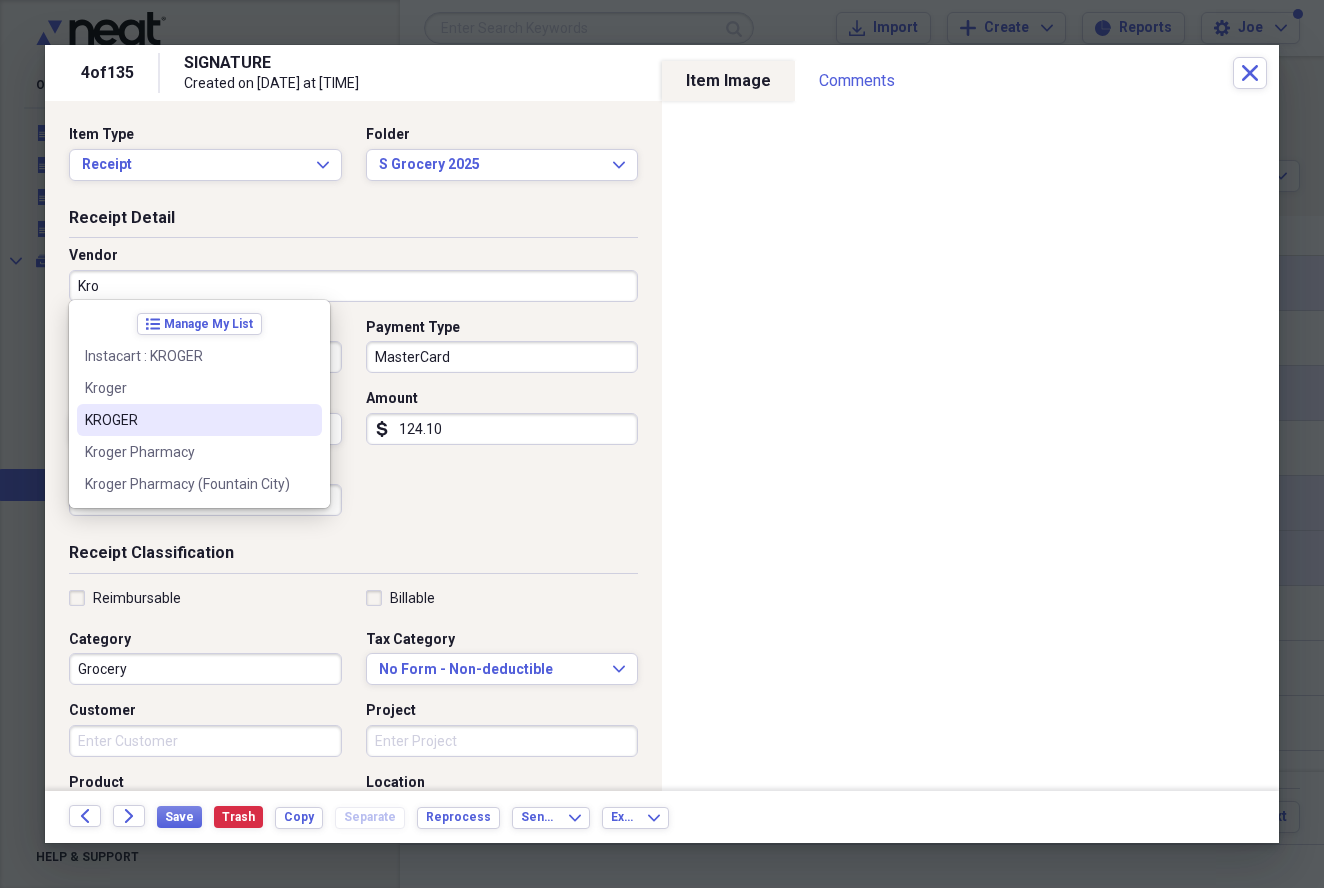 click on "KROGER" at bounding box center [187, 420] 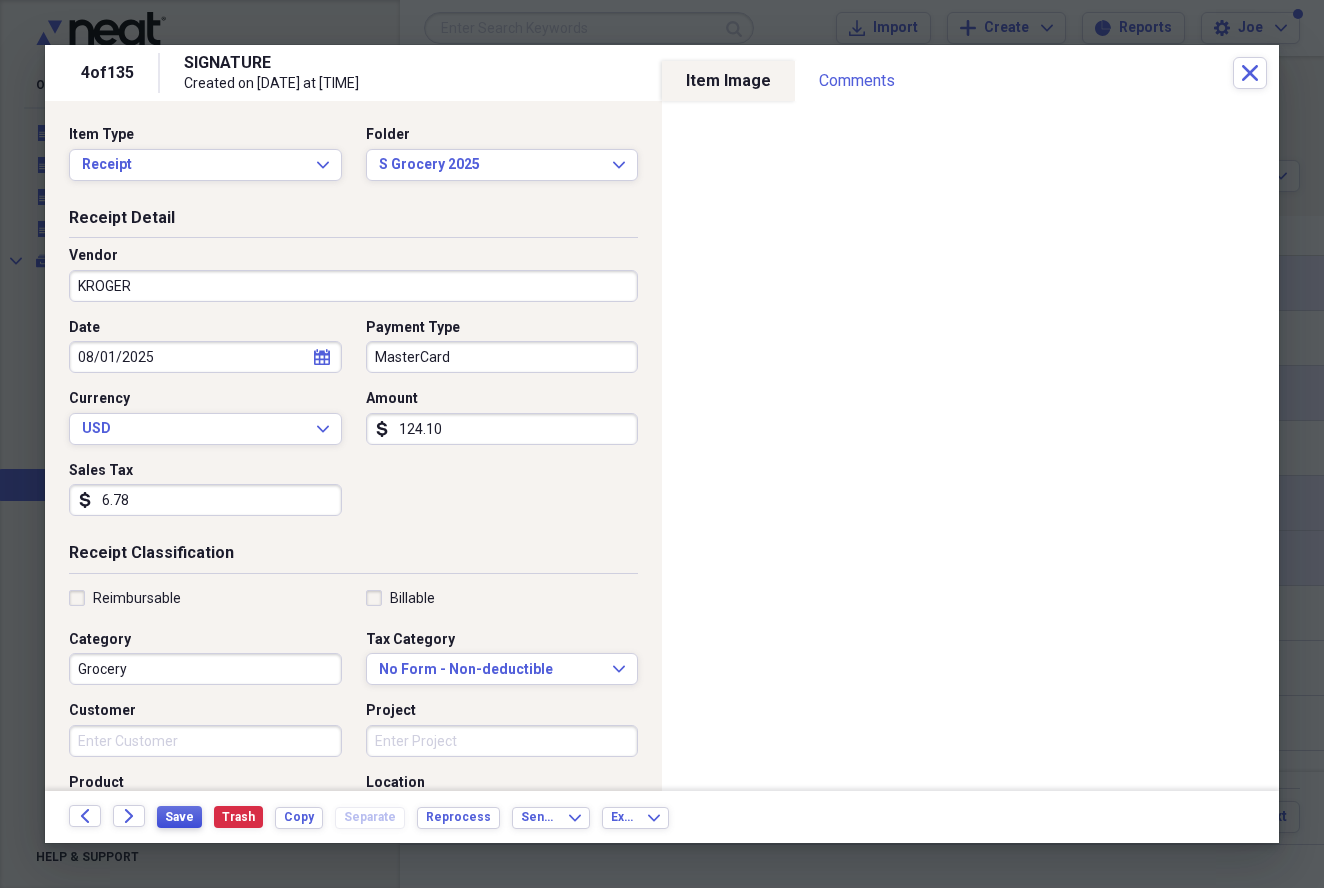 click on "Save" at bounding box center (179, 817) 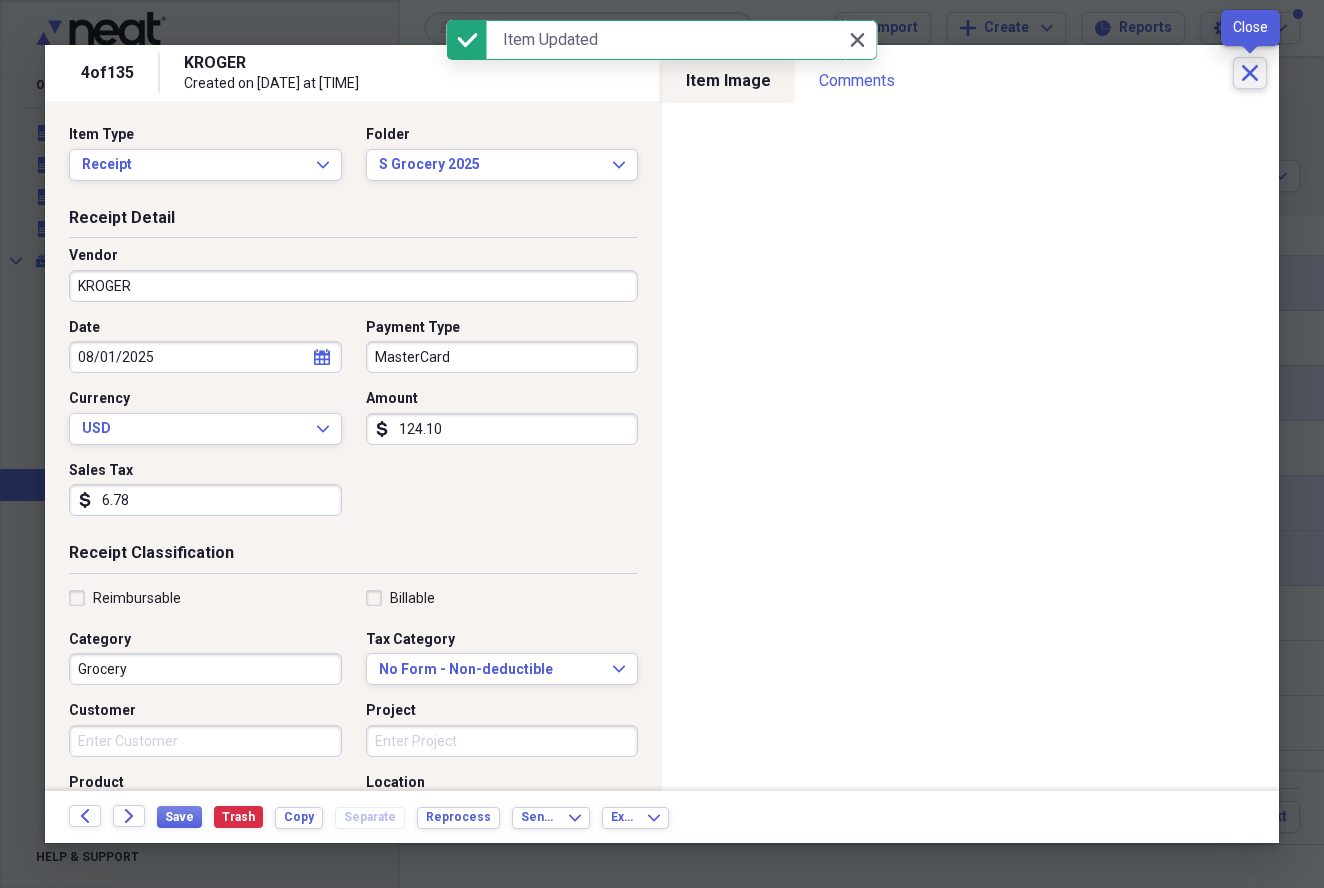 click 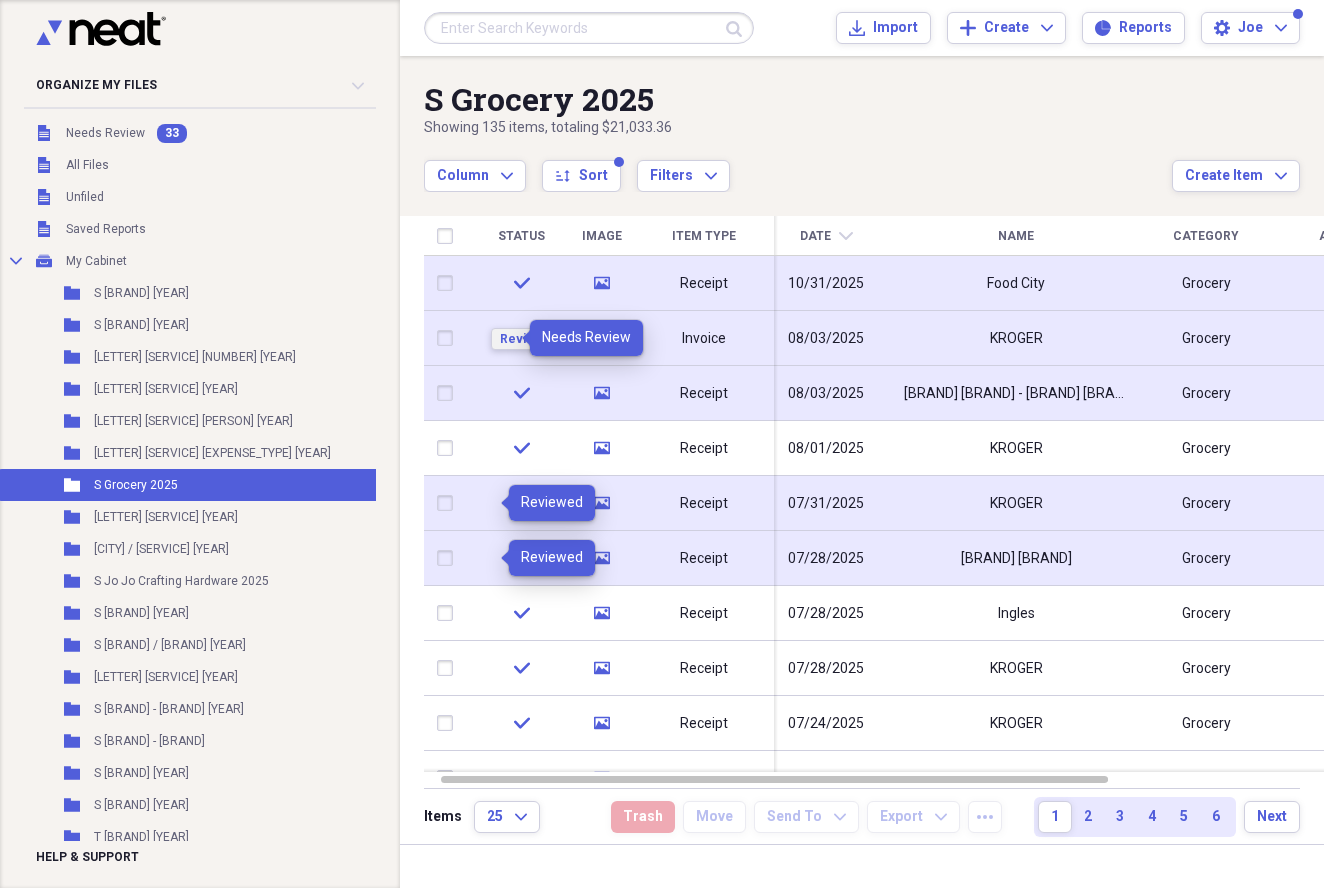 click on "Review" at bounding box center [521, 339] 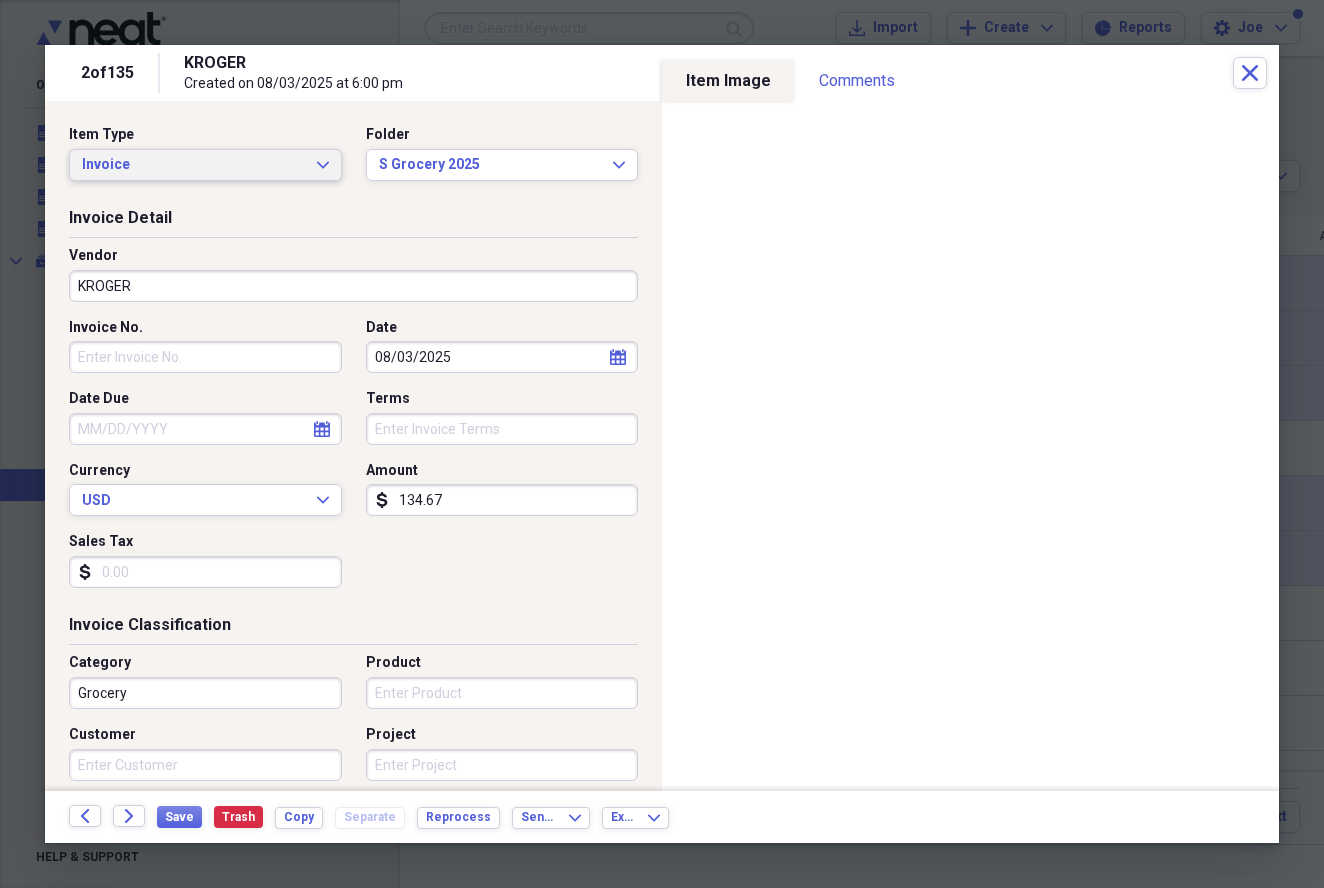 click on "Expand" 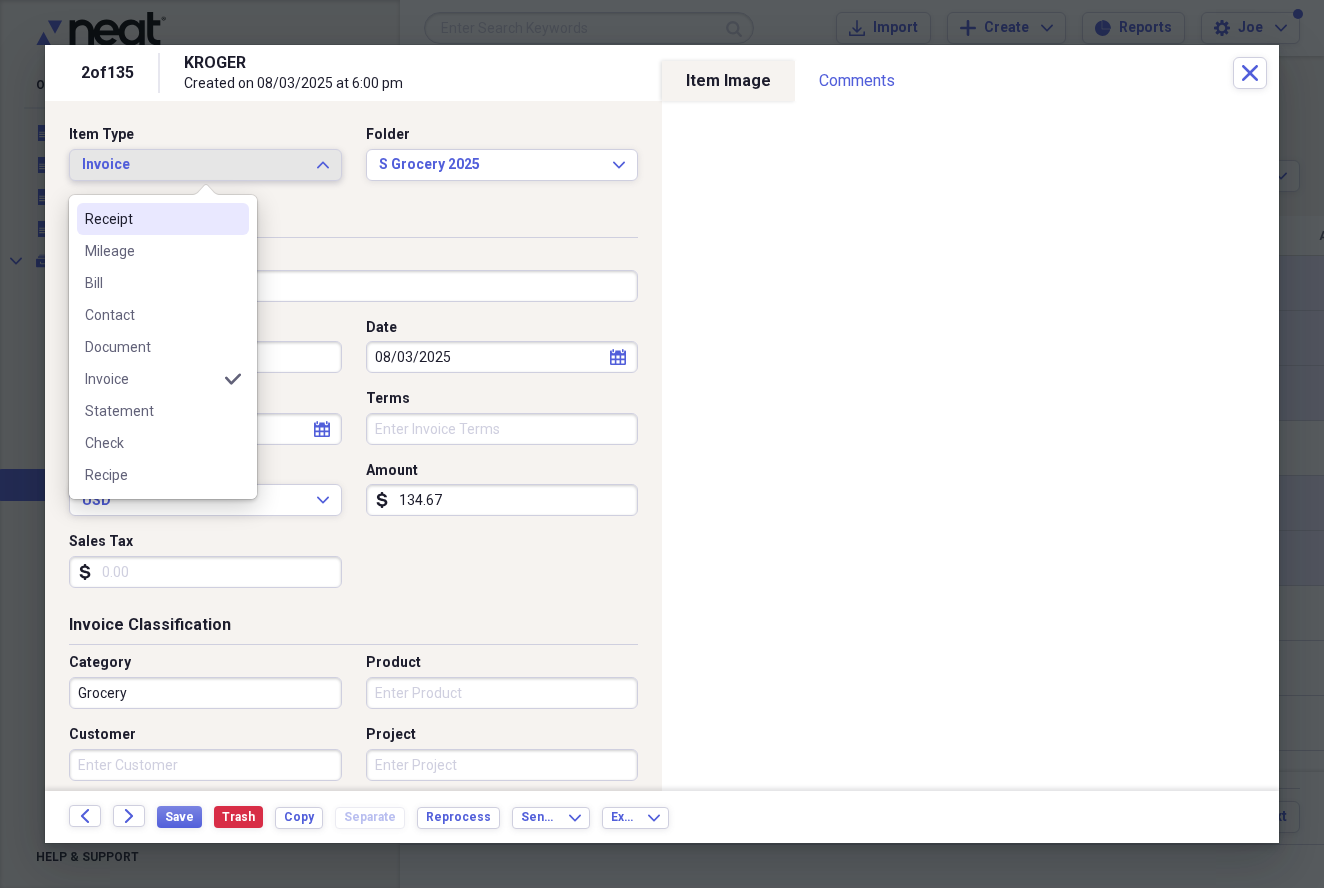 click on "Receipt" at bounding box center (163, 219) 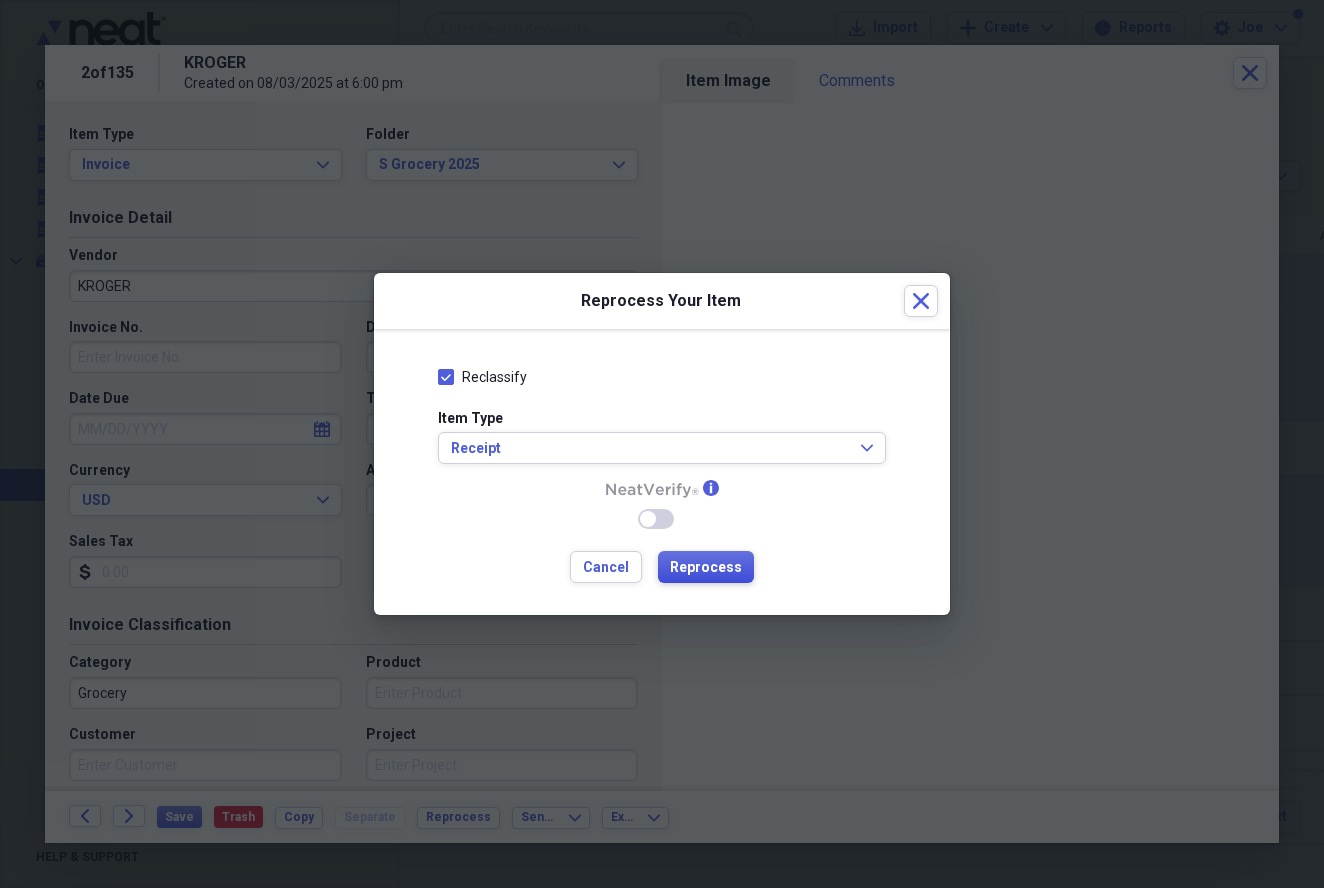 click on "Reprocess" at bounding box center (706, 568) 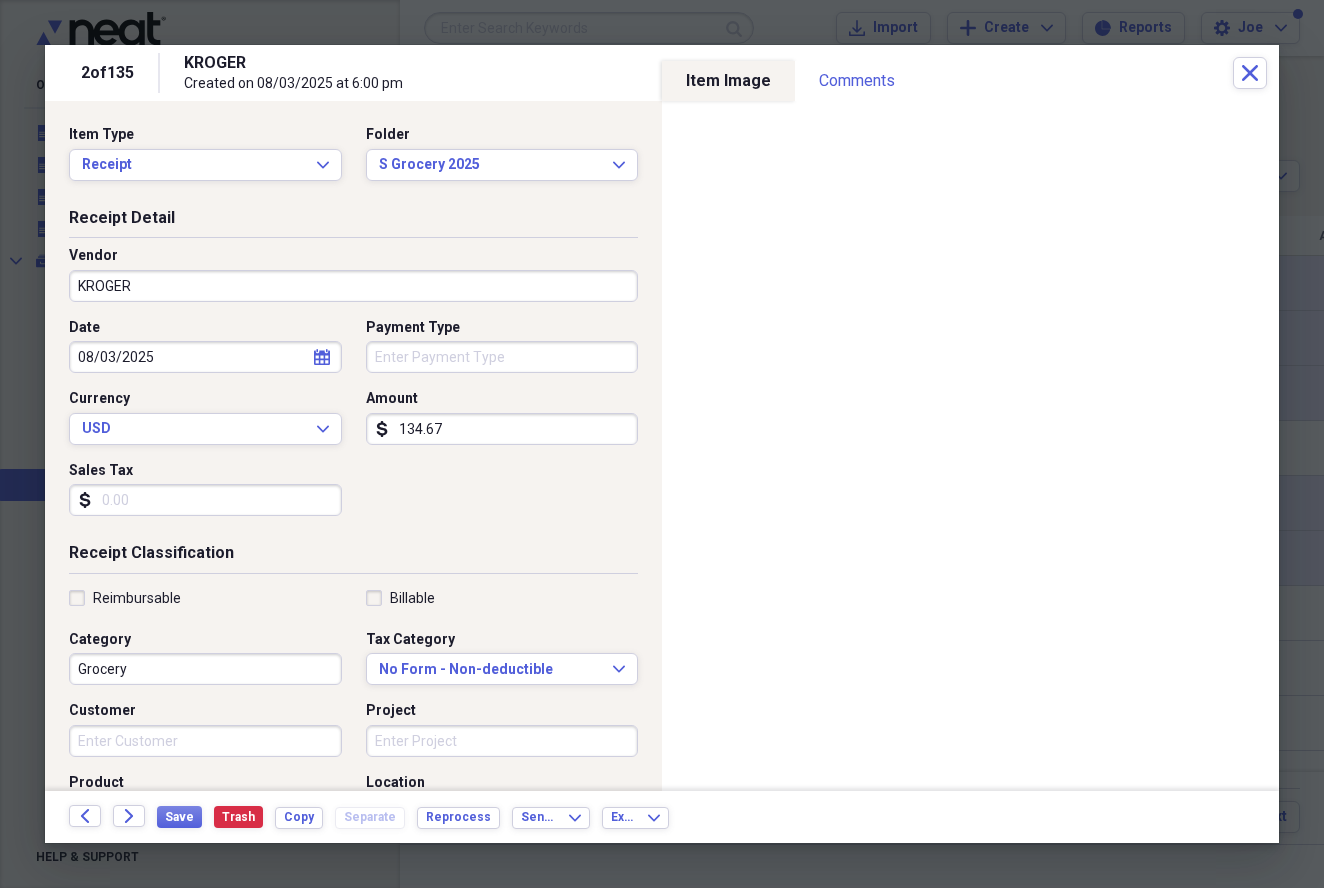 type on "MasterCard" 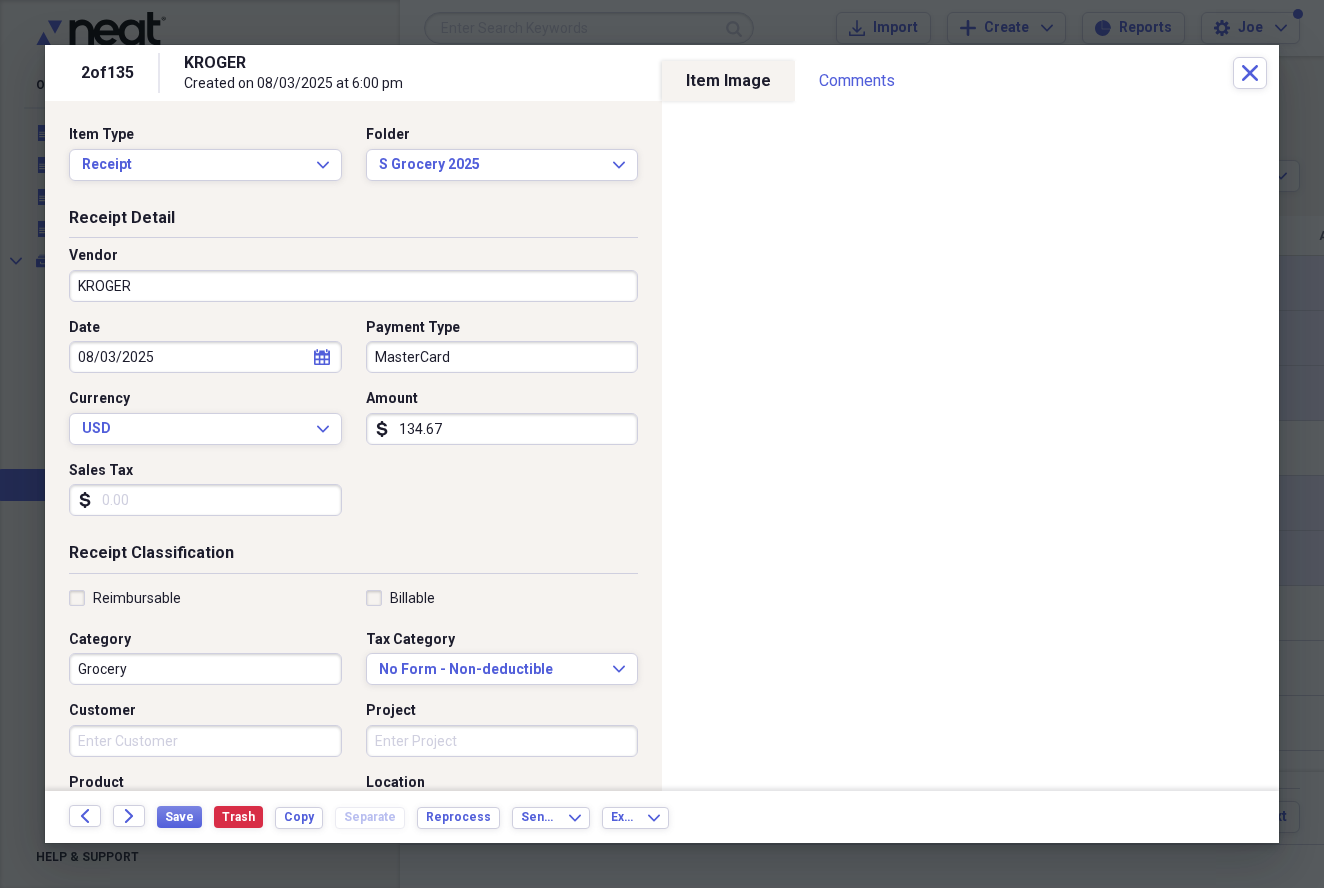 click on "134.67" at bounding box center (502, 429) 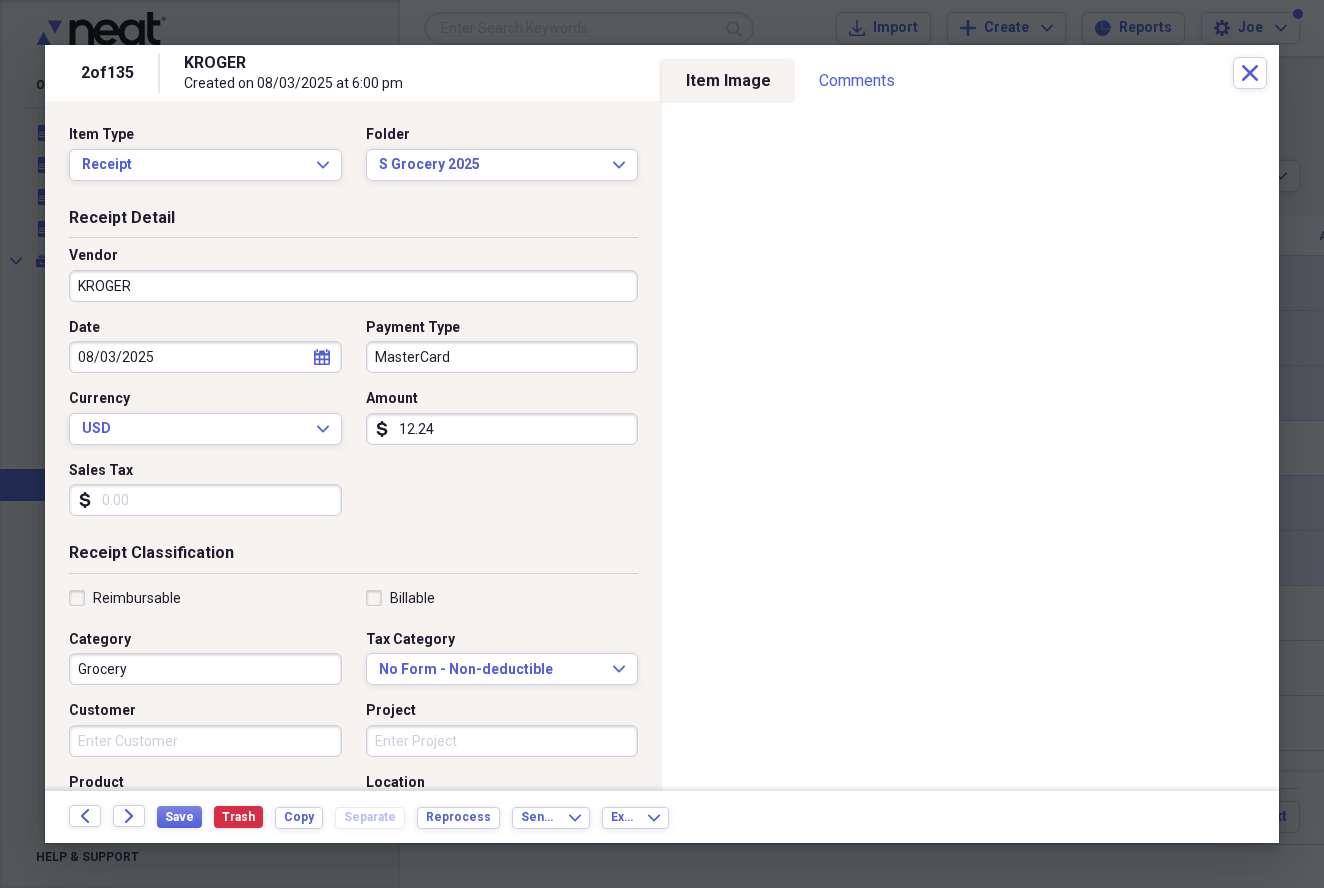 type on "122.42" 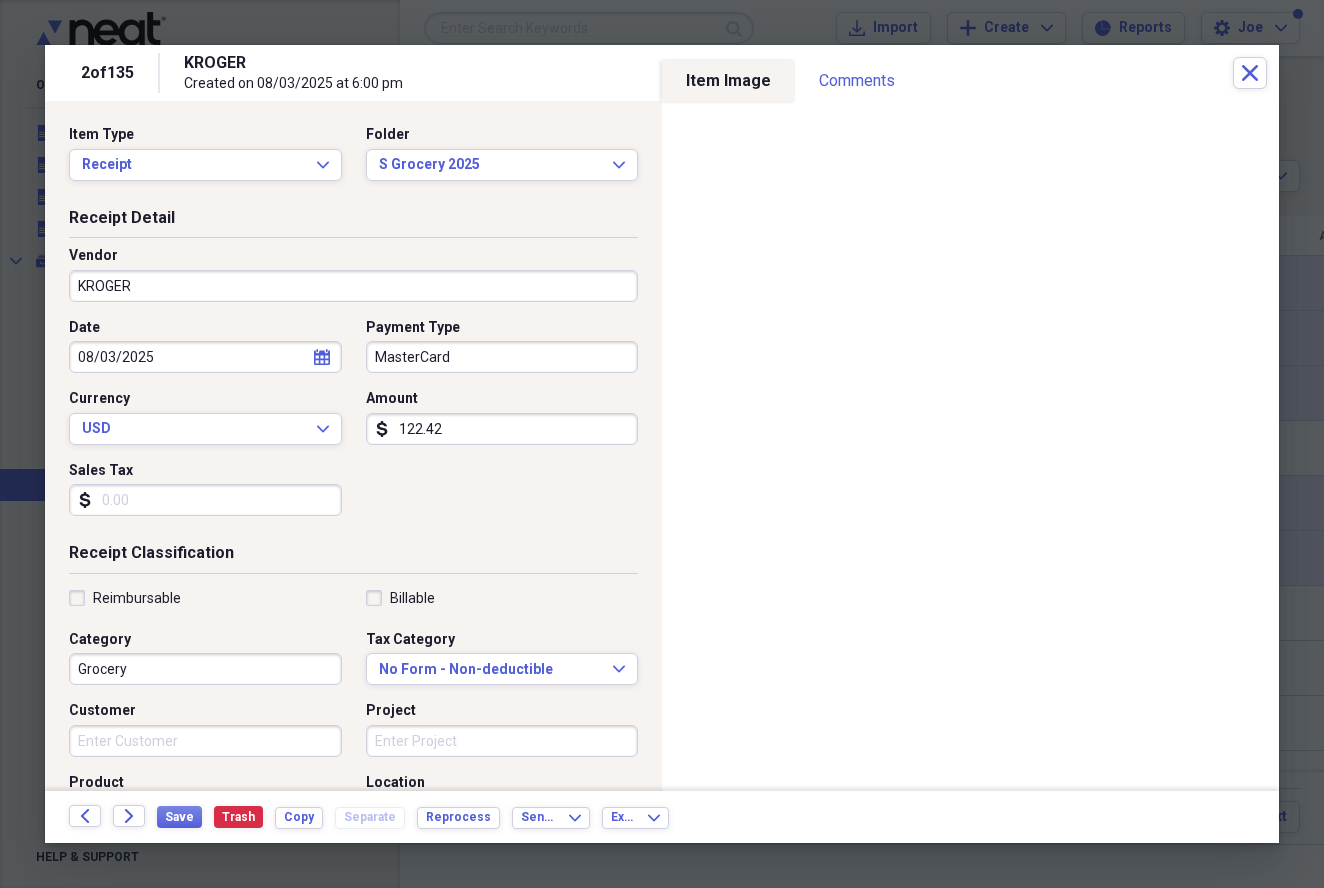 click on "Sales Tax" at bounding box center [205, 500] 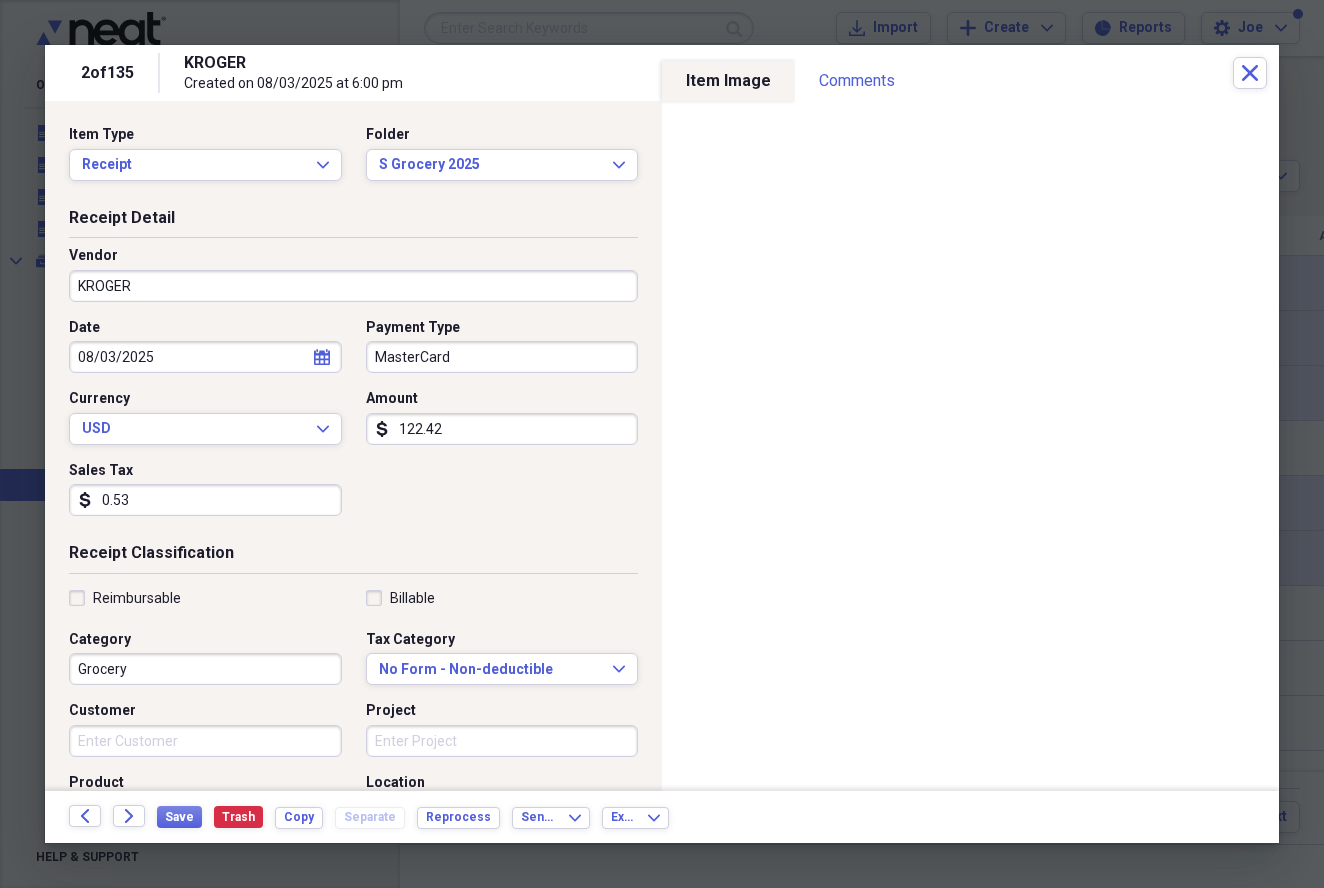 type on "5.38" 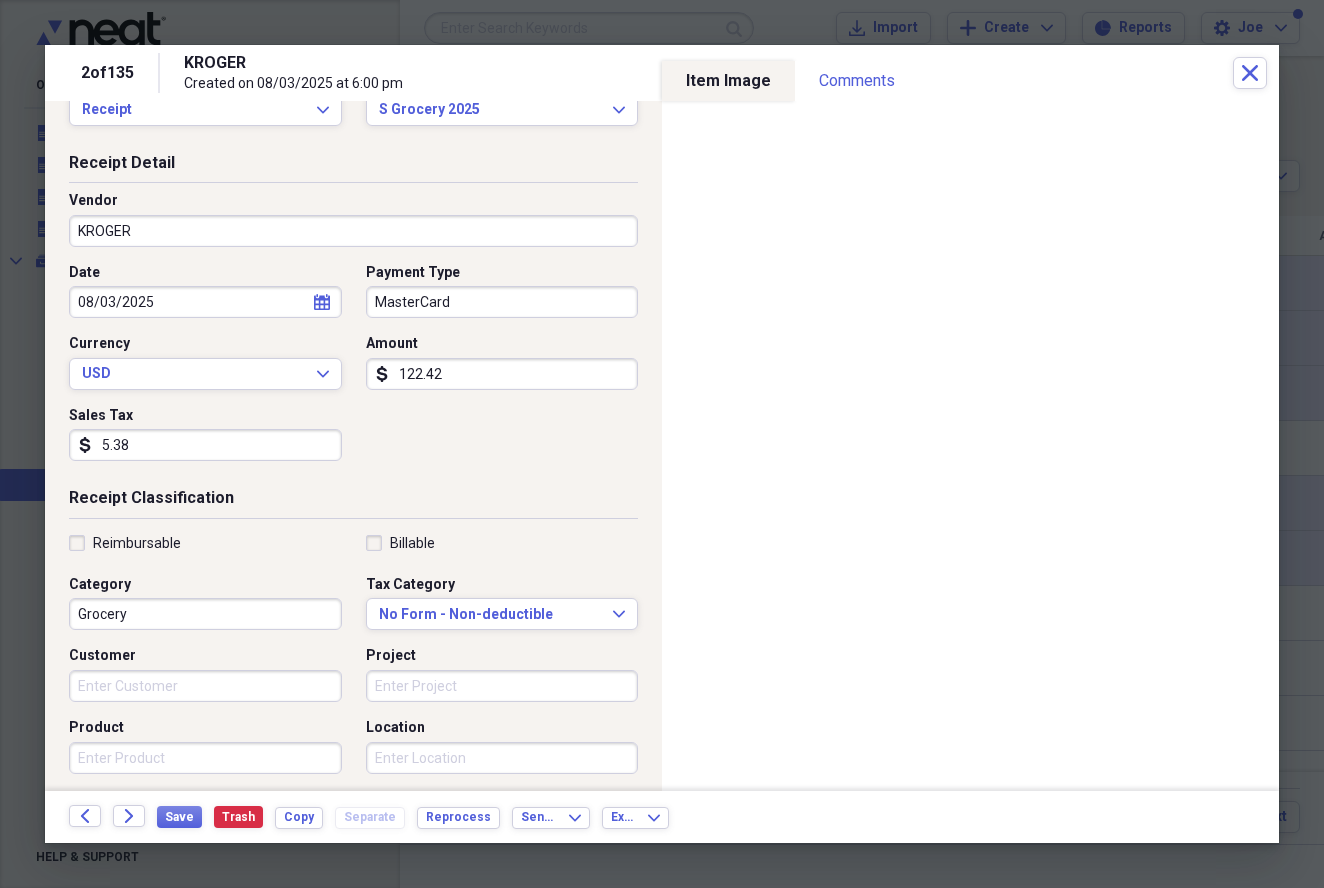 scroll, scrollTop: 62, scrollLeft: 0, axis: vertical 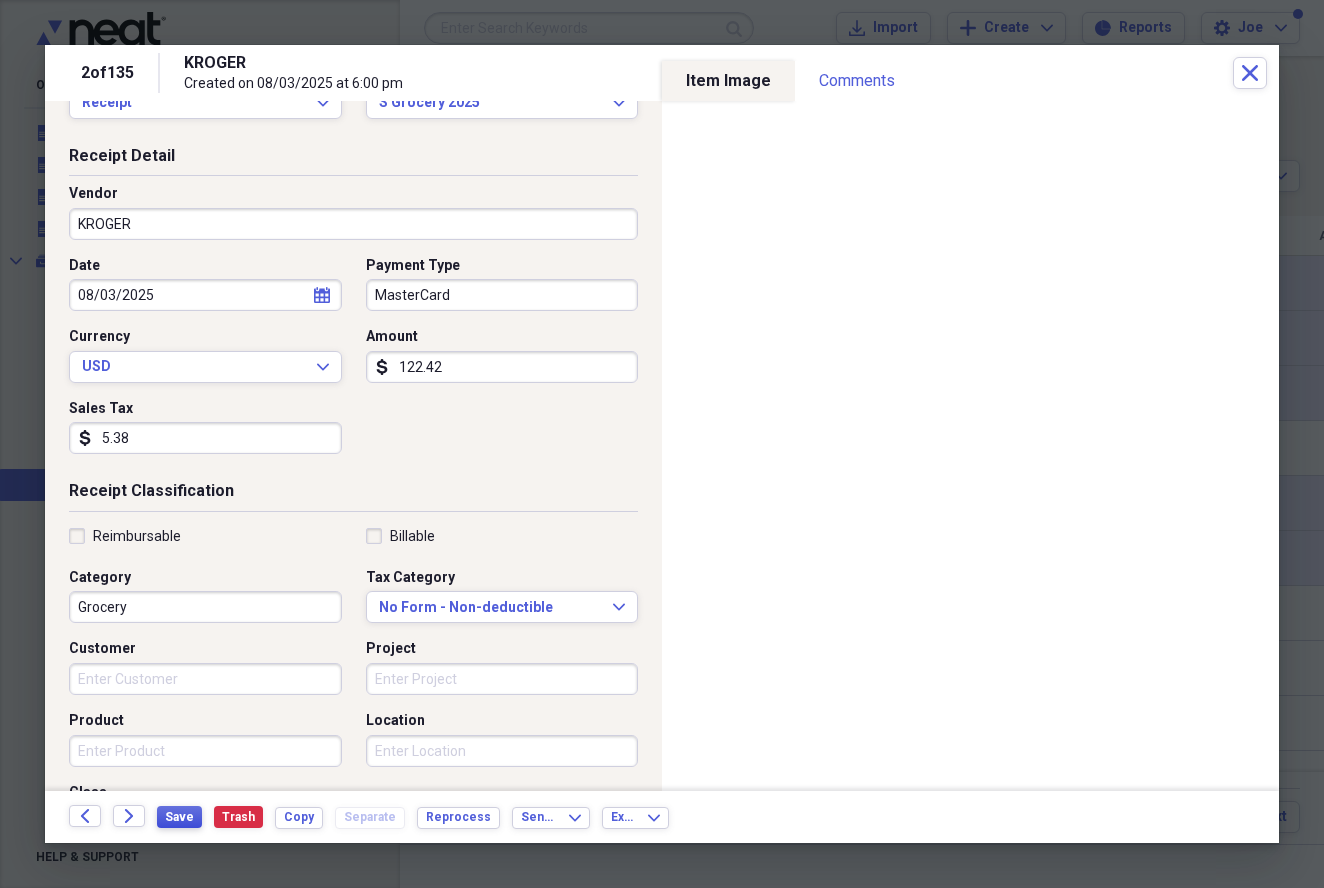 click on "Save" at bounding box center [179, 817] 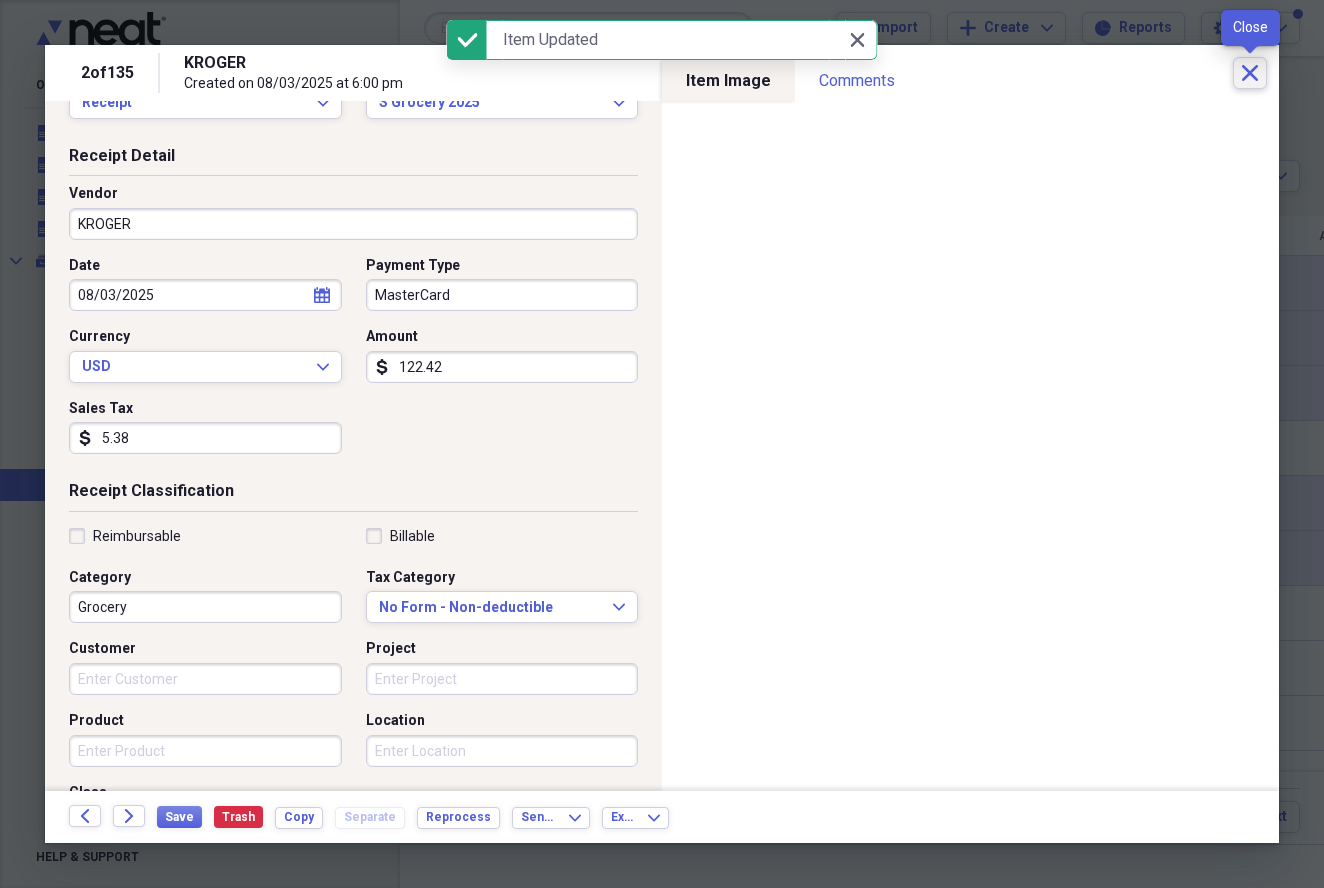 click on "Close" at bounding box center [1250, 73] 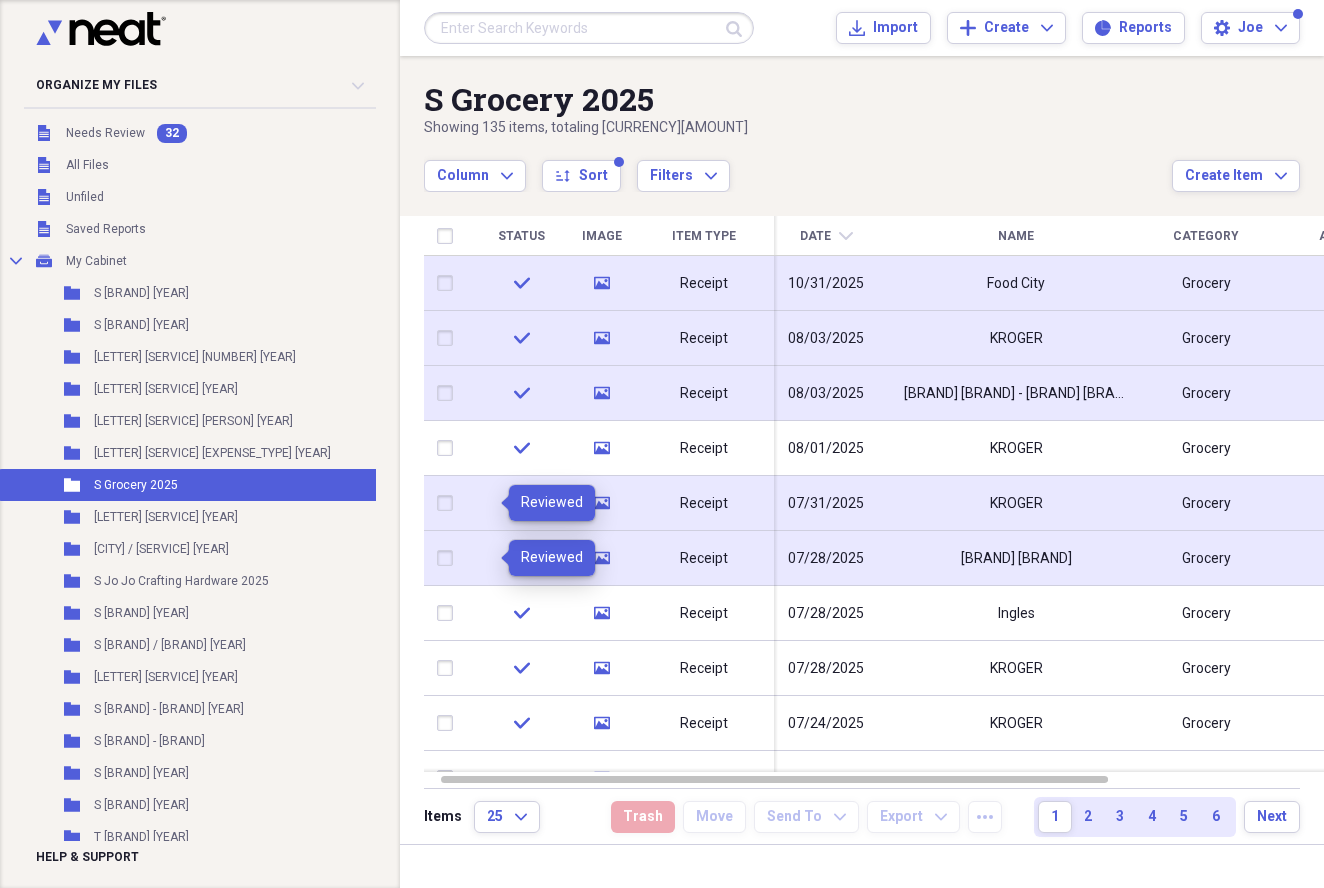click on "media" at bounding box center (601, 283) 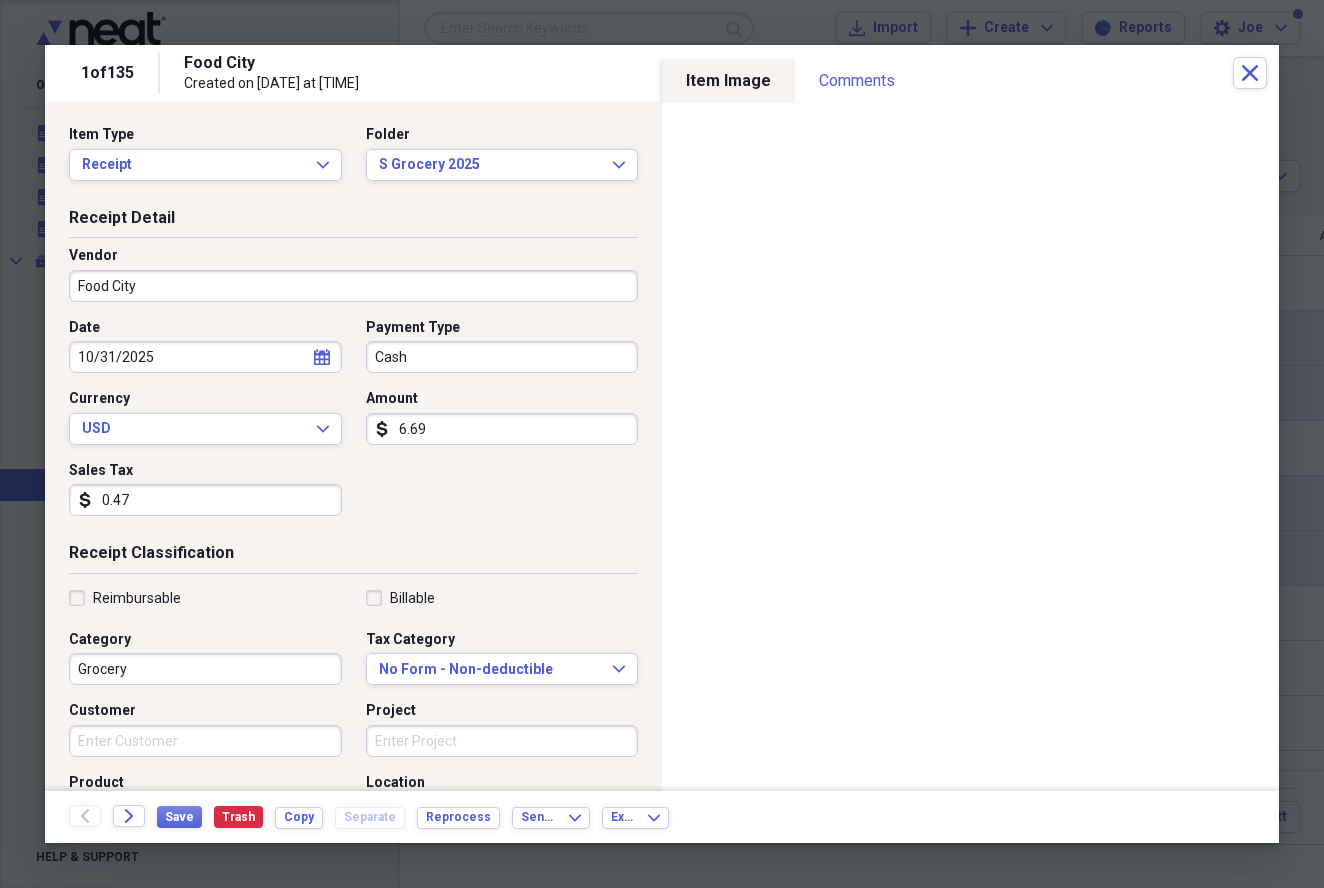 click 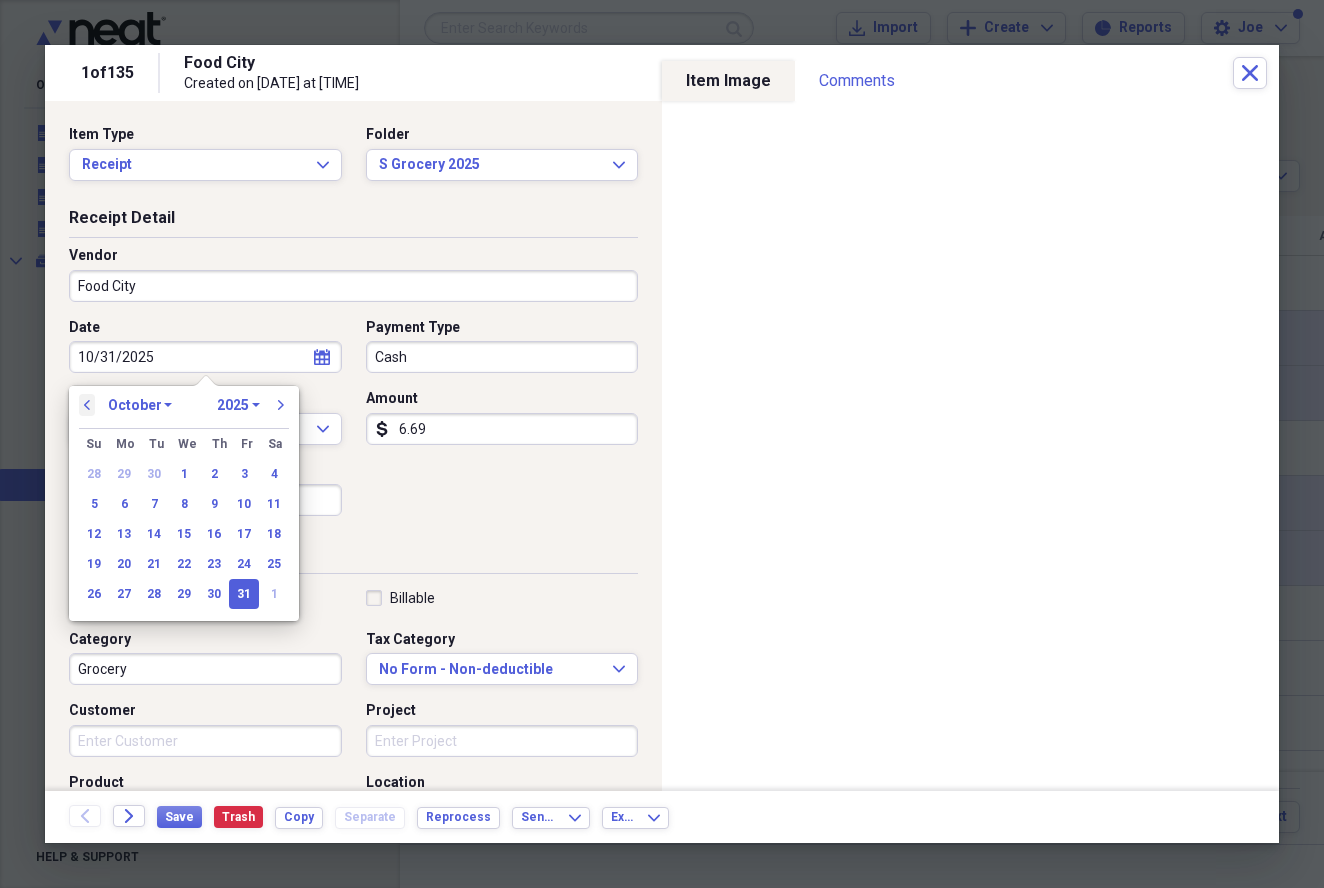 click on "previous" at bounding box center [87, 405] 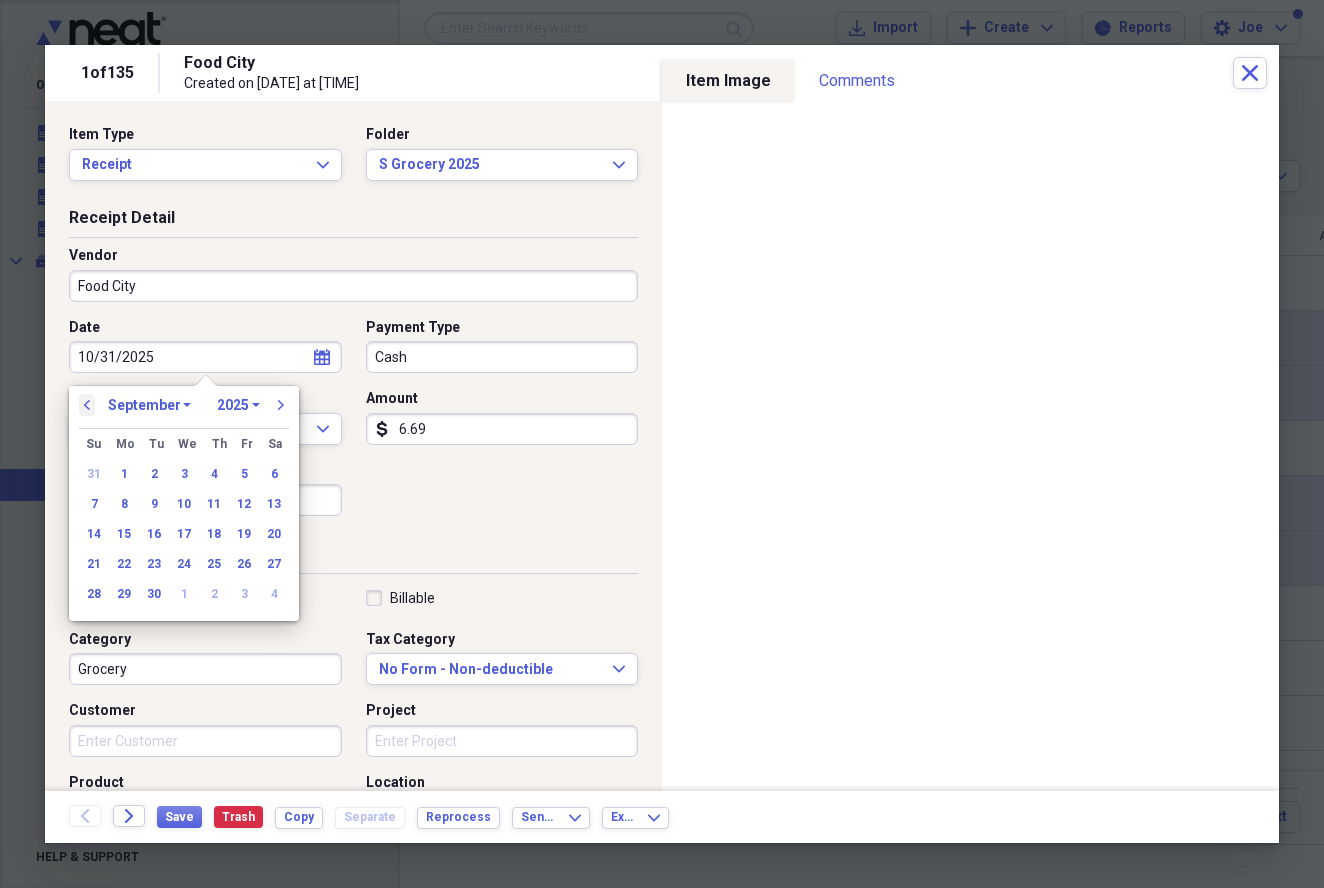click on "previous" at bounding box center [87, 405] 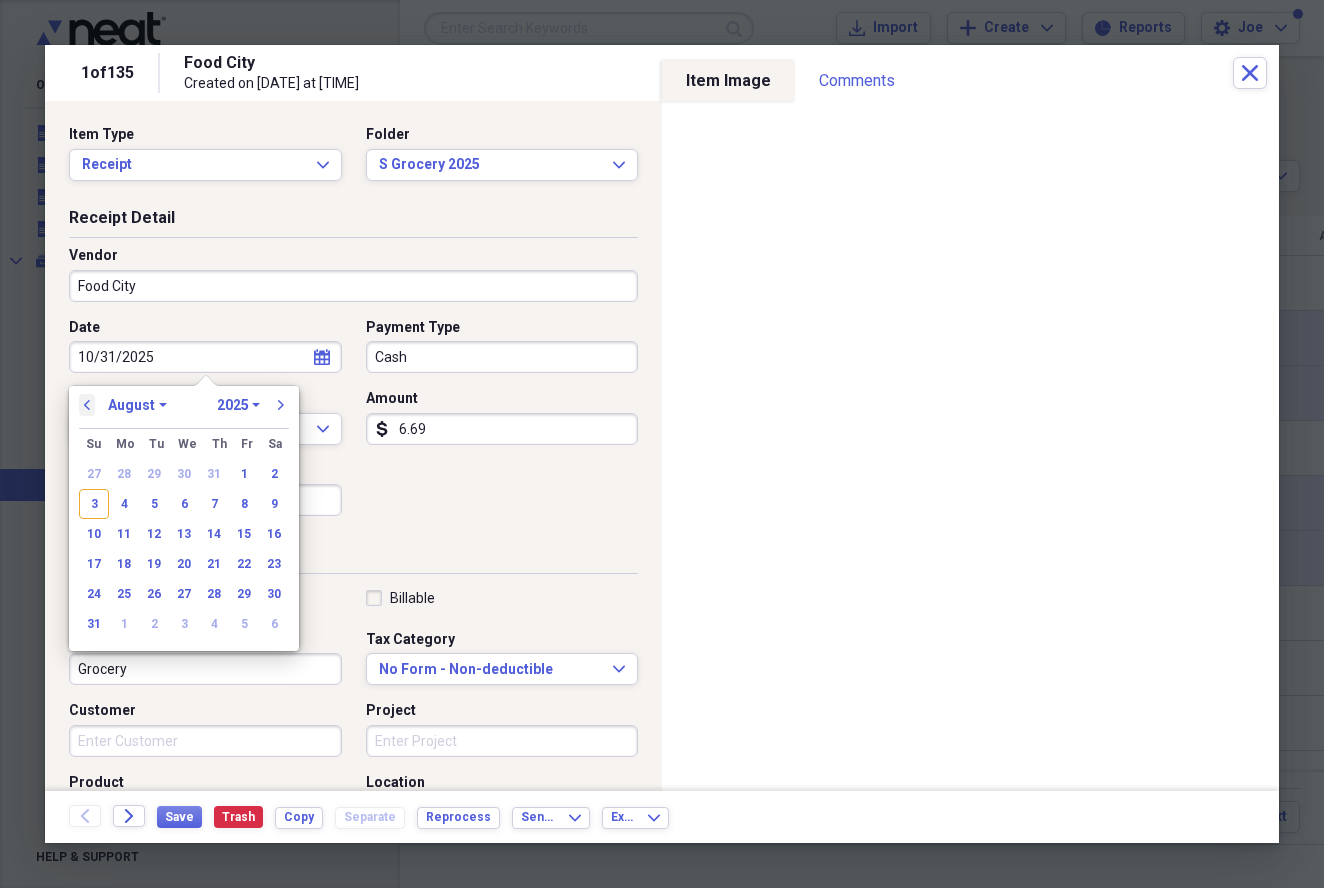 click on "previous" at bounding box center [87, 405] 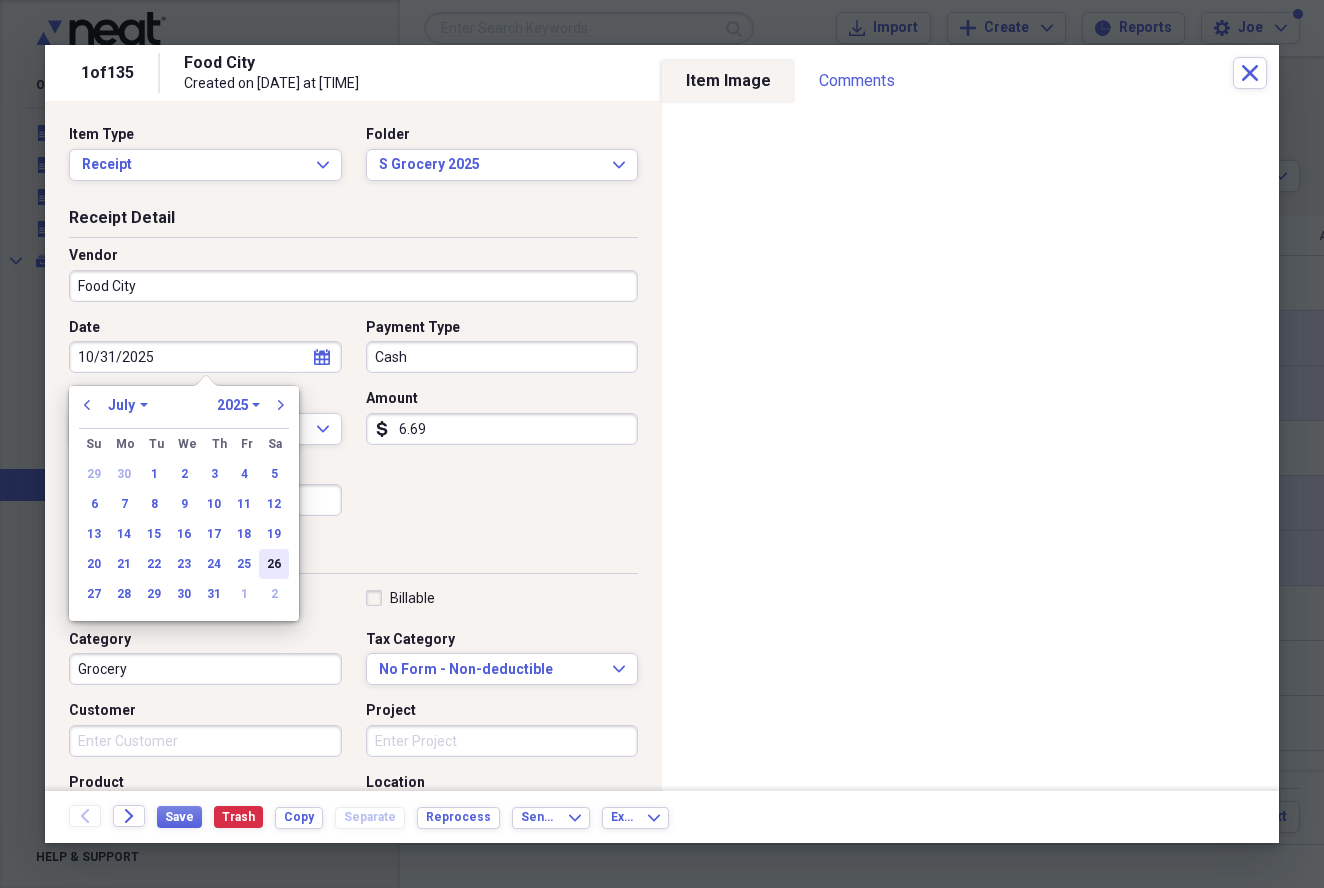 click on "26" at bounding box center [274, 564] 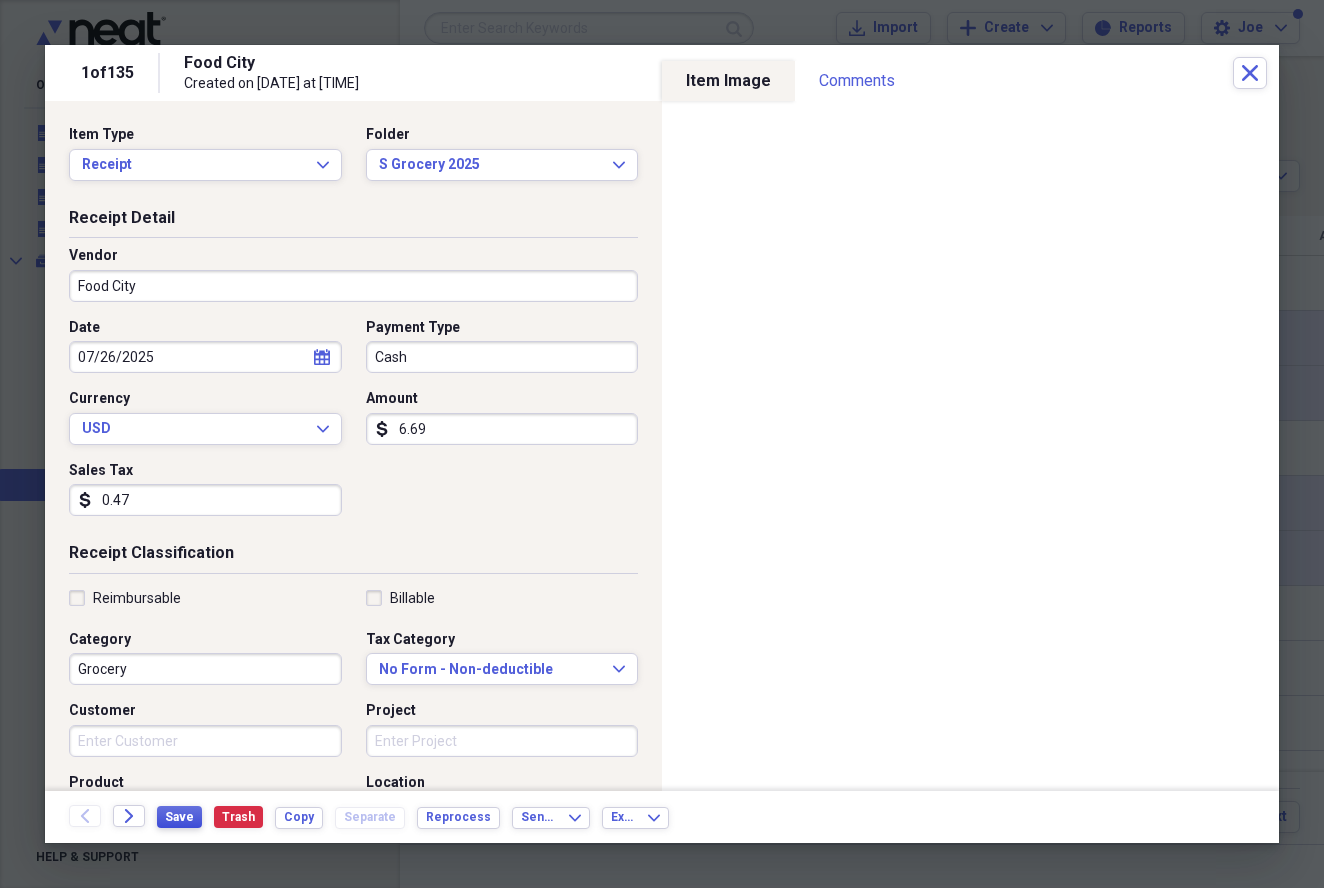 click on "Save" at bounding box center [179, 817] 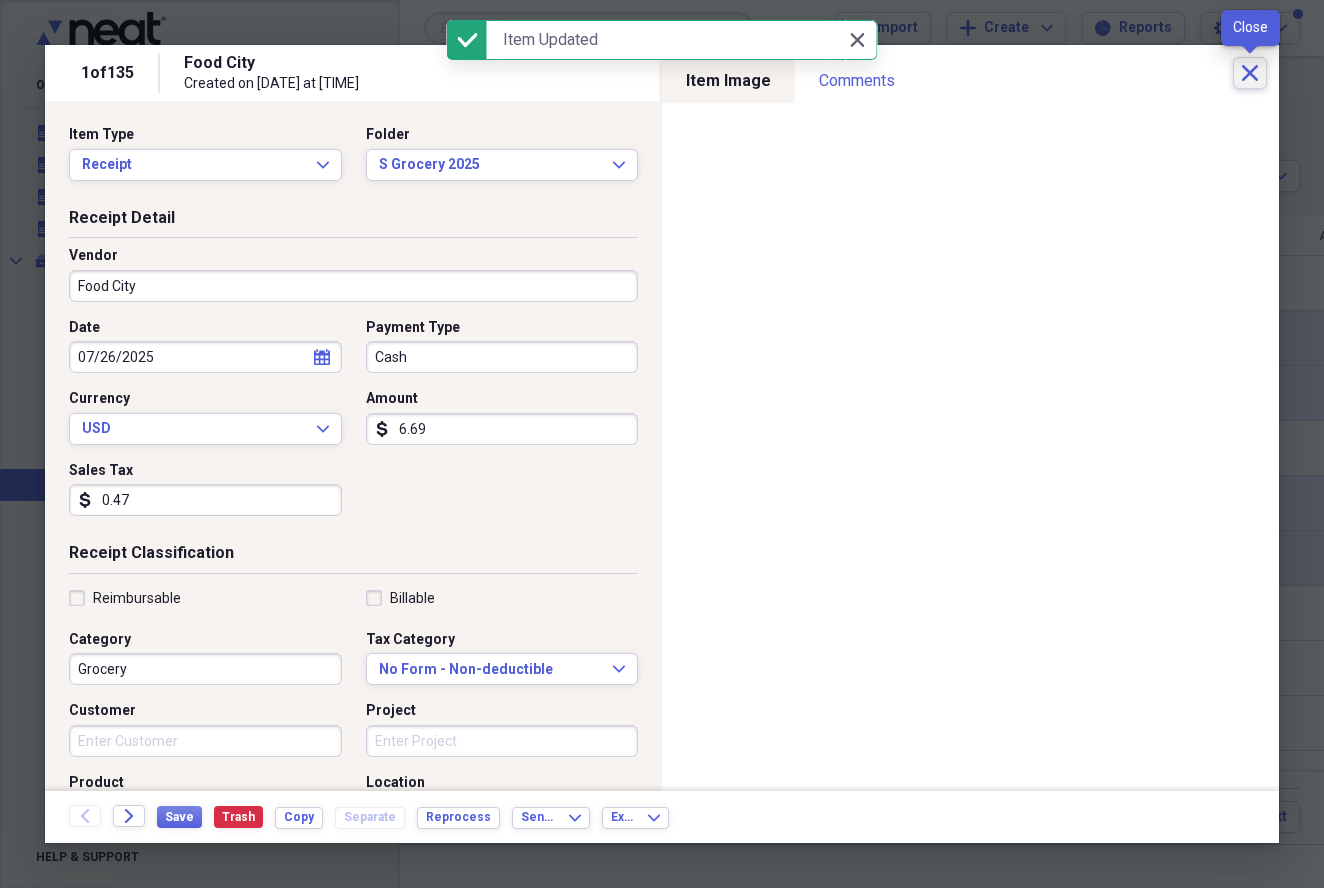 click on "Close" at bounding box center (1250, 73) 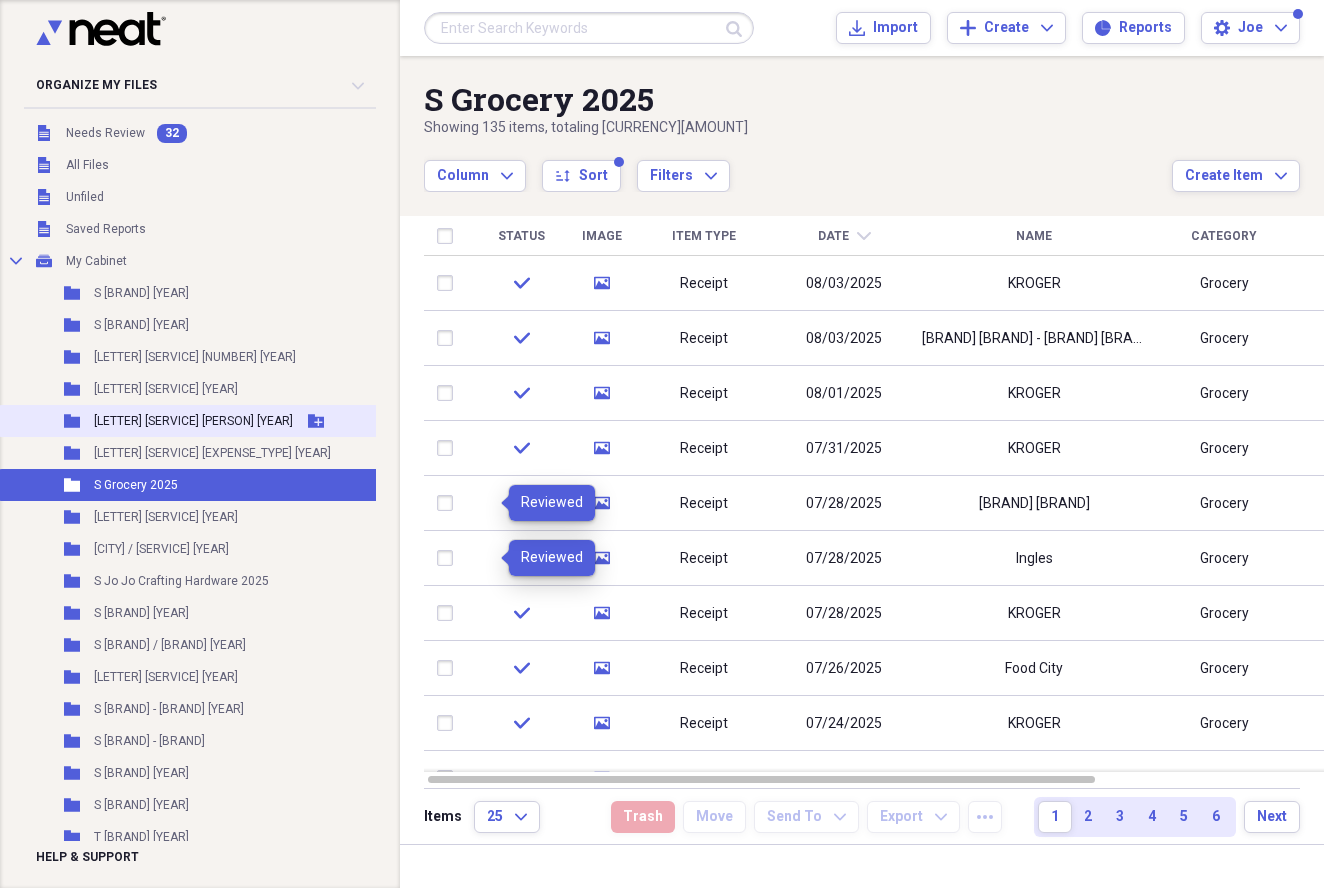 click on "[LETTER] [SERVICE] [PERSON] [YEAR] Add Folder" at bounding box center [233, 421] 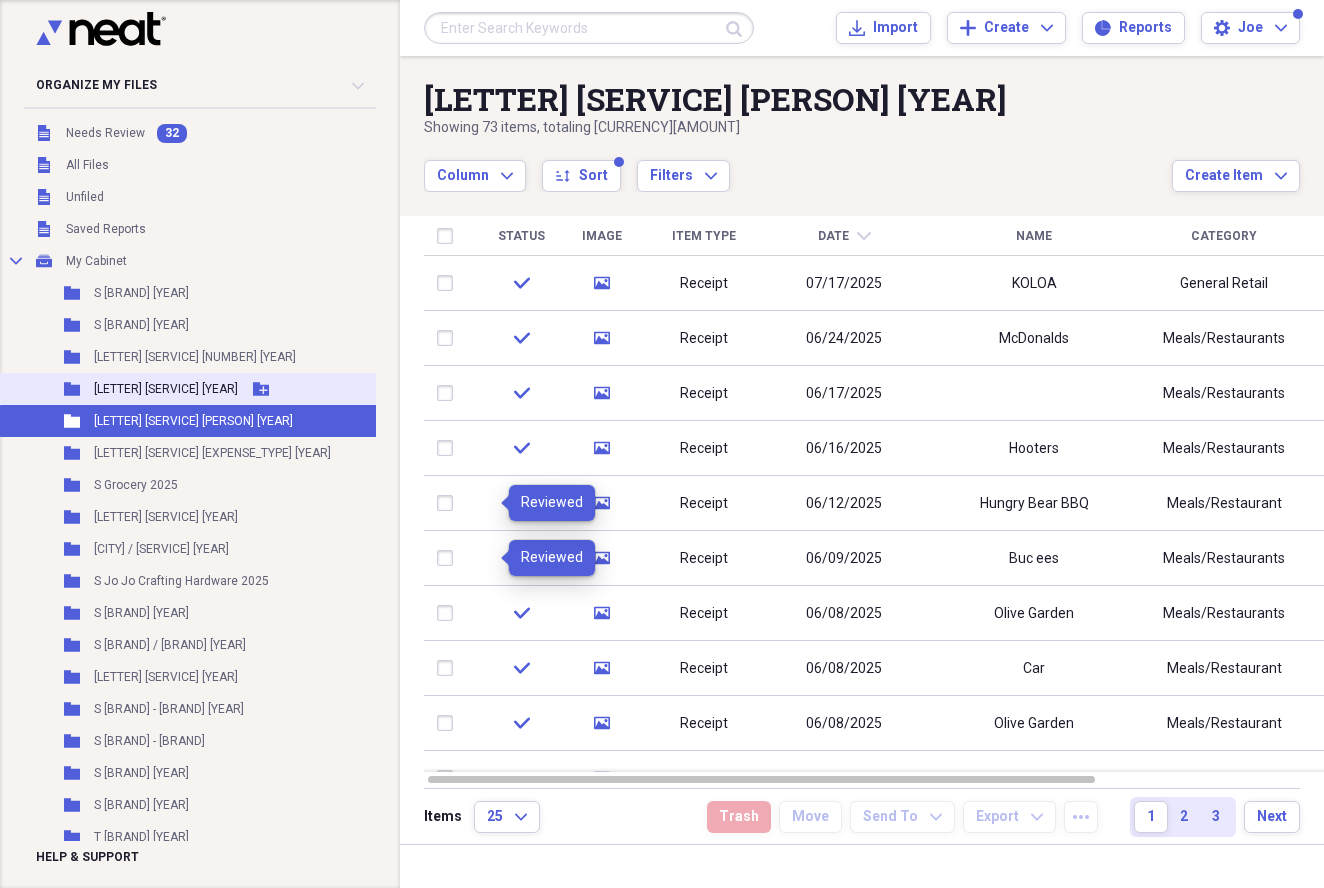 click on "[LETTER] [SERVICE] [YEAR]" at bounding box center (166, 389) 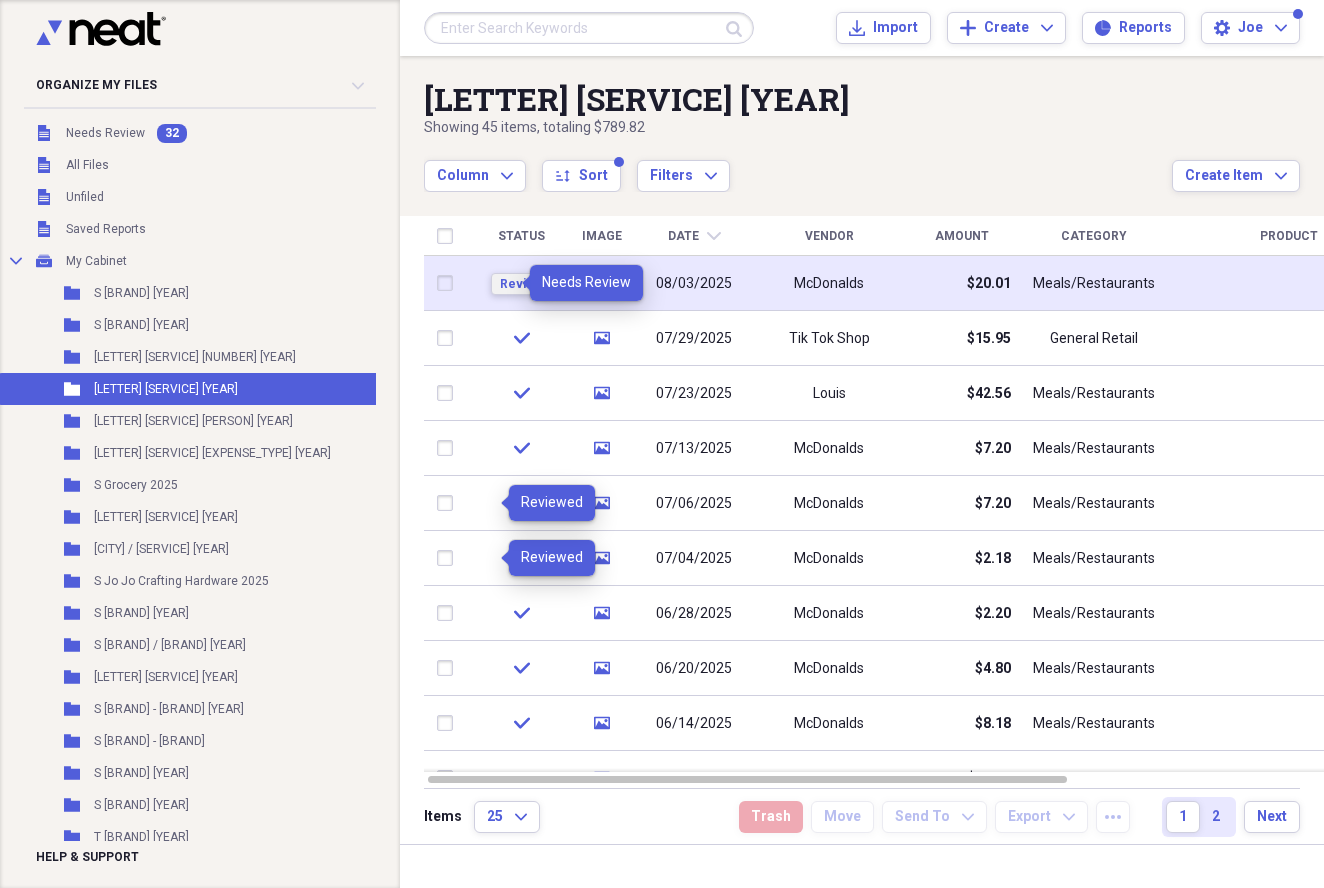 click on "Review" at bounding box center [521, 284] 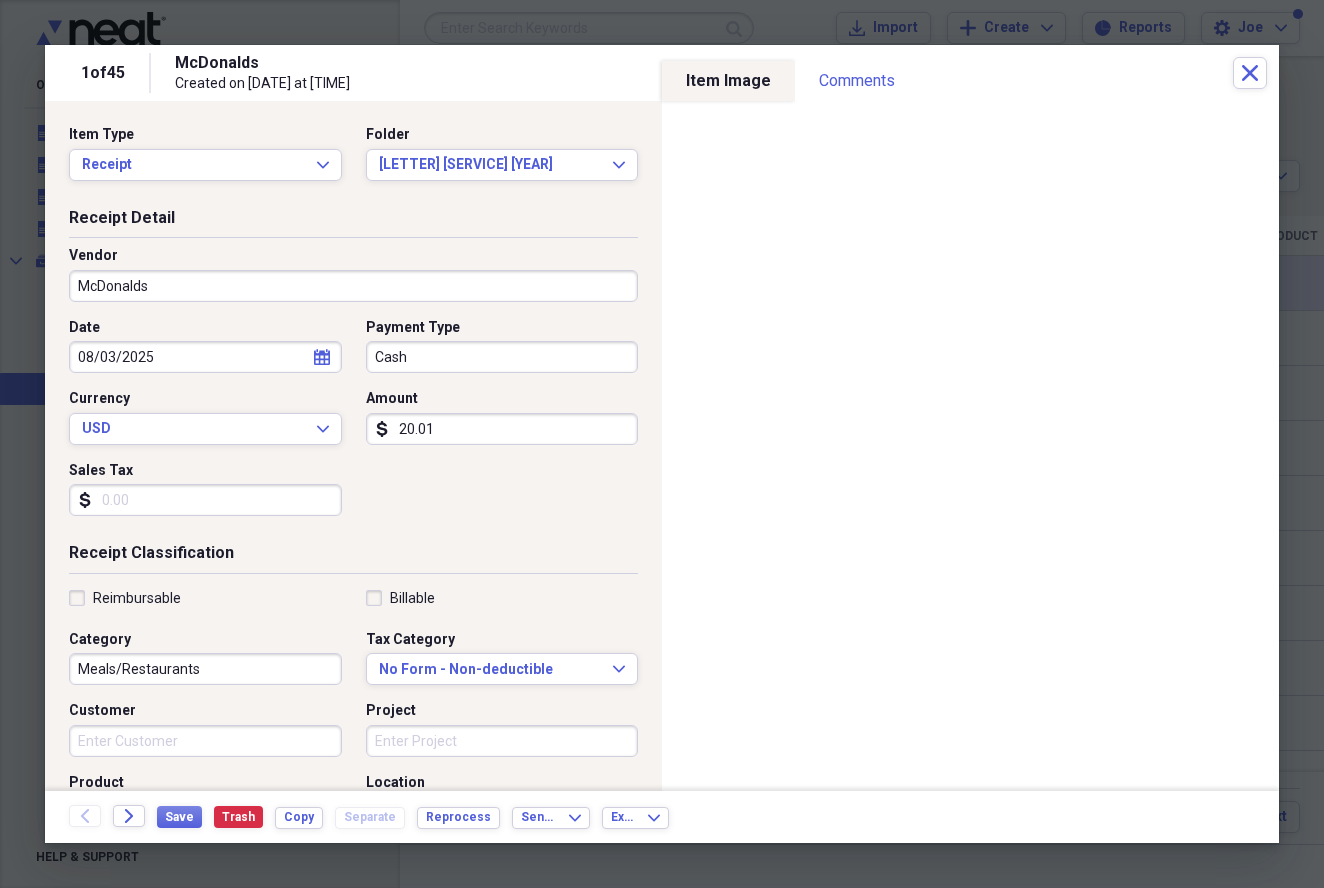 click on "20.01" at bounding box center [502, 429] 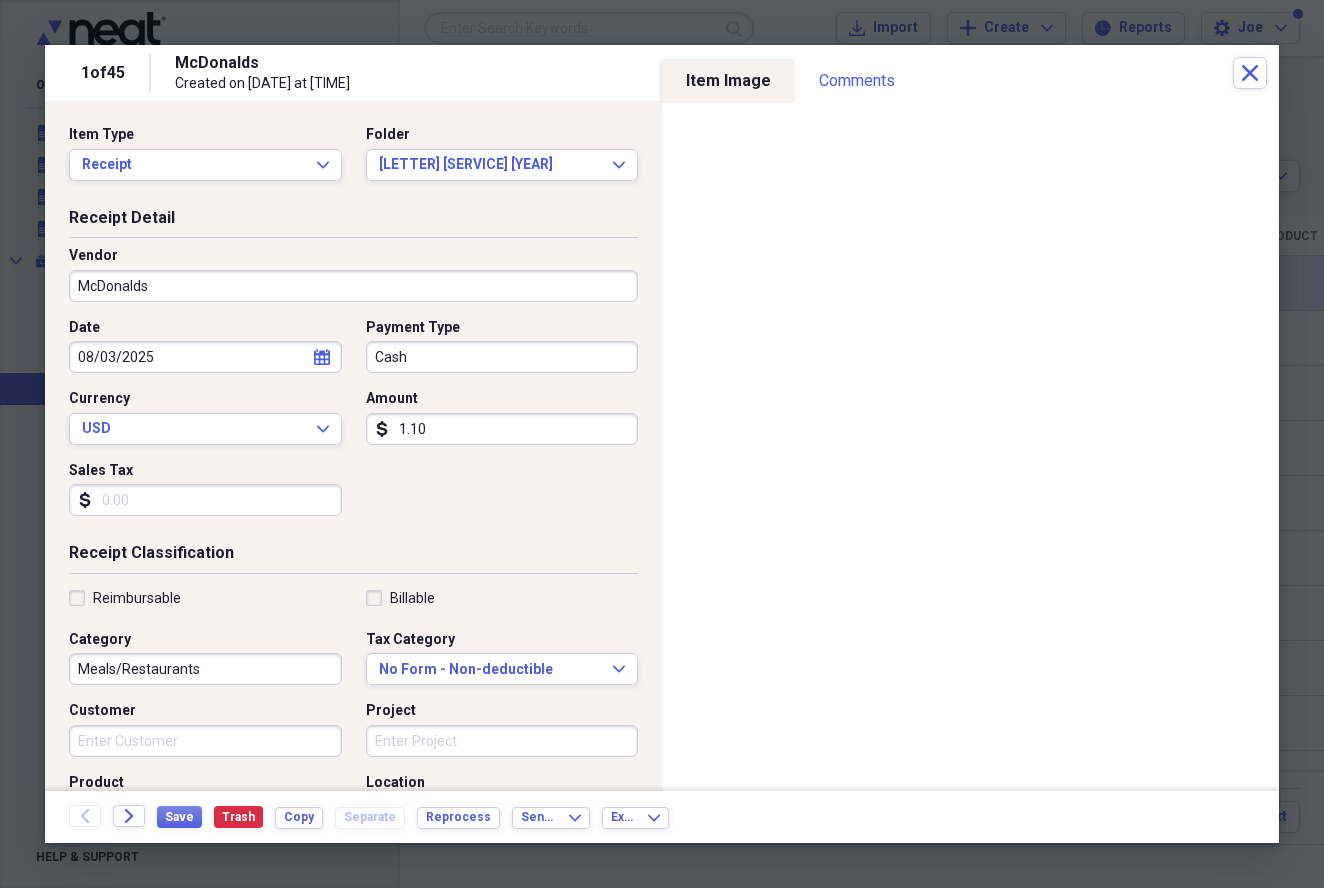type on "11.01" 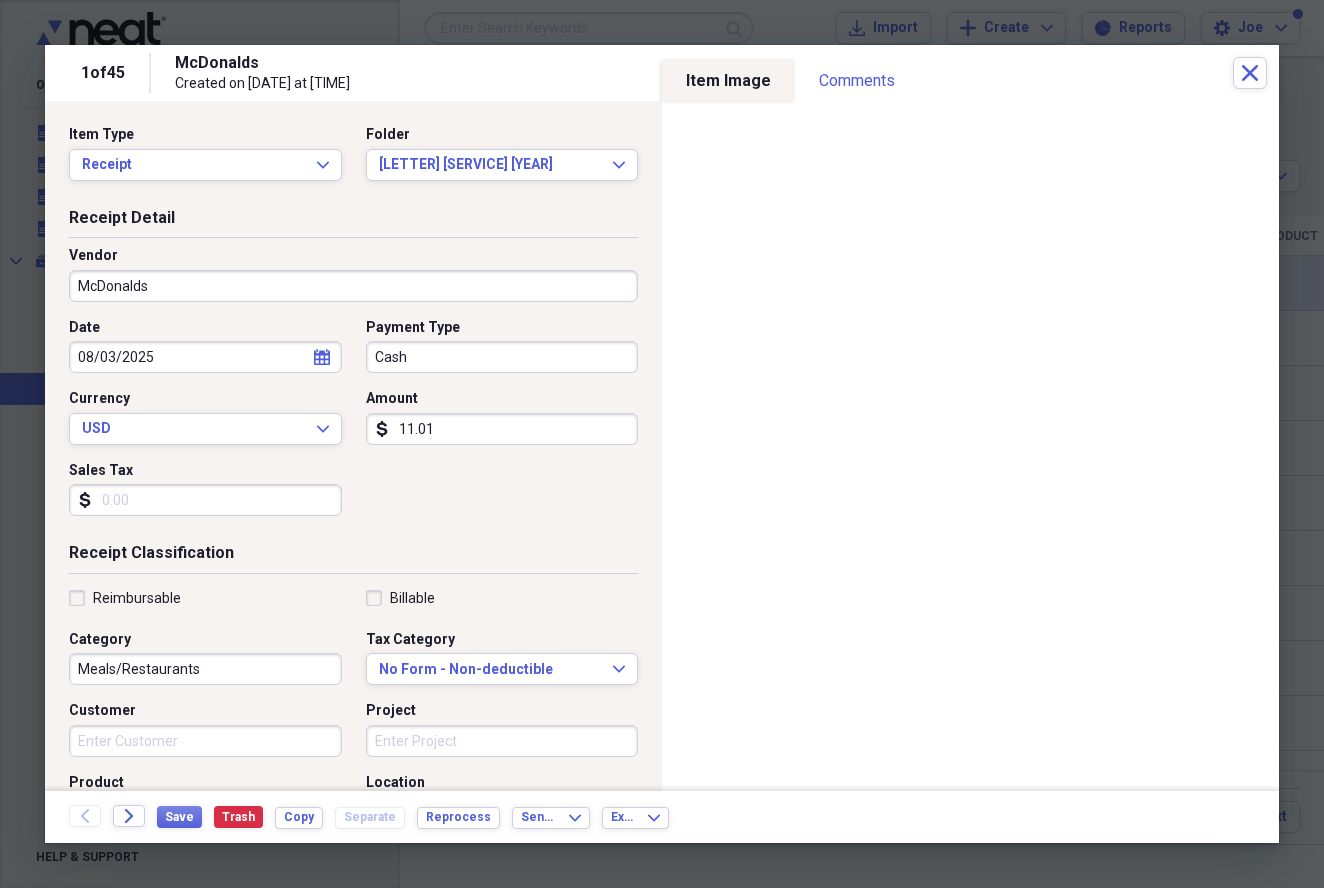 click on "Sales Tax" at bounding box center [205, 500] 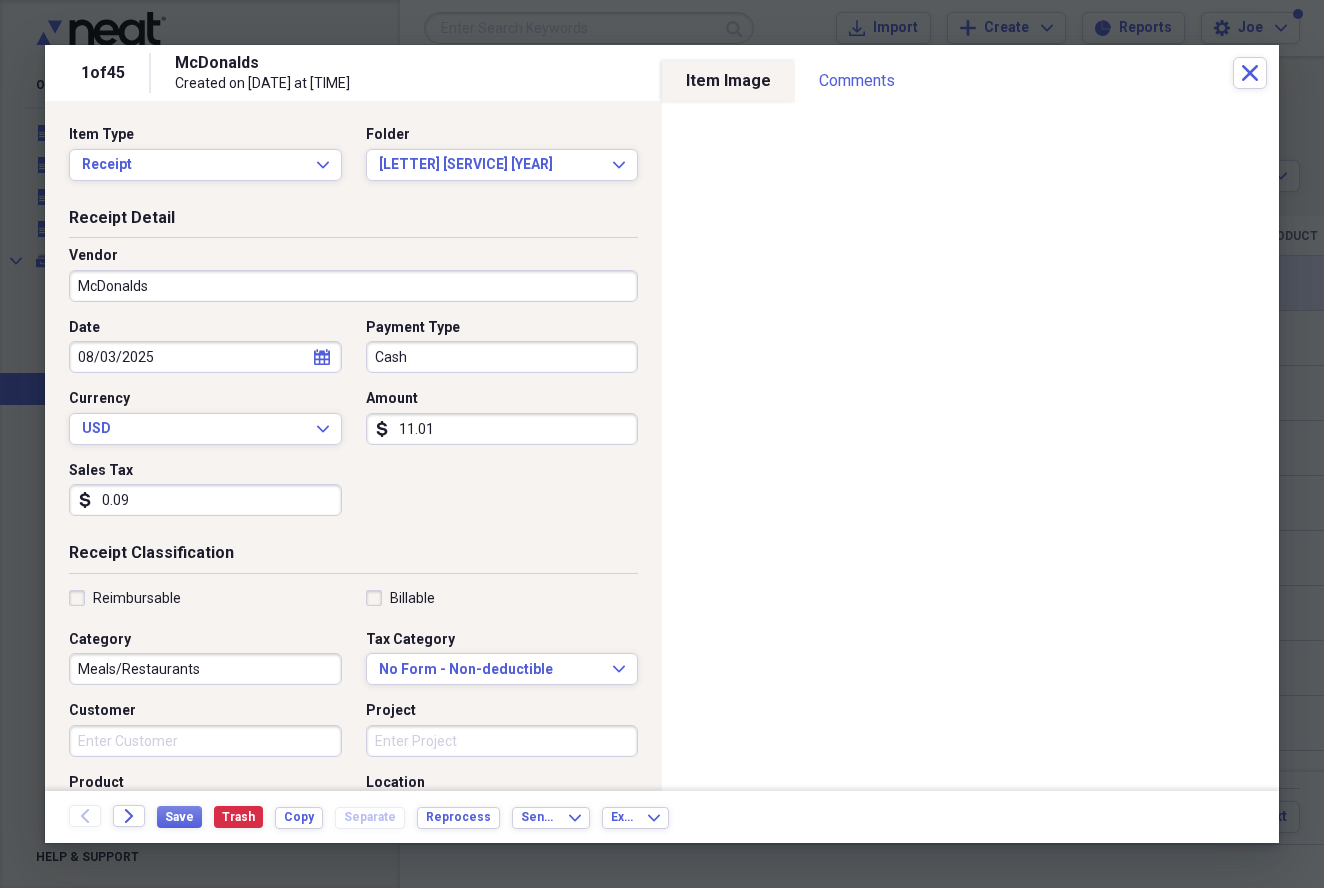 type on "0.93" 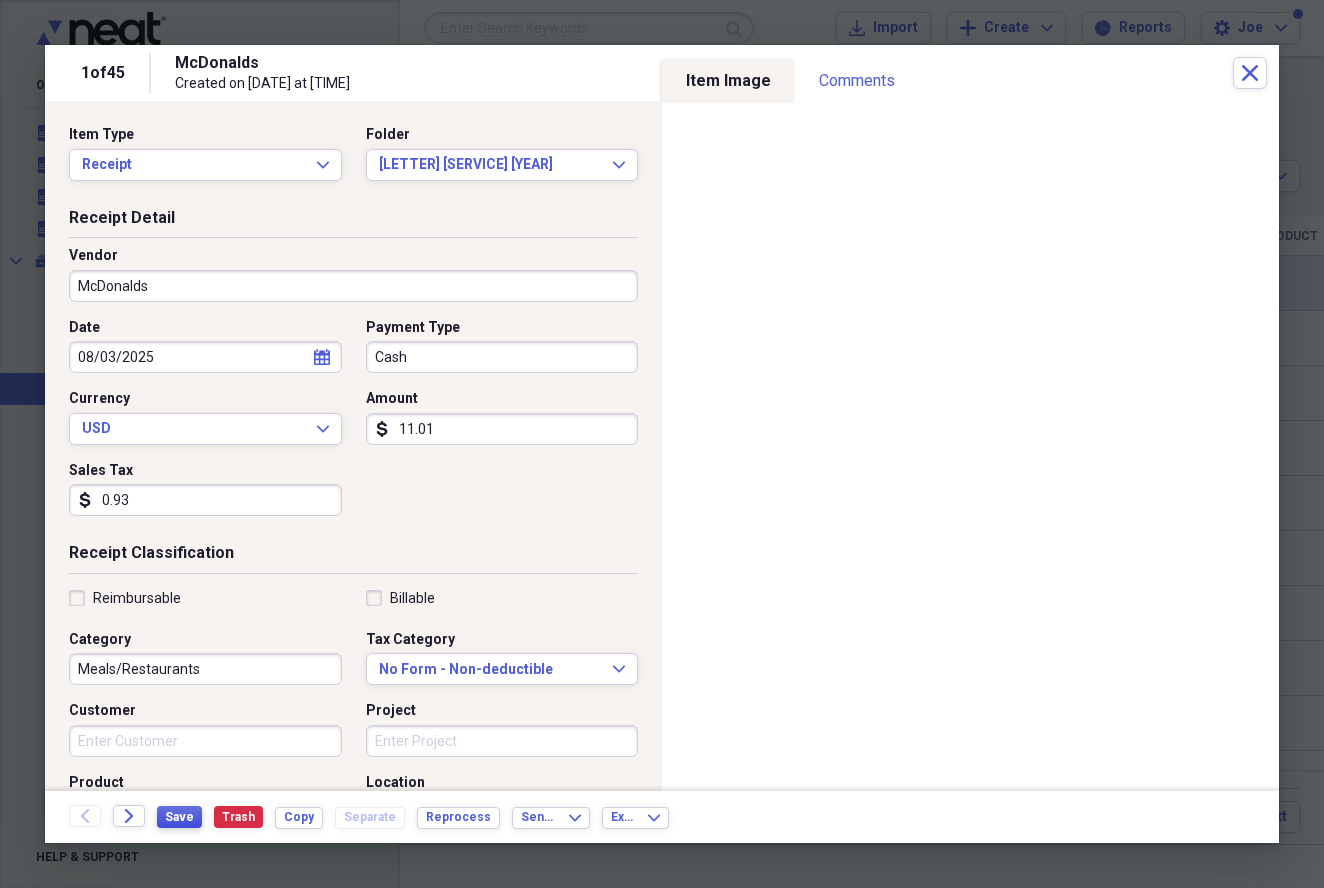click on "Save" at bounding box center (179, 817) 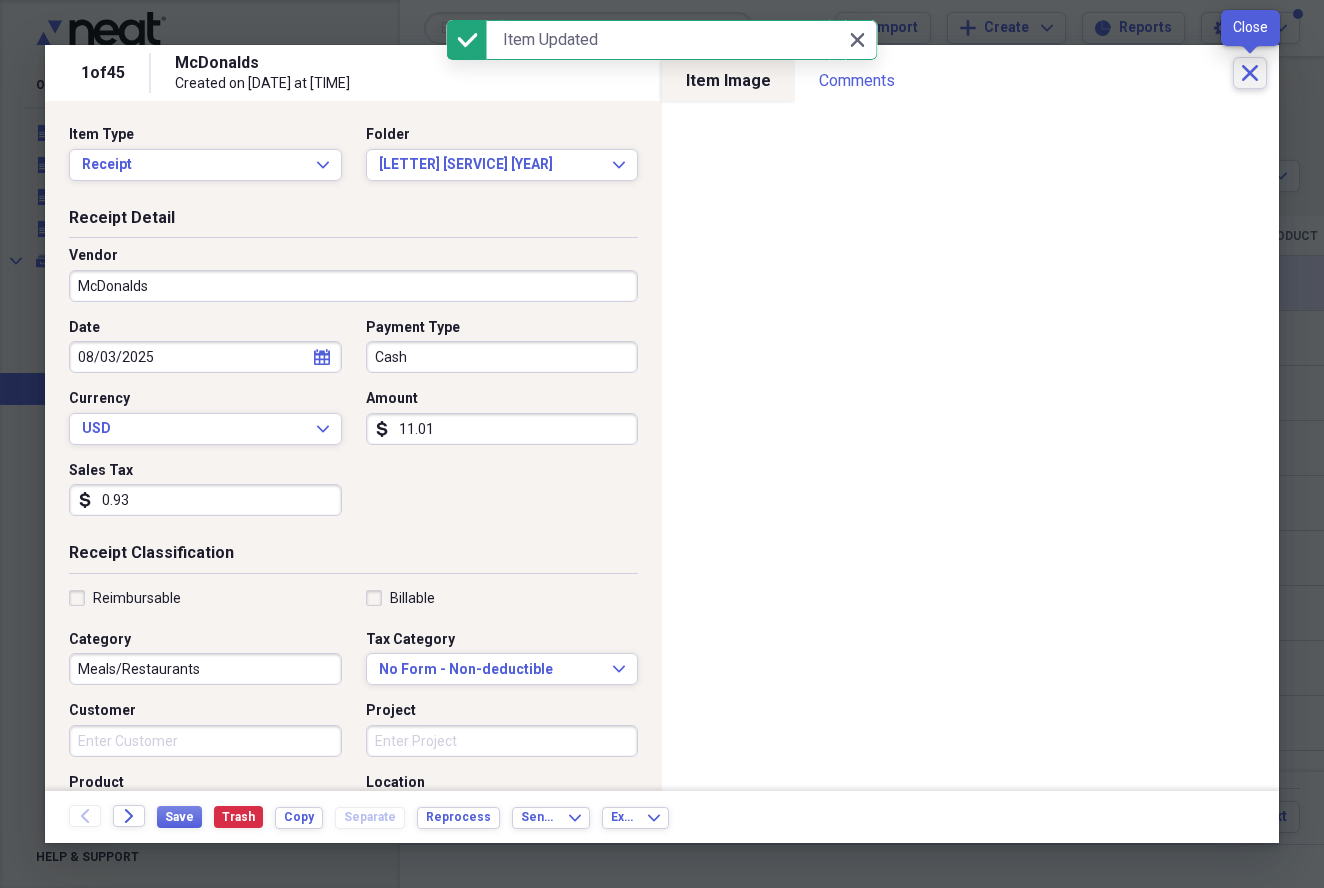 click on "Close" 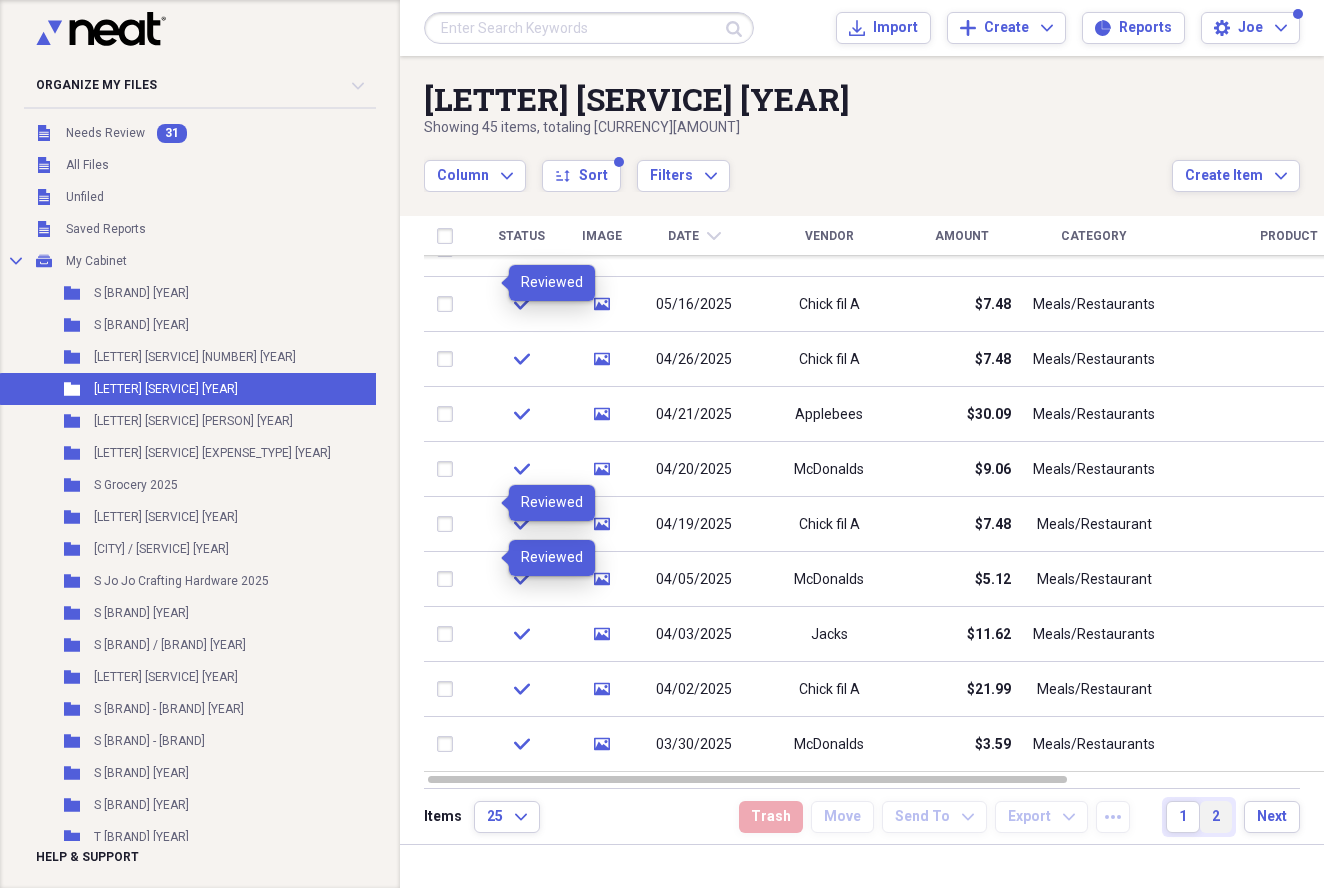 click on "2" at bounding box center [1216, 817] 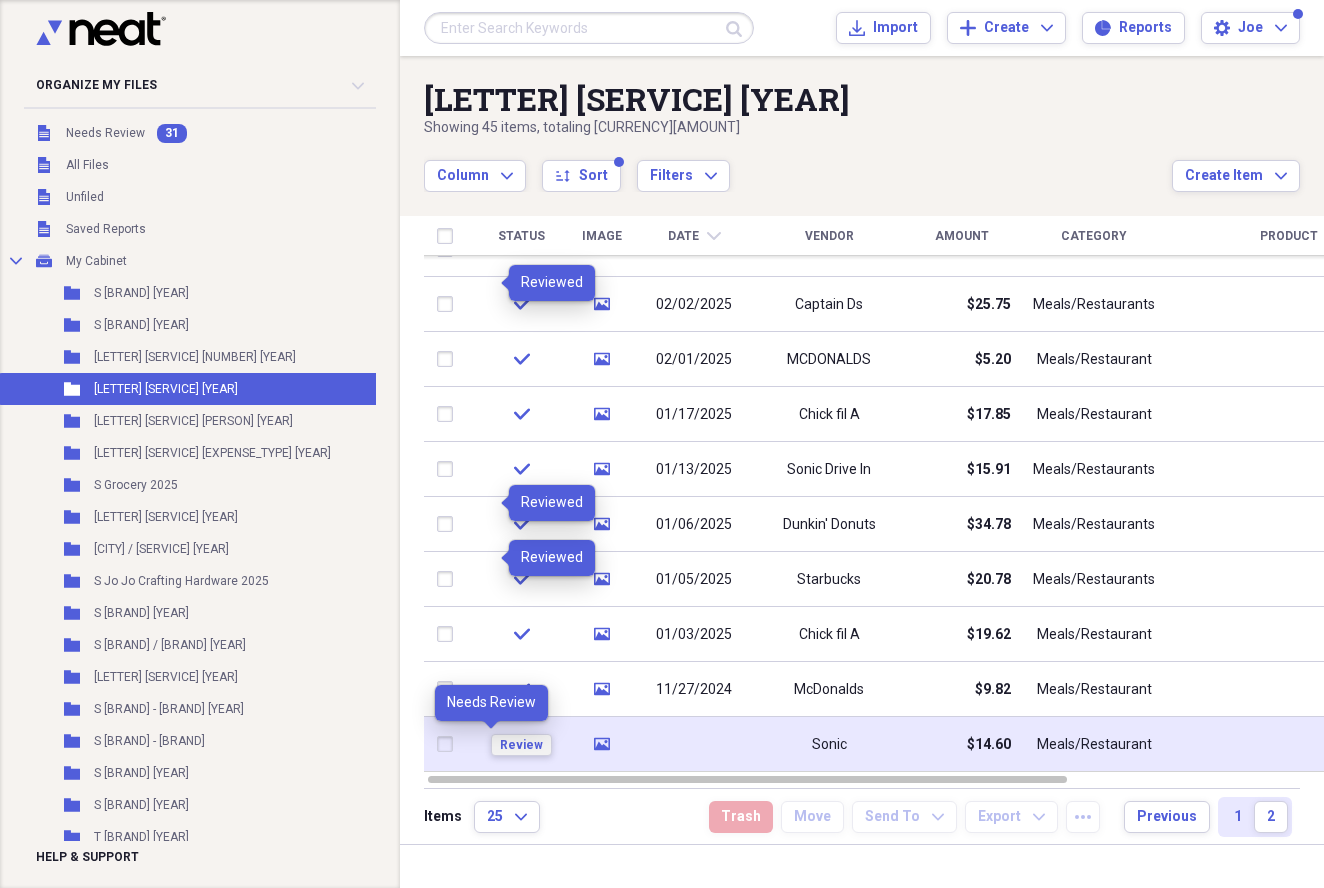 click on "Review" at bounding box center (521, 745) 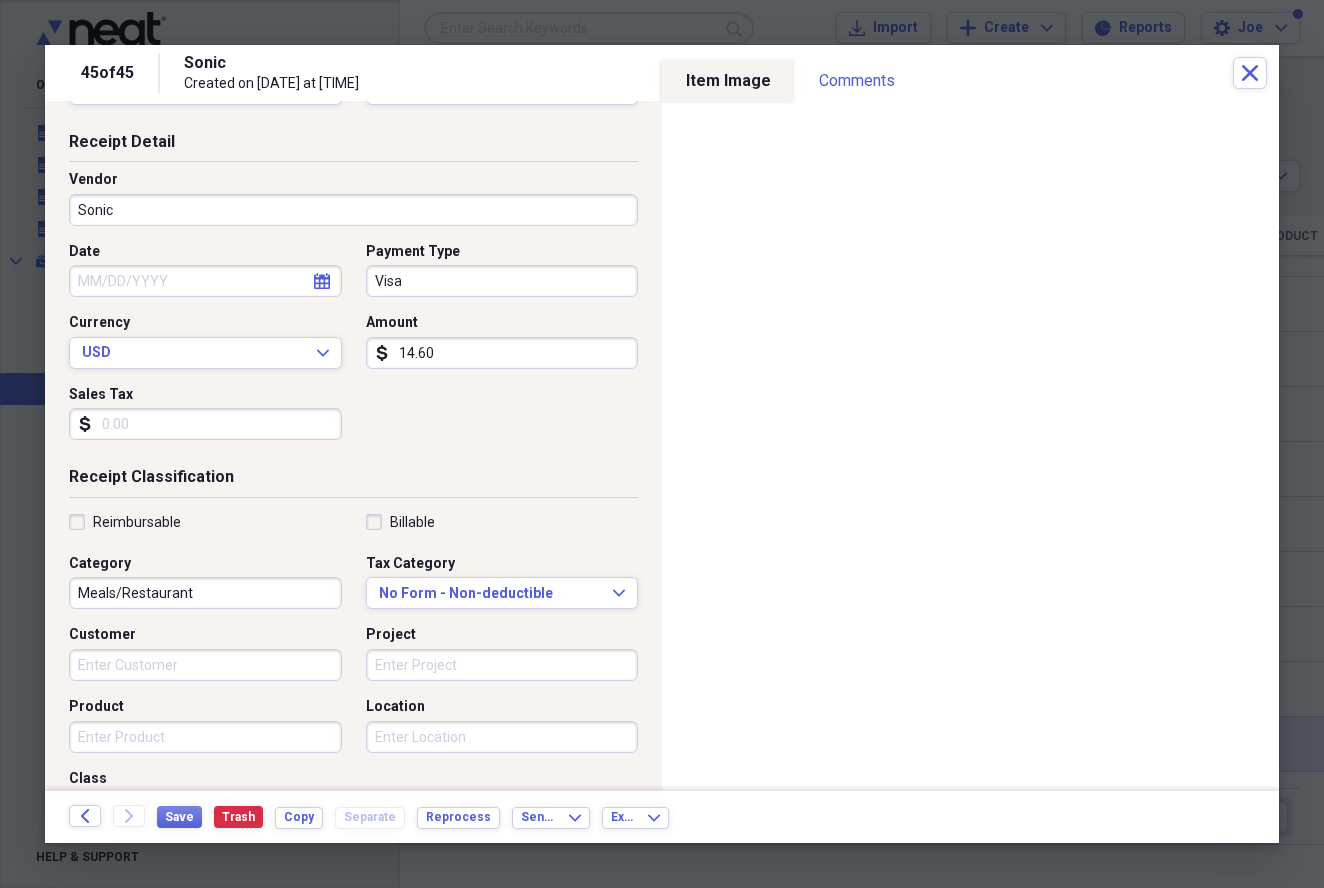 scroll, scrollTop: 67, scrollLeft: 0, axis: vertical 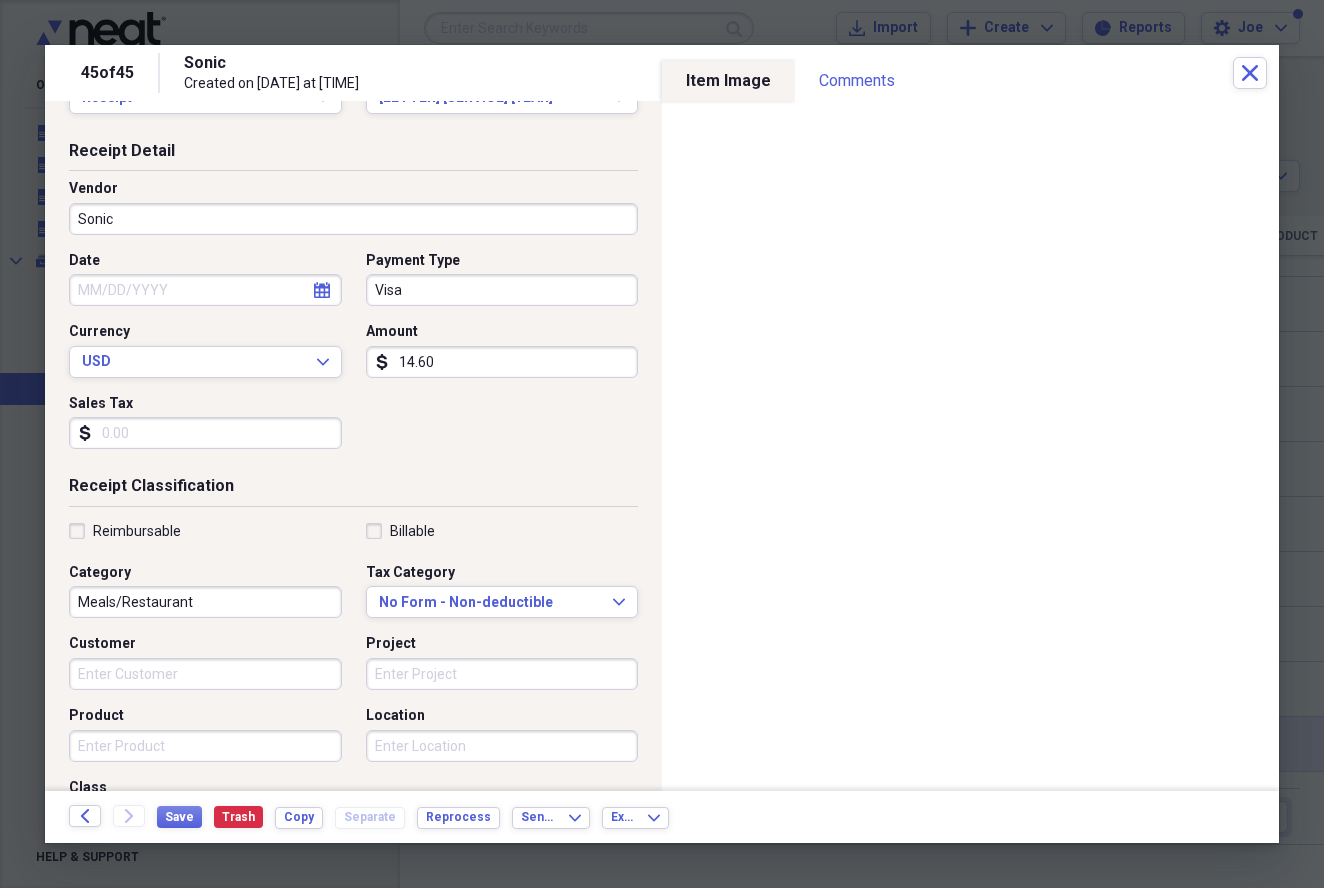 click on "Sales Tax" at bounding box center [205, 433] 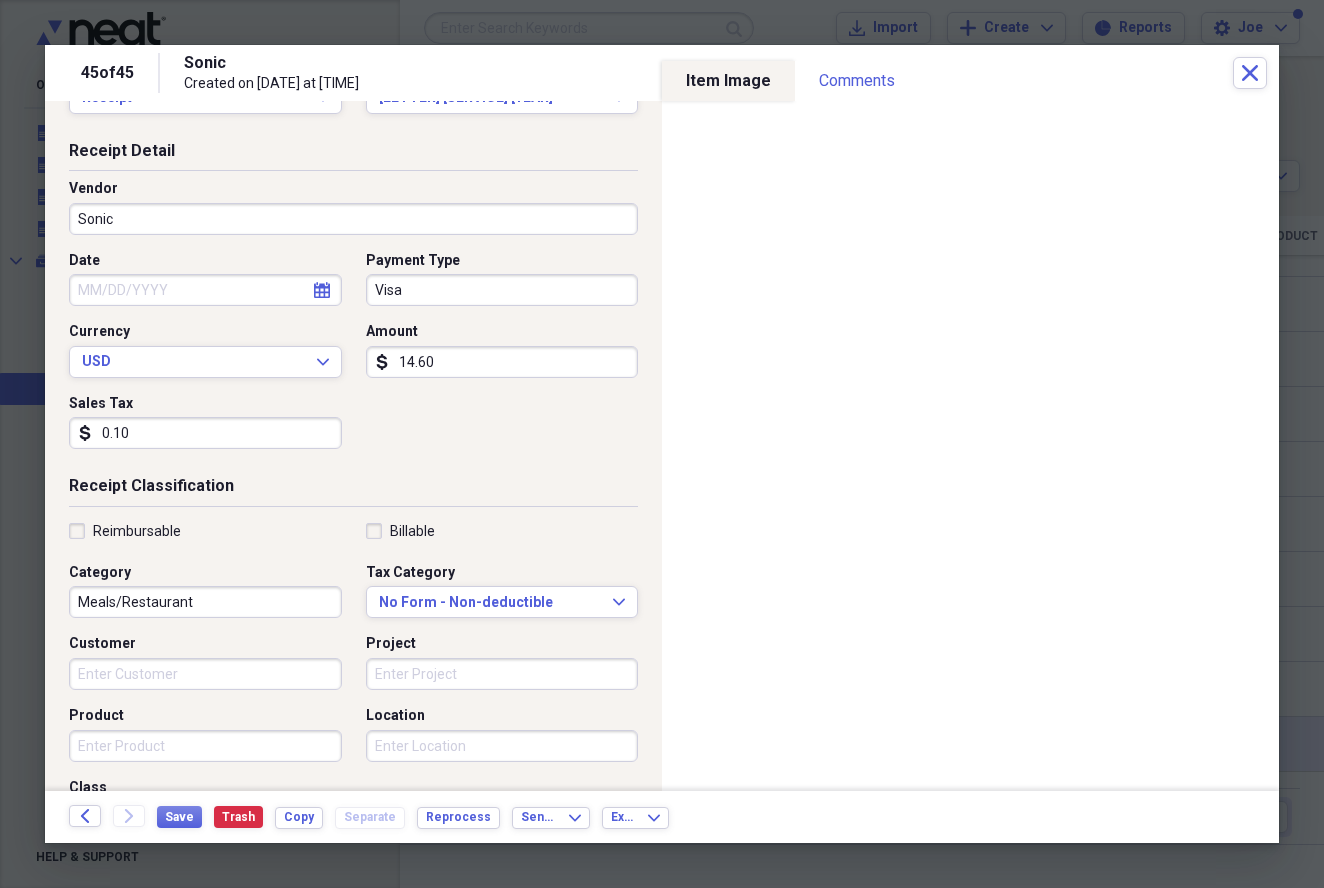 type on "1.07" 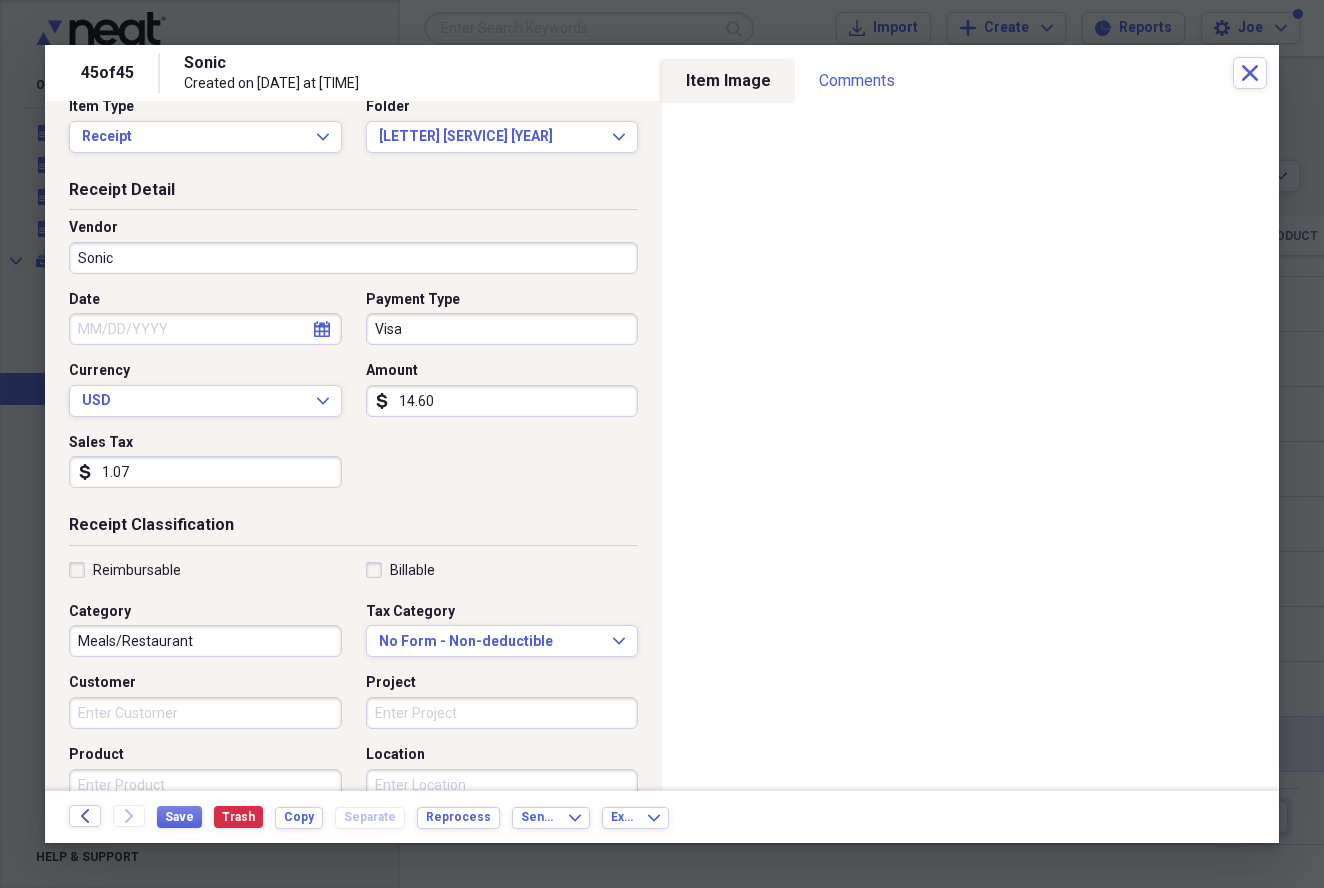 scroll, scrollTop: 0, scrollLeft: 0, axis: both 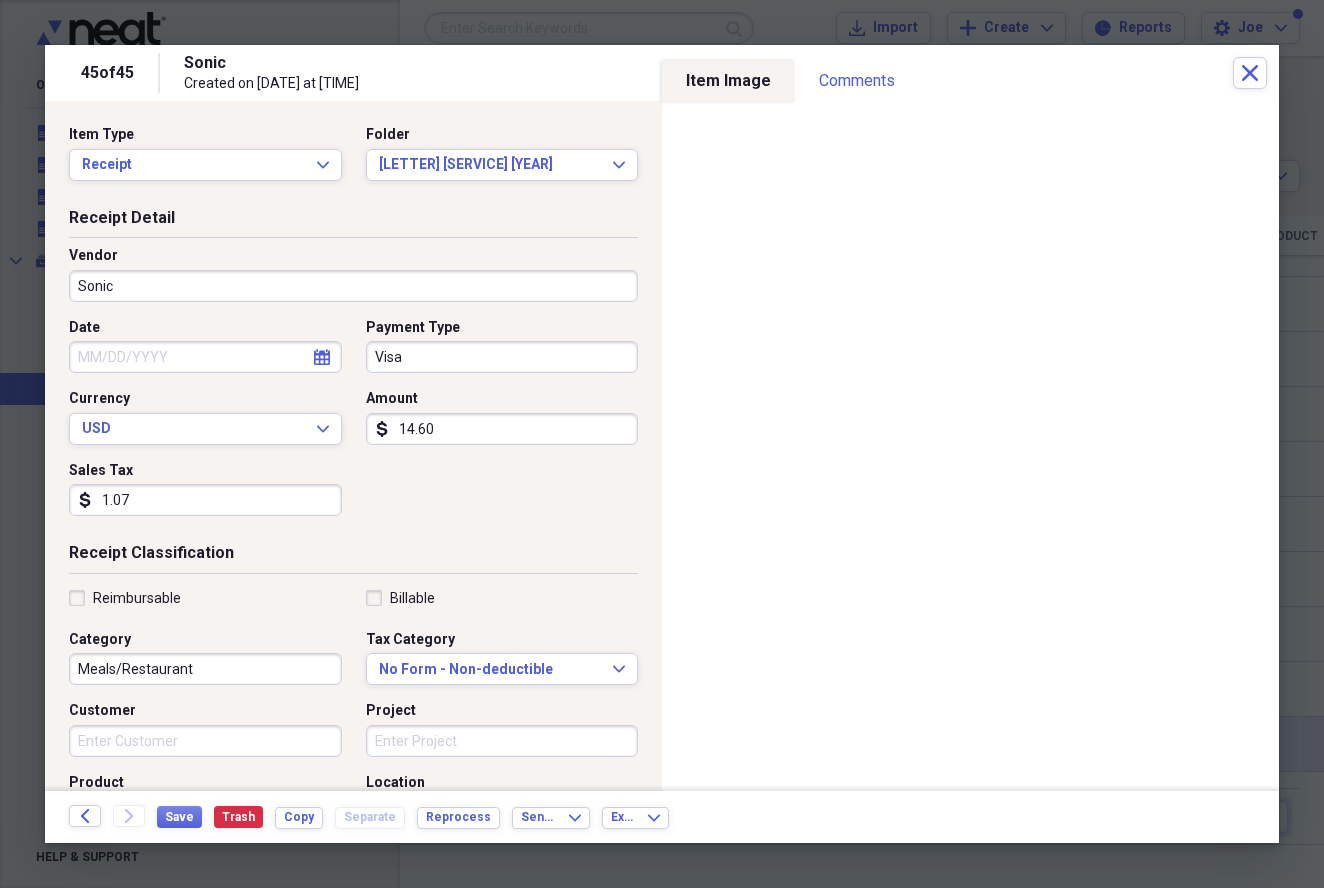 click on "calendar" 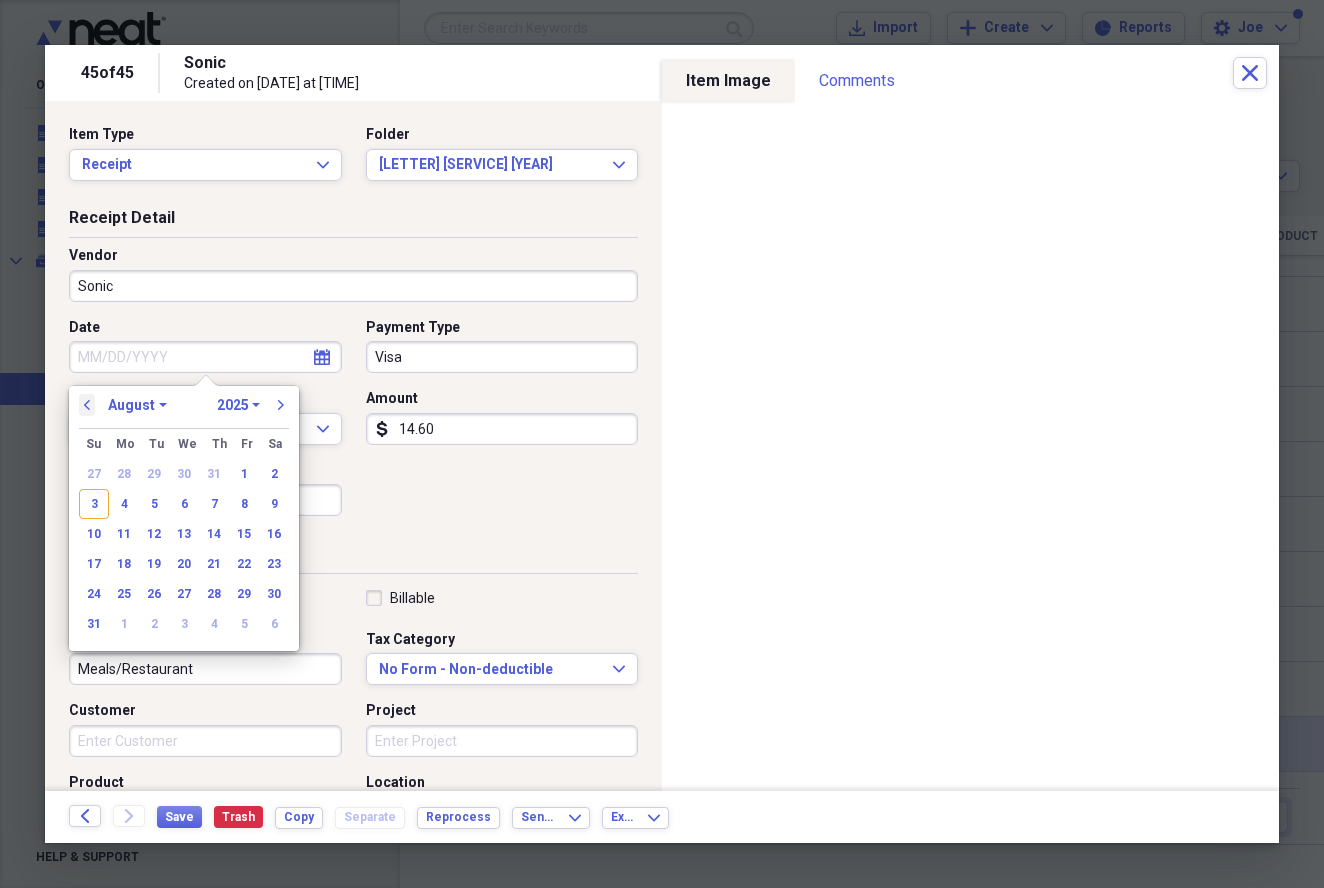 click on "previous" at bounding box center (87, 405) 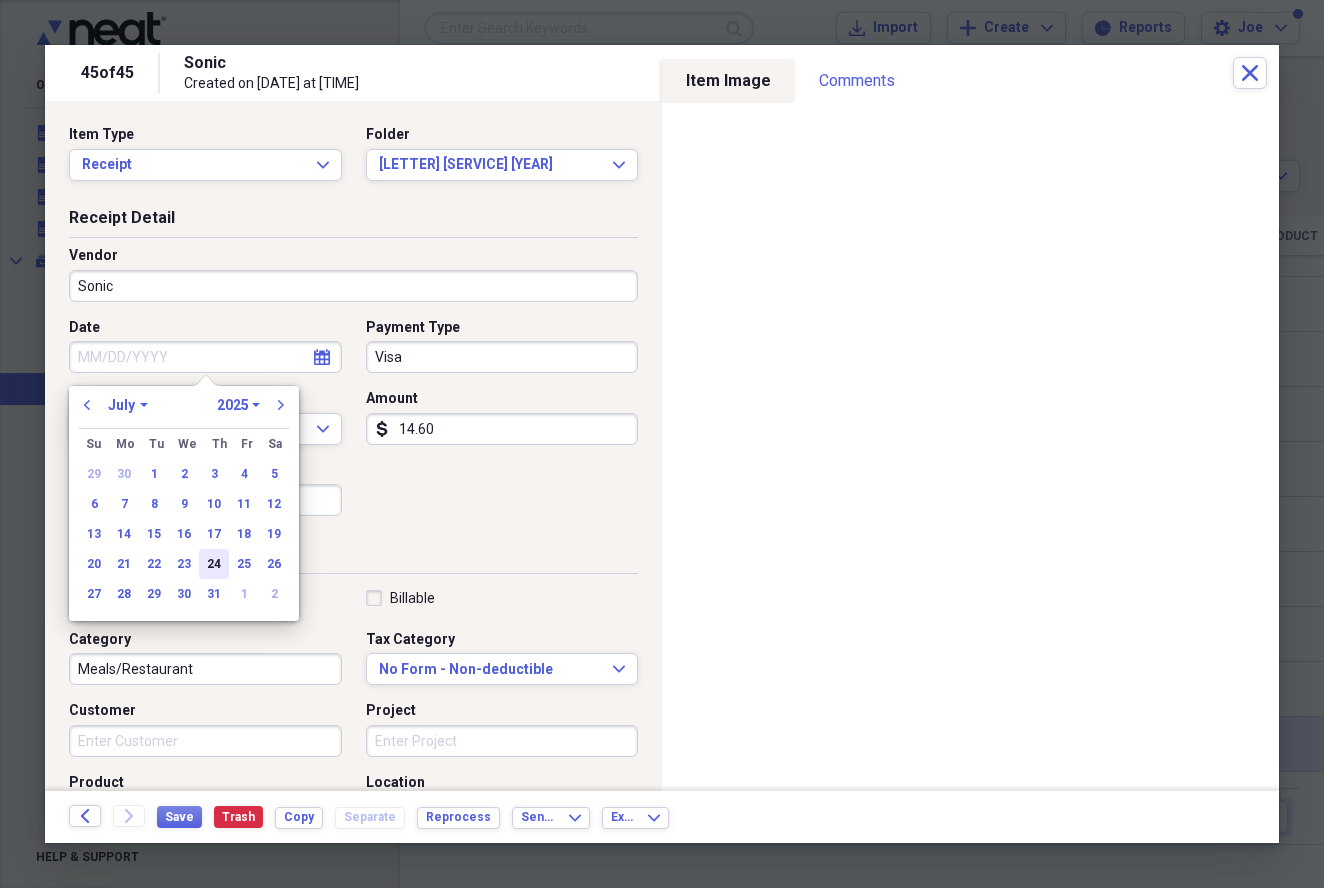 click on "24" at bounding box center [214, 564] 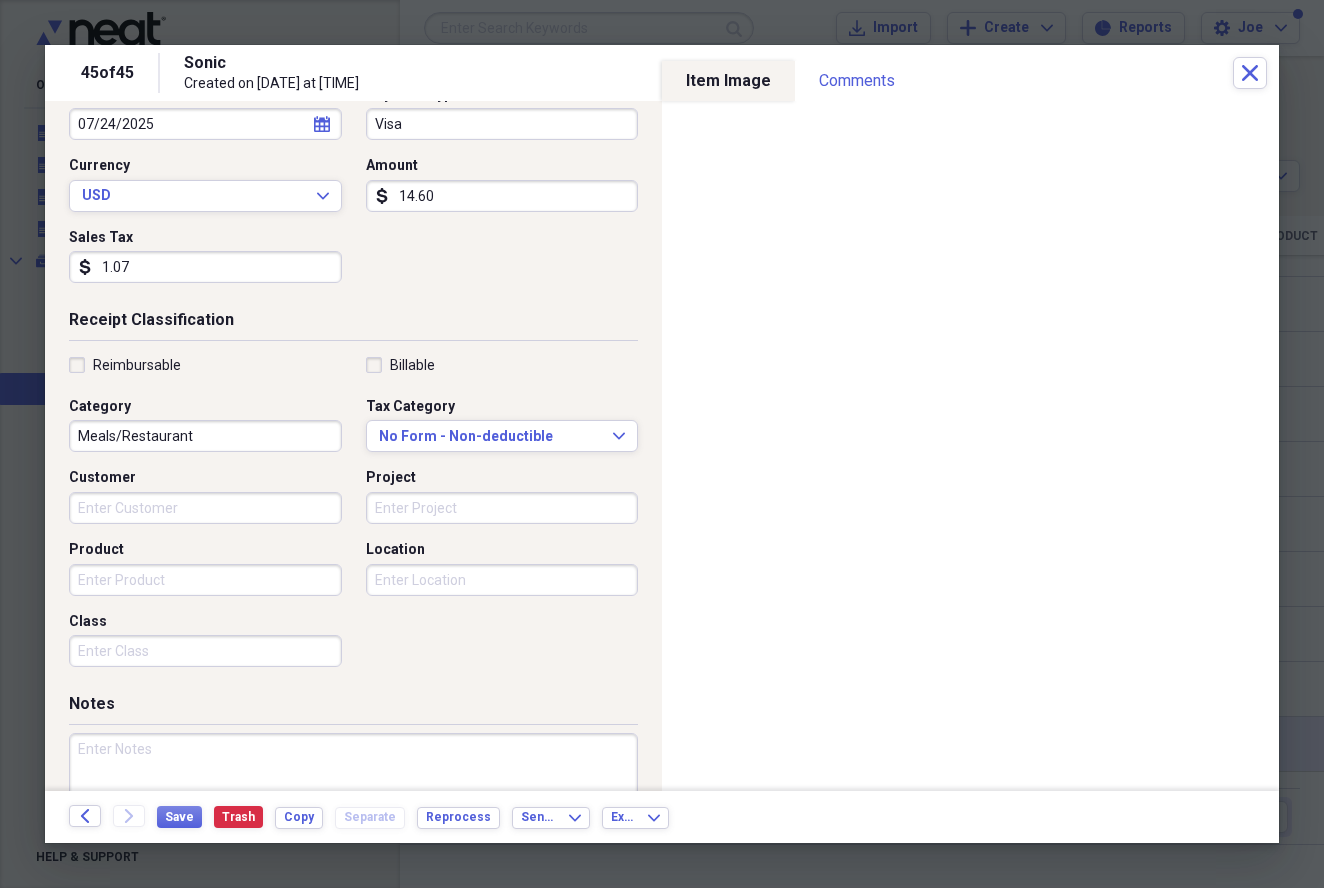 scroll, scrollTop: 245, scrollLeft: 0, axis: vertical 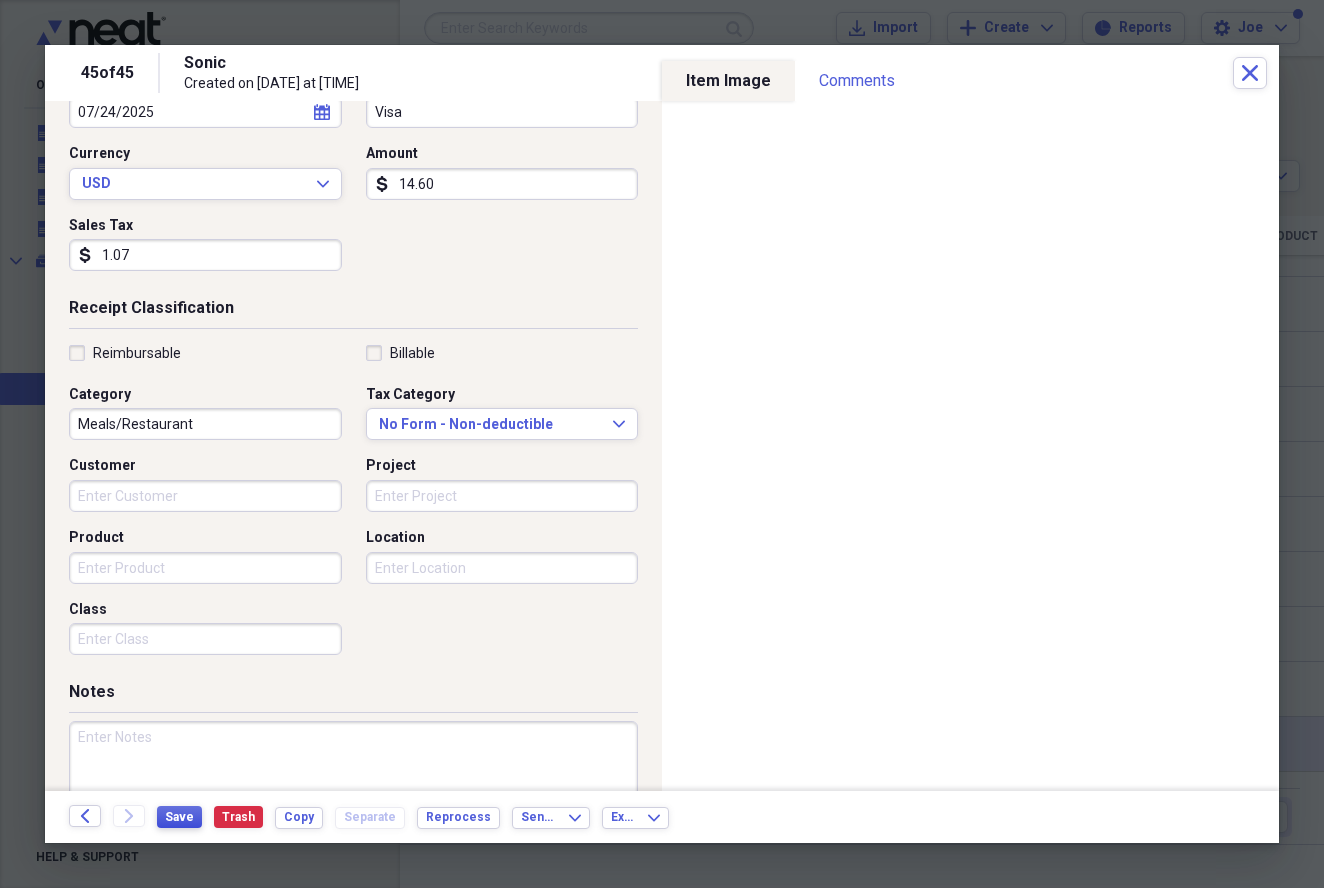 click on "Save" at bounding box center (179, 817) 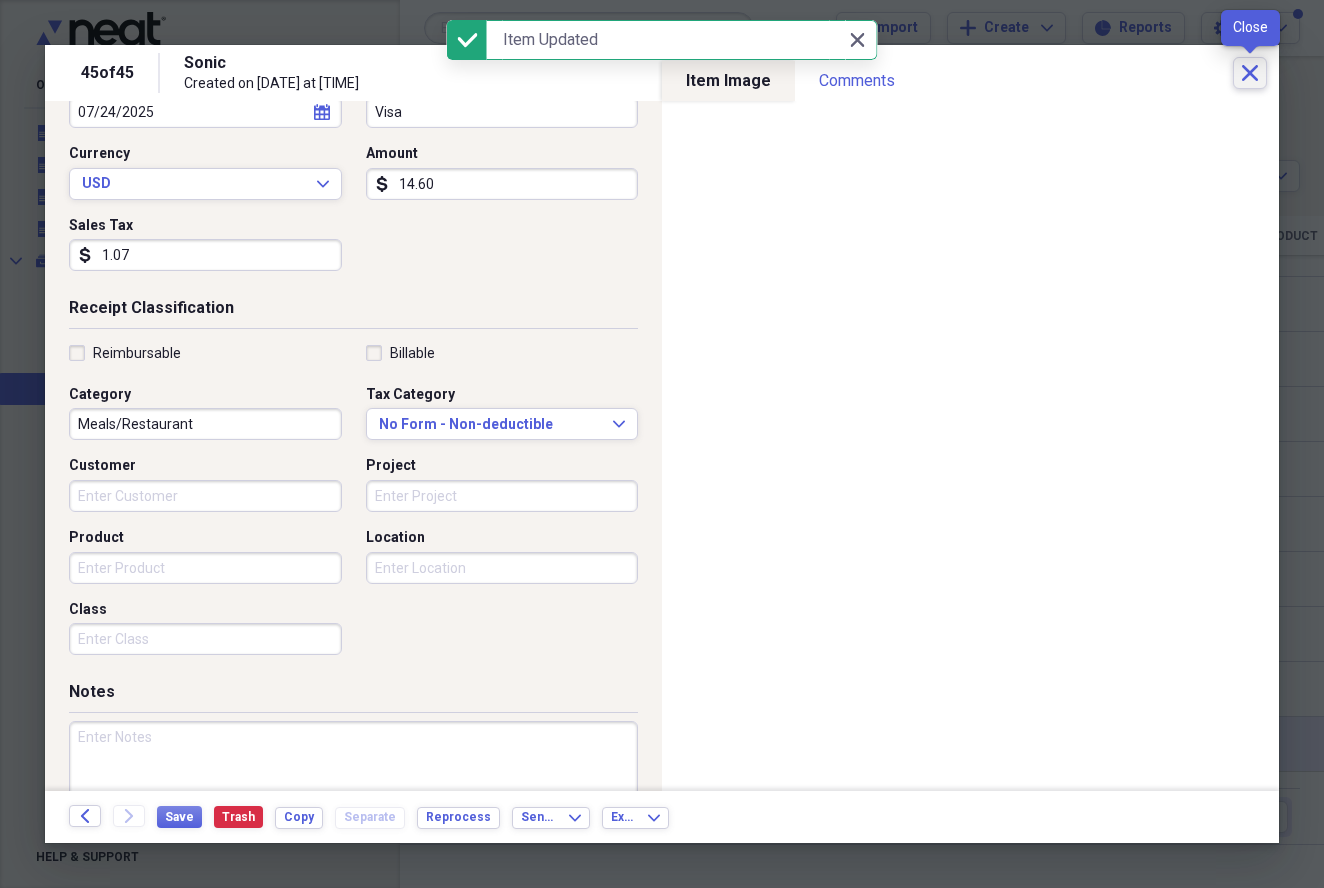 click 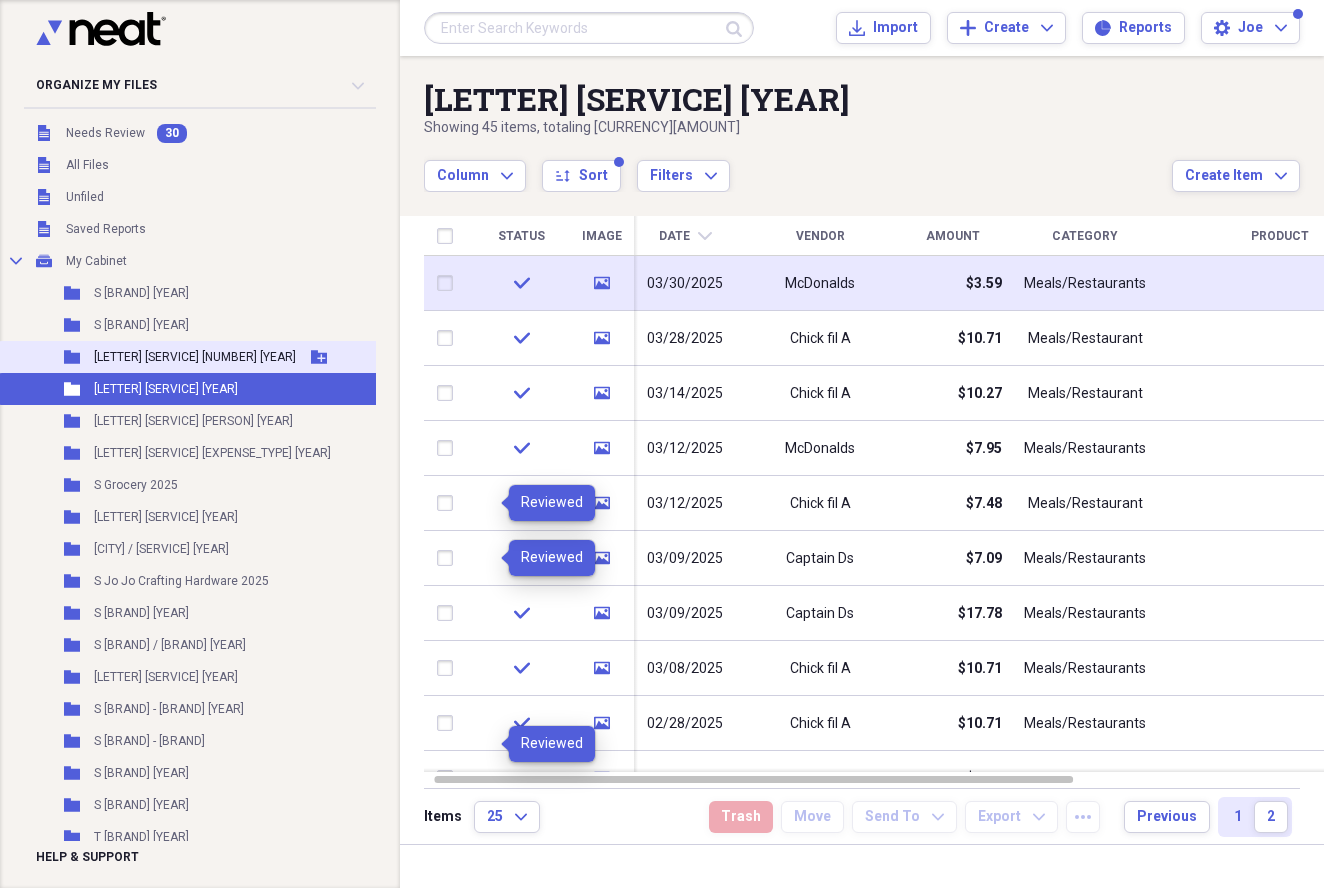 click on "[LETTER] [SERVICE] [NUMBER] [YEAR]" at bounding box center (195, 357) 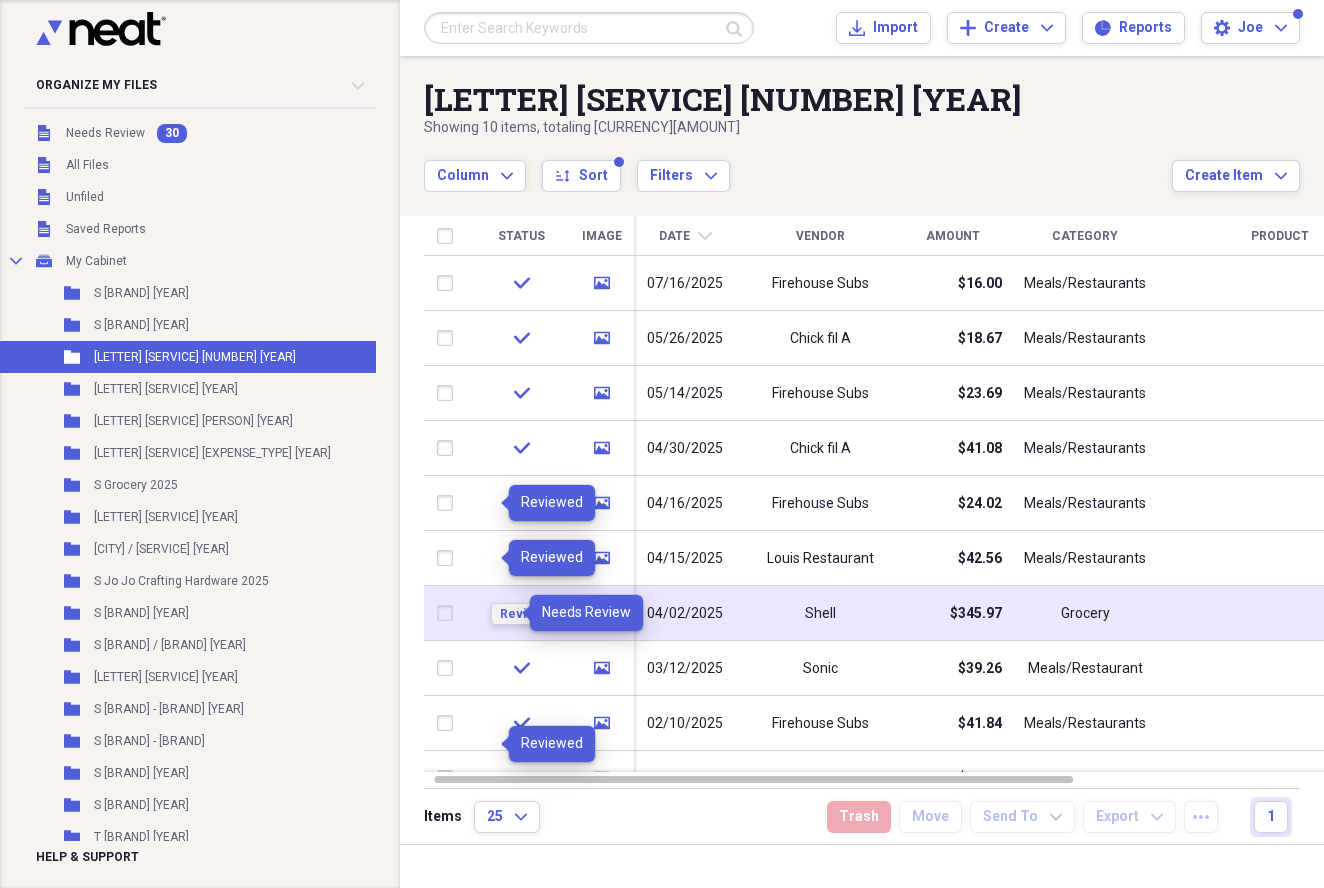 click on "Review" at bounding box center (521, 614) 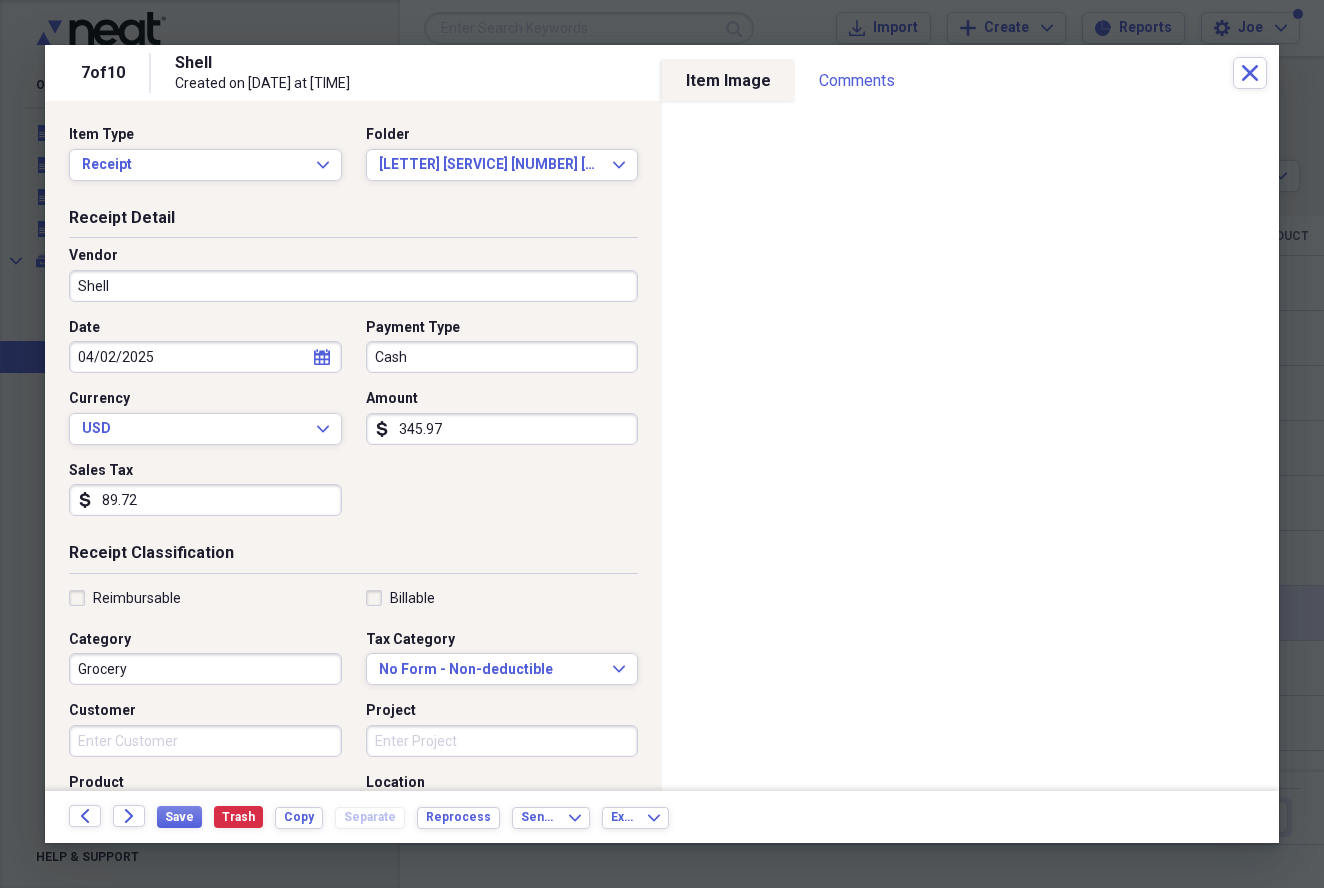 click on "Shell" at bounding box center (353, 286) 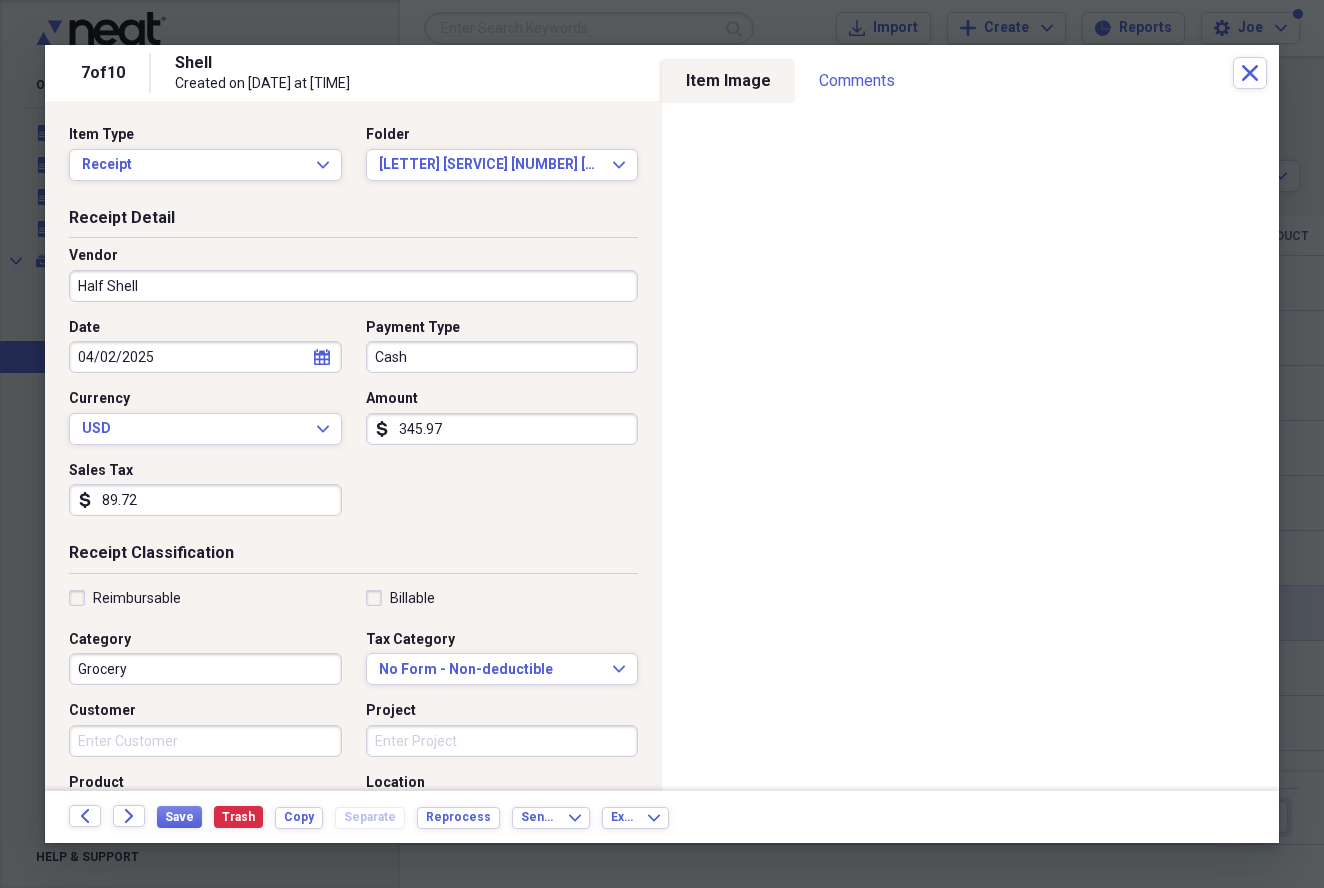 type on "Half Shell" 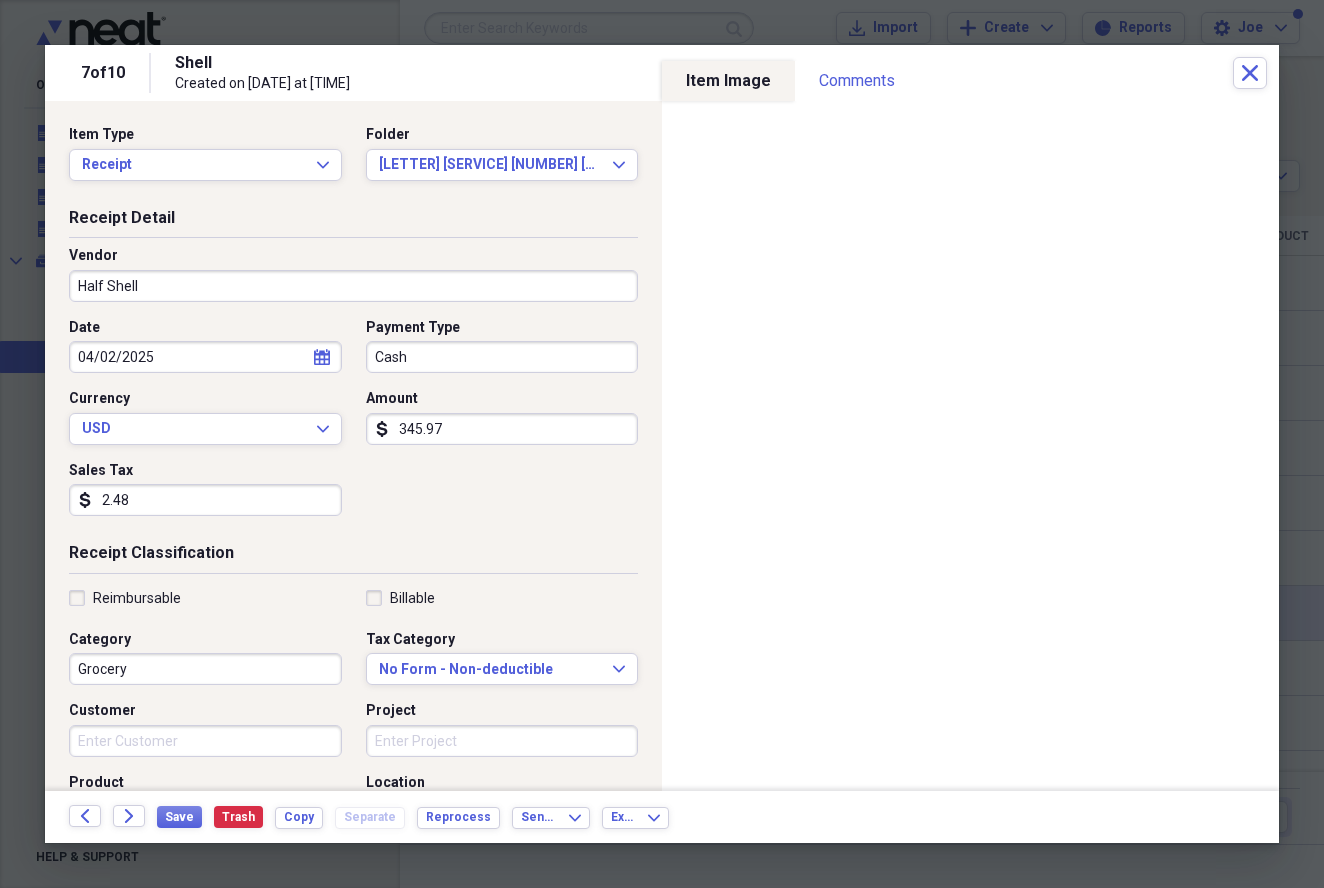 type on "24.83" 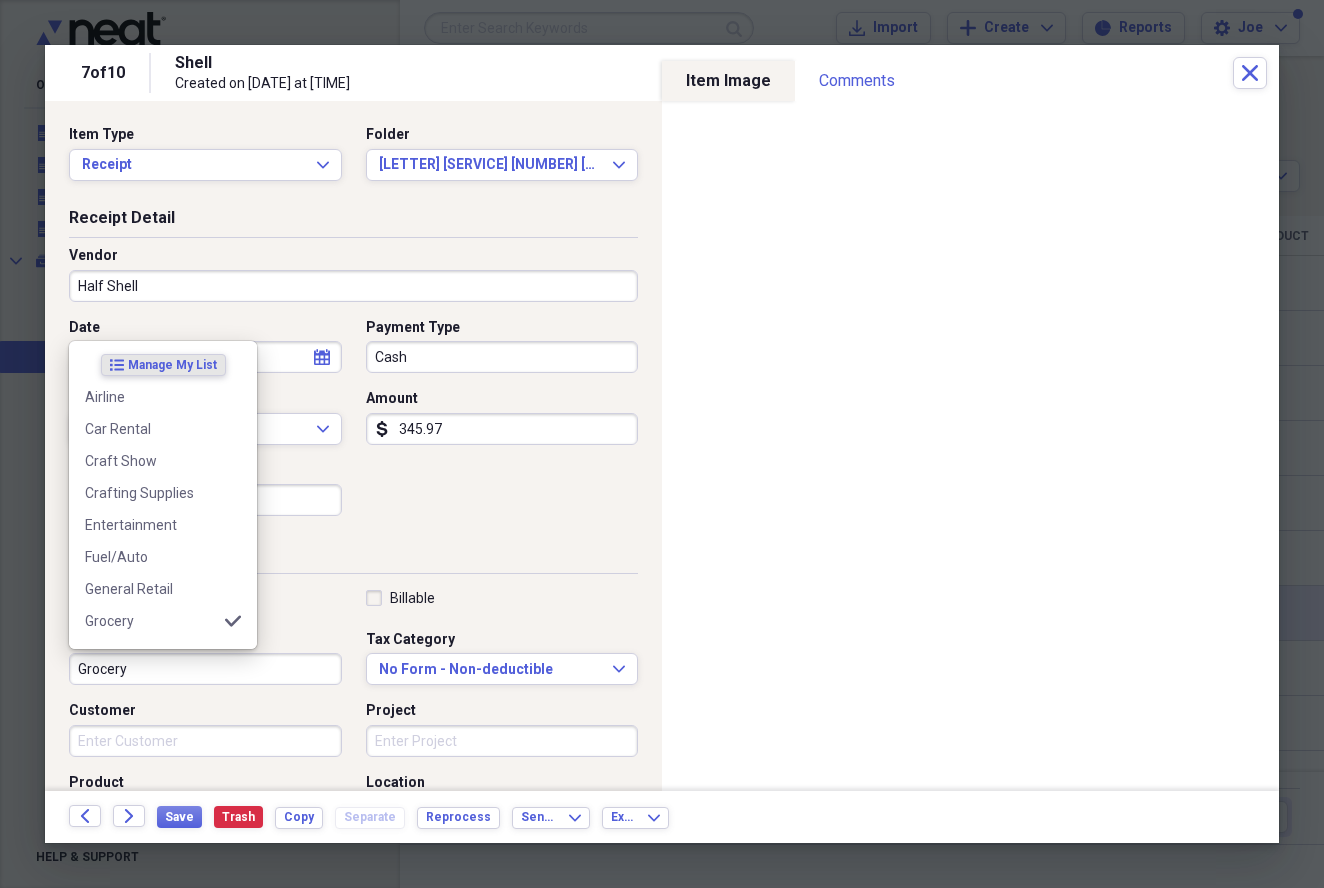 click on "Grocery" at bounding box center [205, 669] 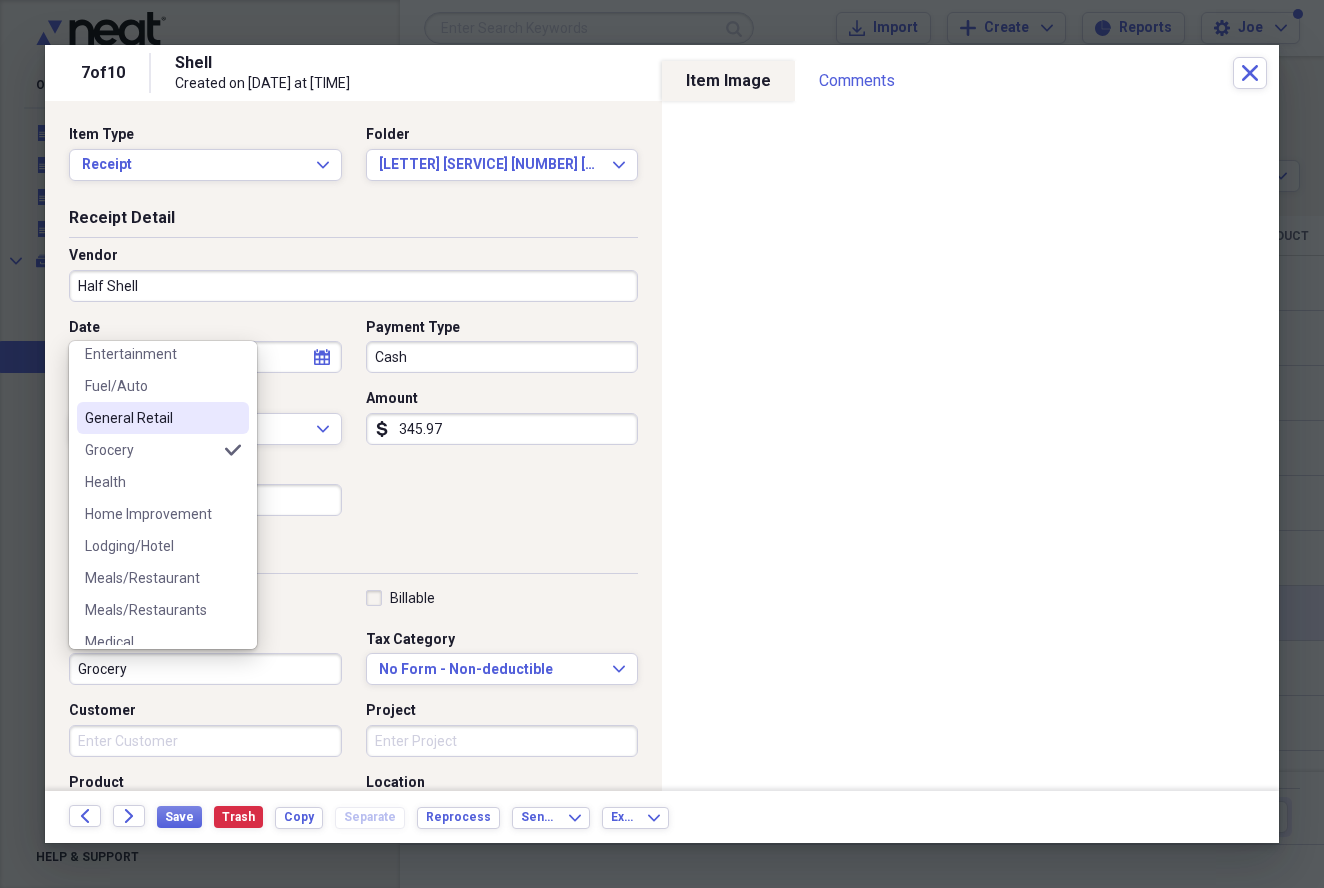 scroll, scrollTop: 181, scrollLeft: 0, axis: vertical 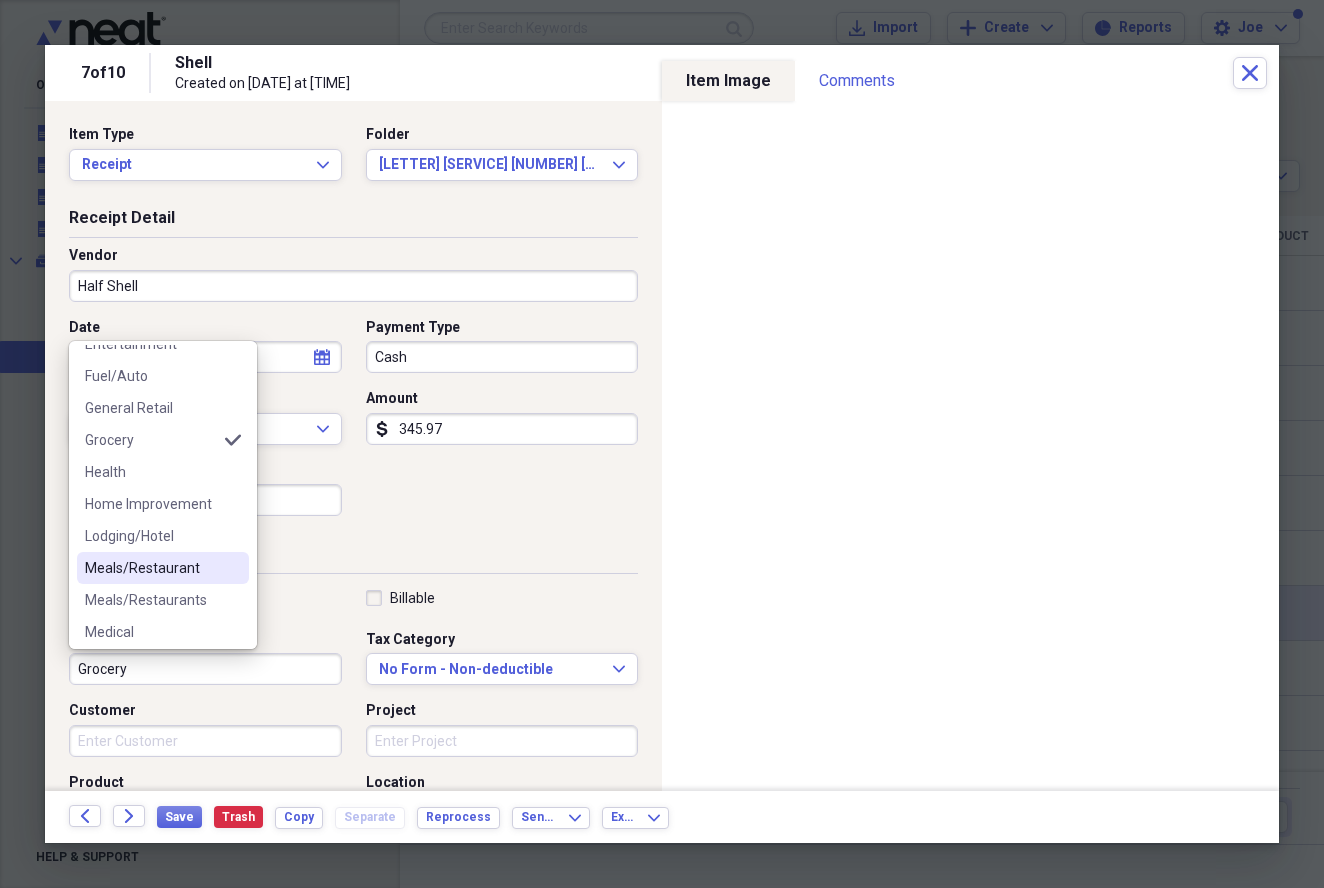 click on "Meals/Restaurant" at bounding box center [151, 568] 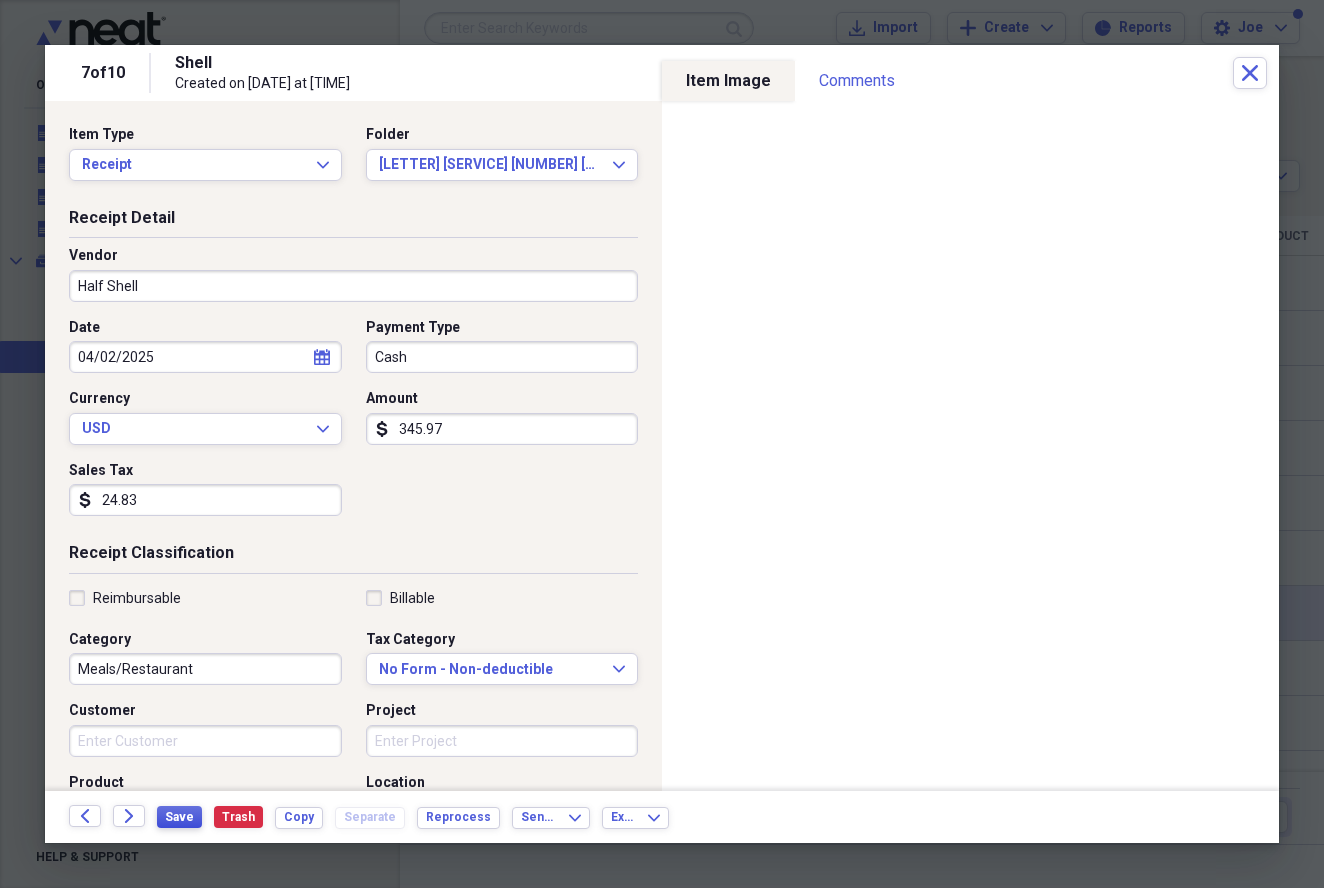 click on "Save" at bounding box center (179, 817) 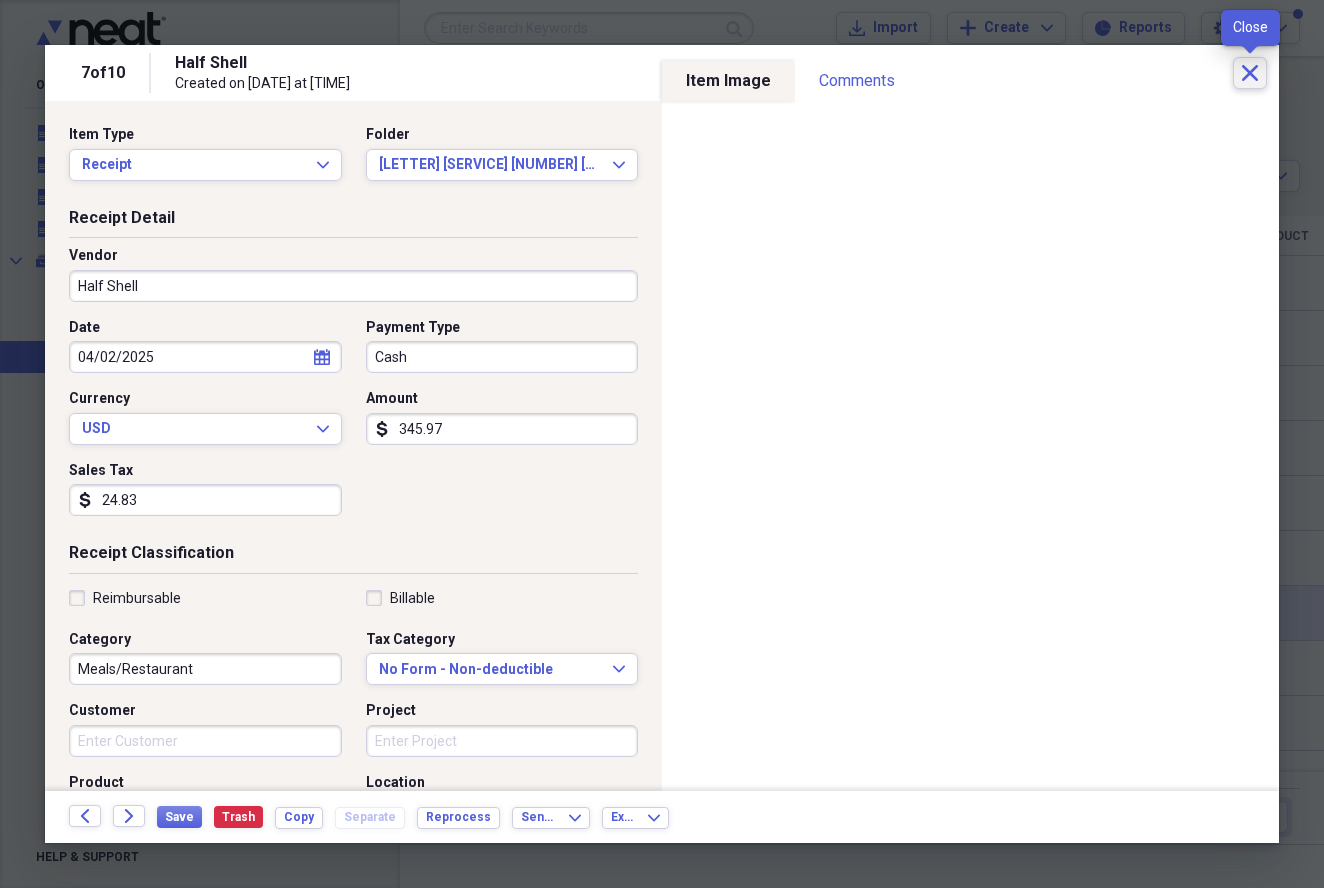 click on "Close" 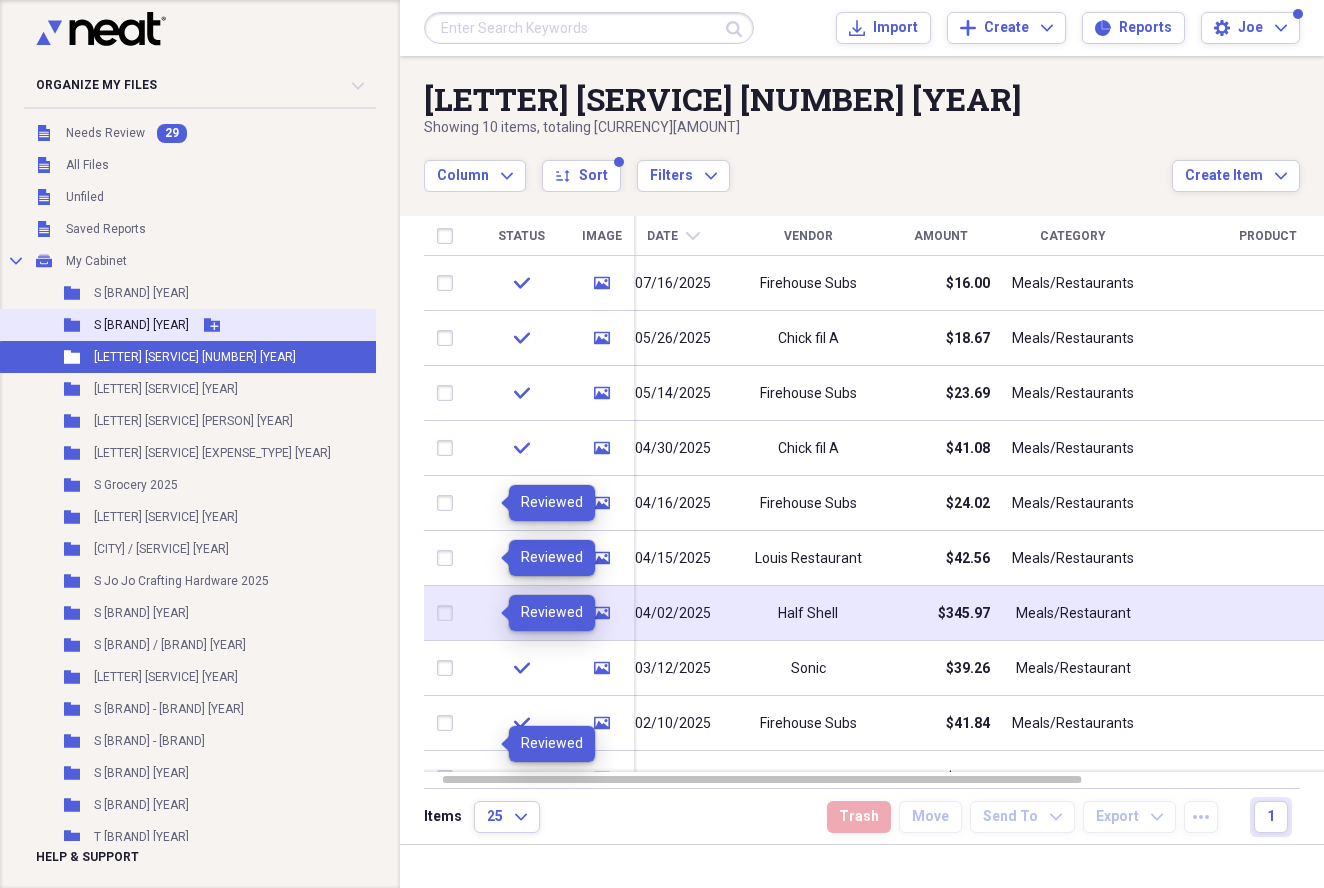 click on "S [BRAND] [YEAR]" at bounding box center (141, 325) 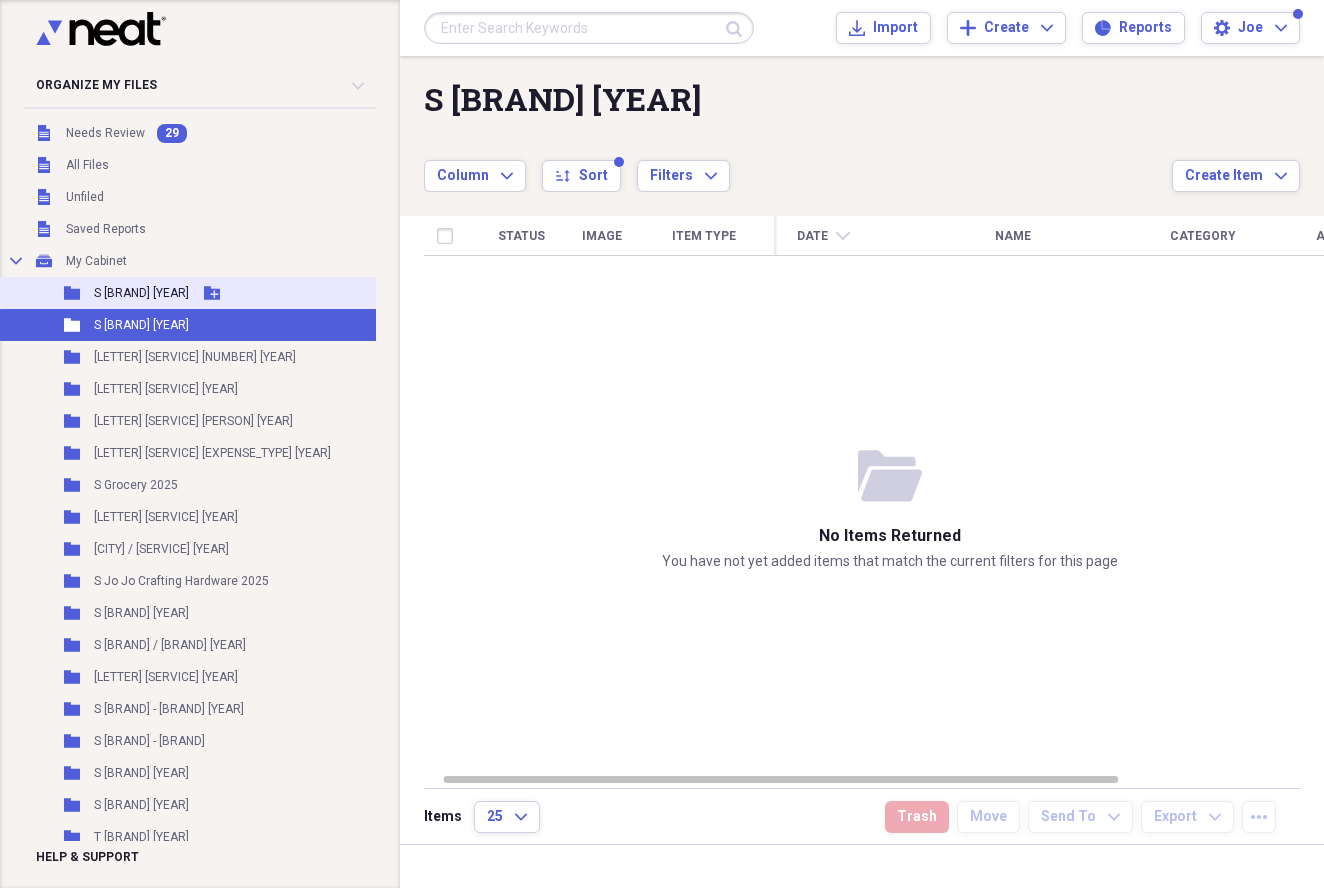 click on "S [BRAND] [YEAR]" at bounding box center [141, 293] 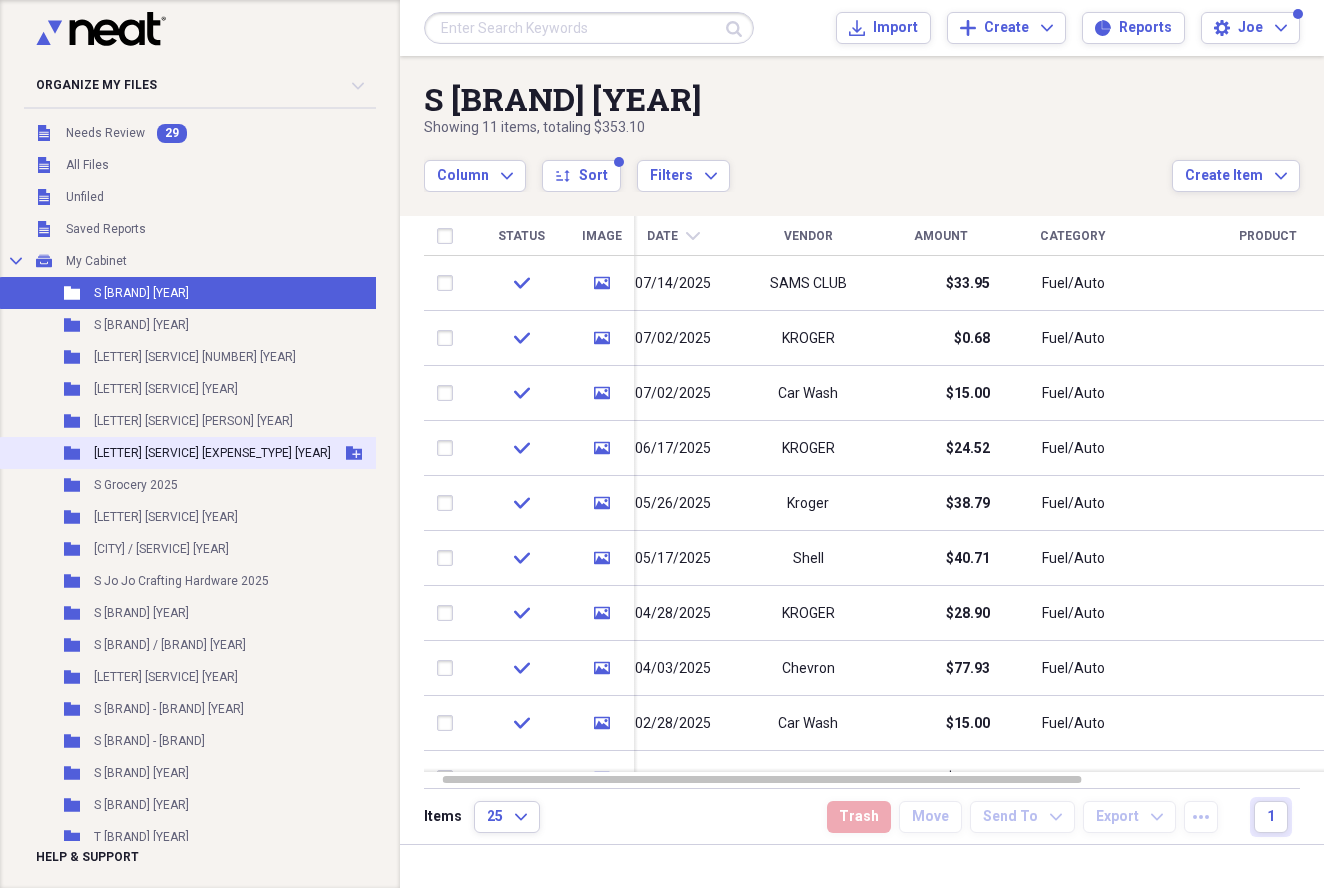 click on "[LETTER] [SERVICE] [EXPENSE_TYPE] [YEAR]" at bounding box center (212, 453) 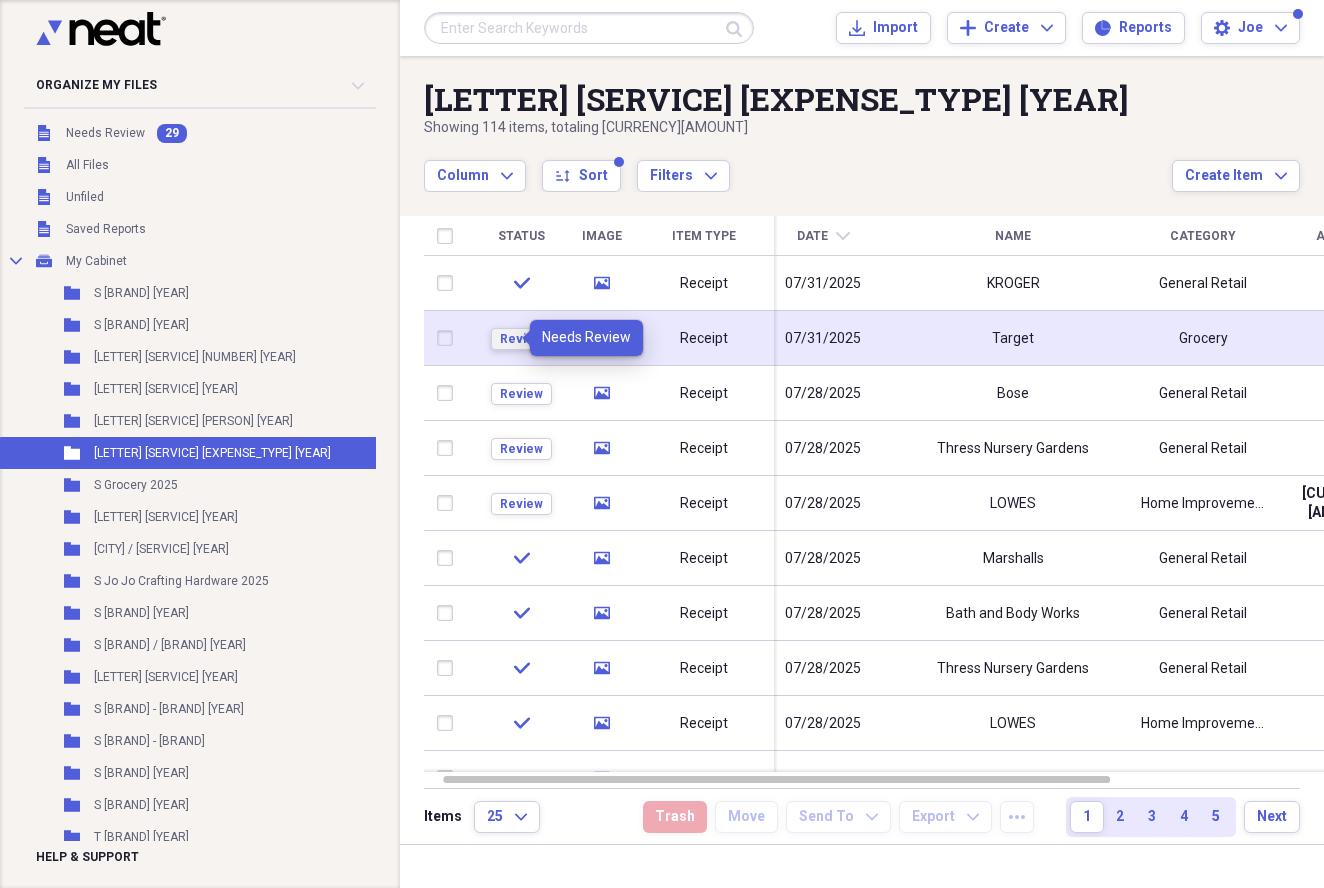 click on "Review" at bounding box center (521, 339) 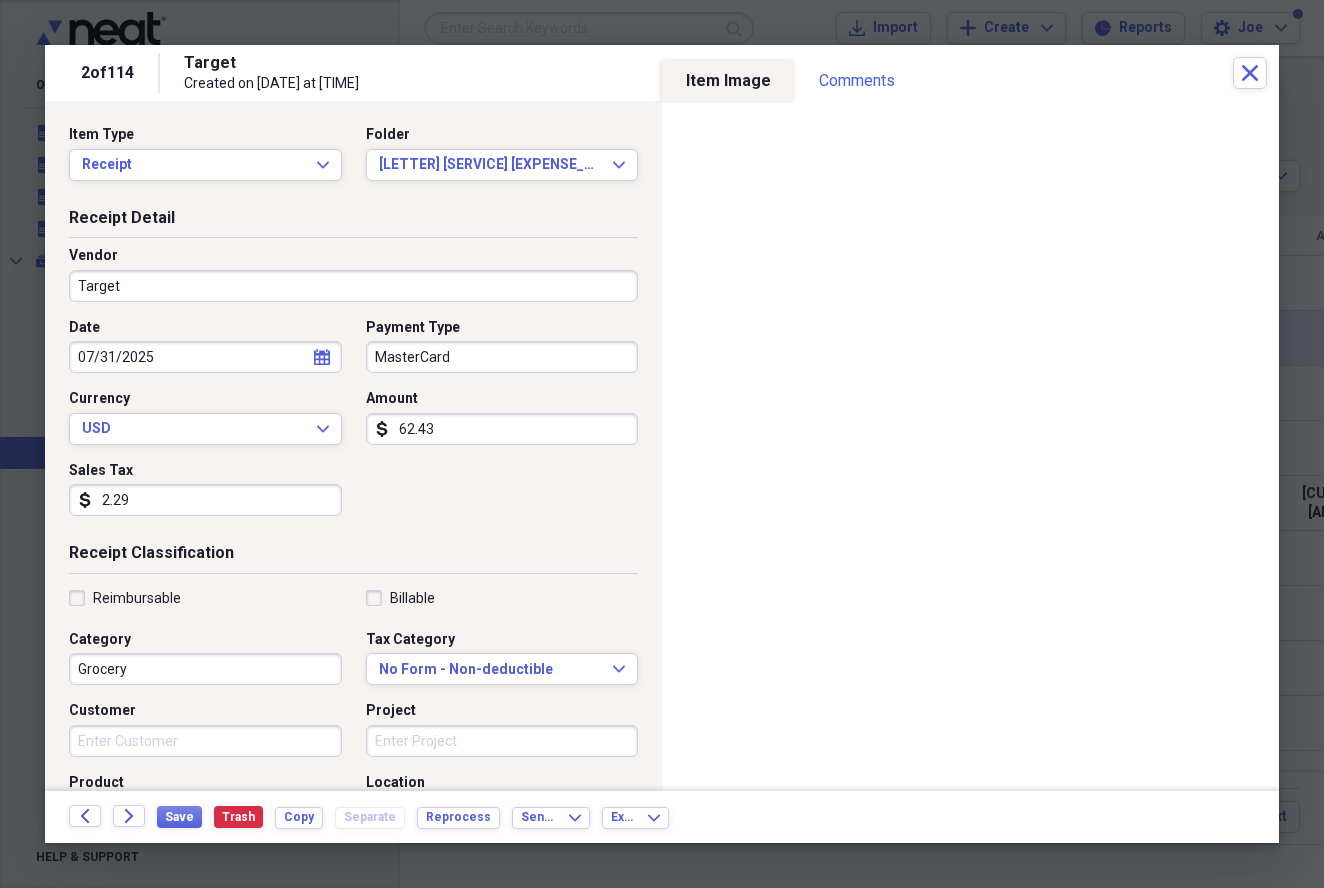 click on "2.29" at bounding box center [205, 500] 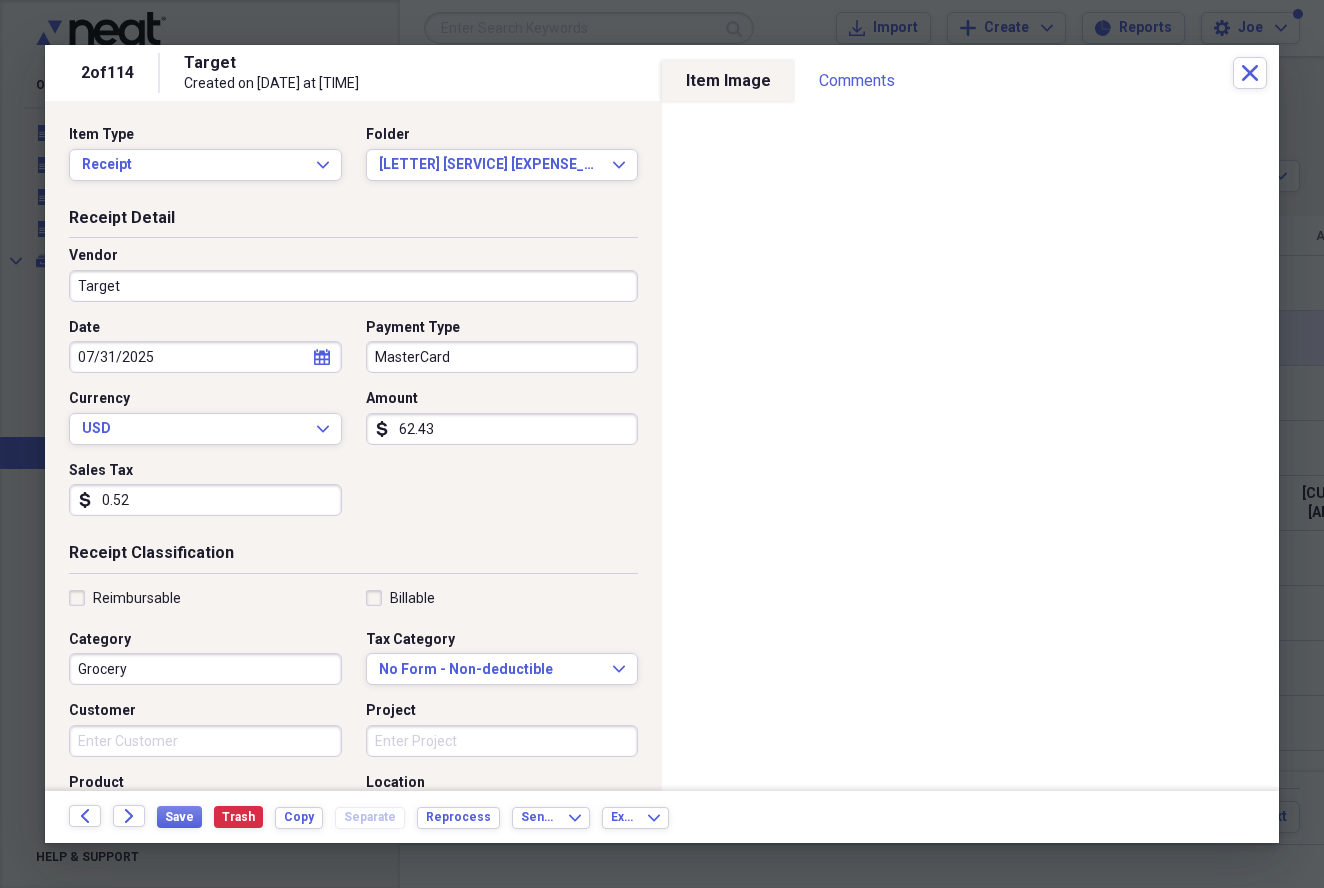 type on "5.29" 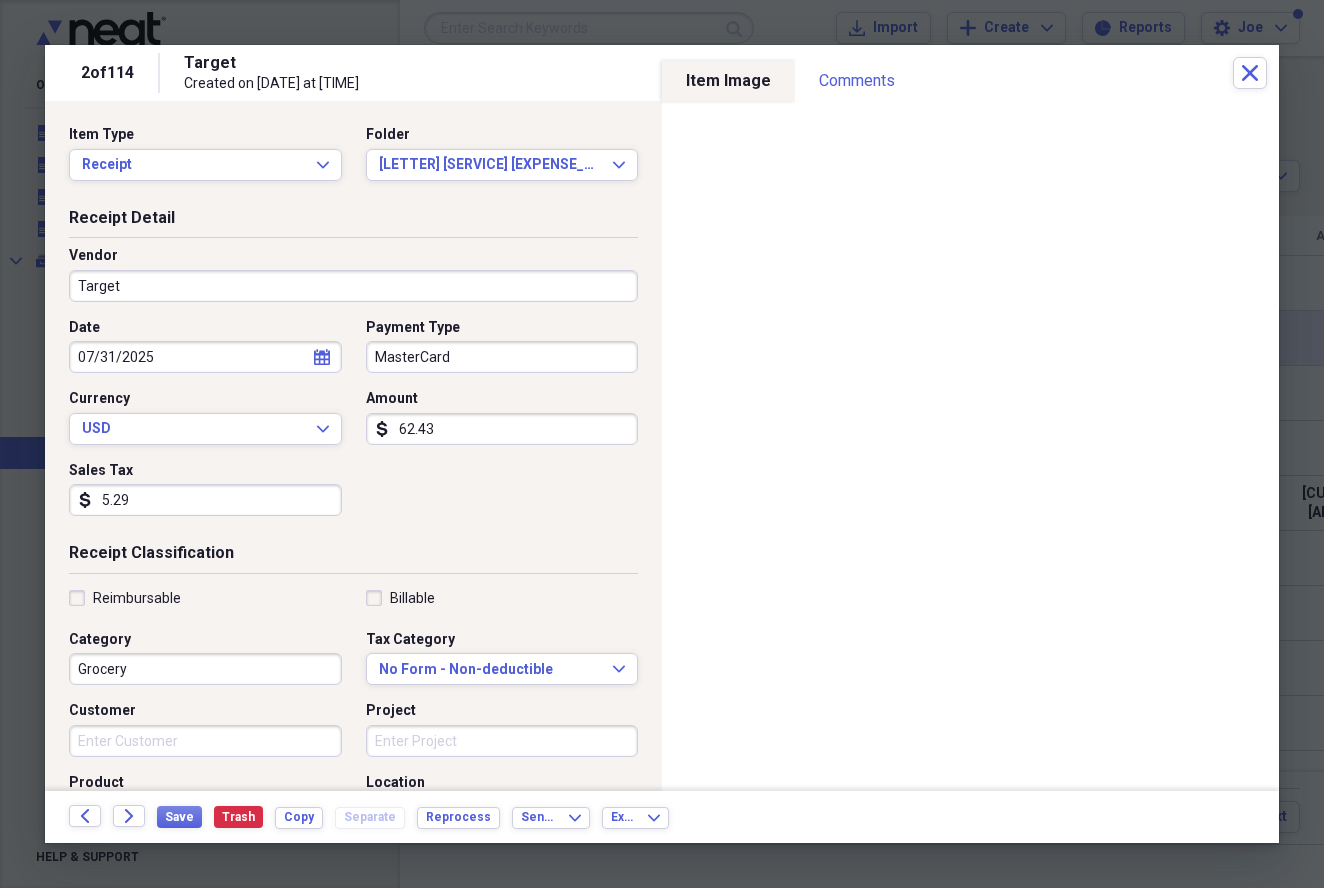 click on "Grocery" at bounding box center (205, 669) 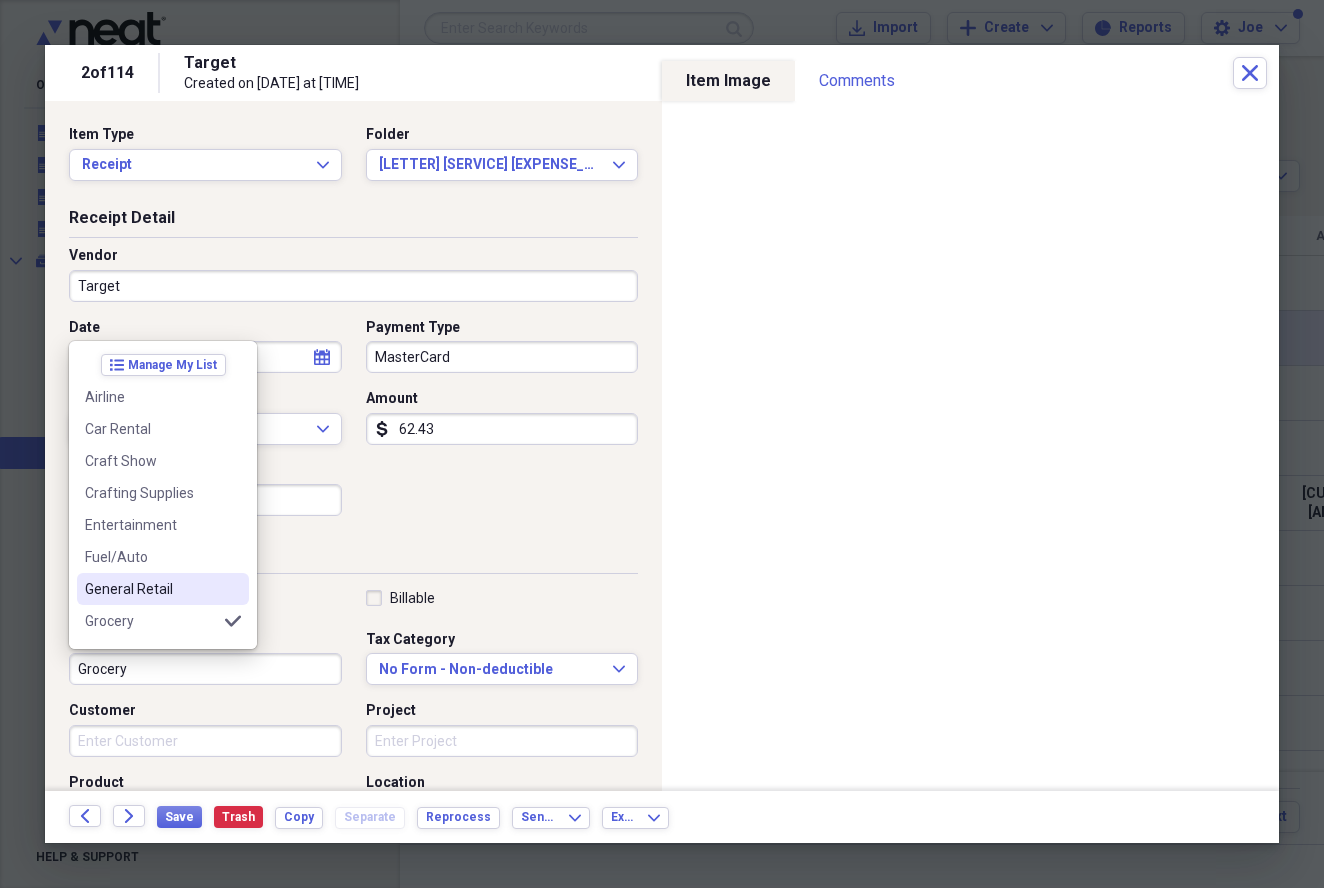 click on "General Retail" at bounding box center (151, 589) 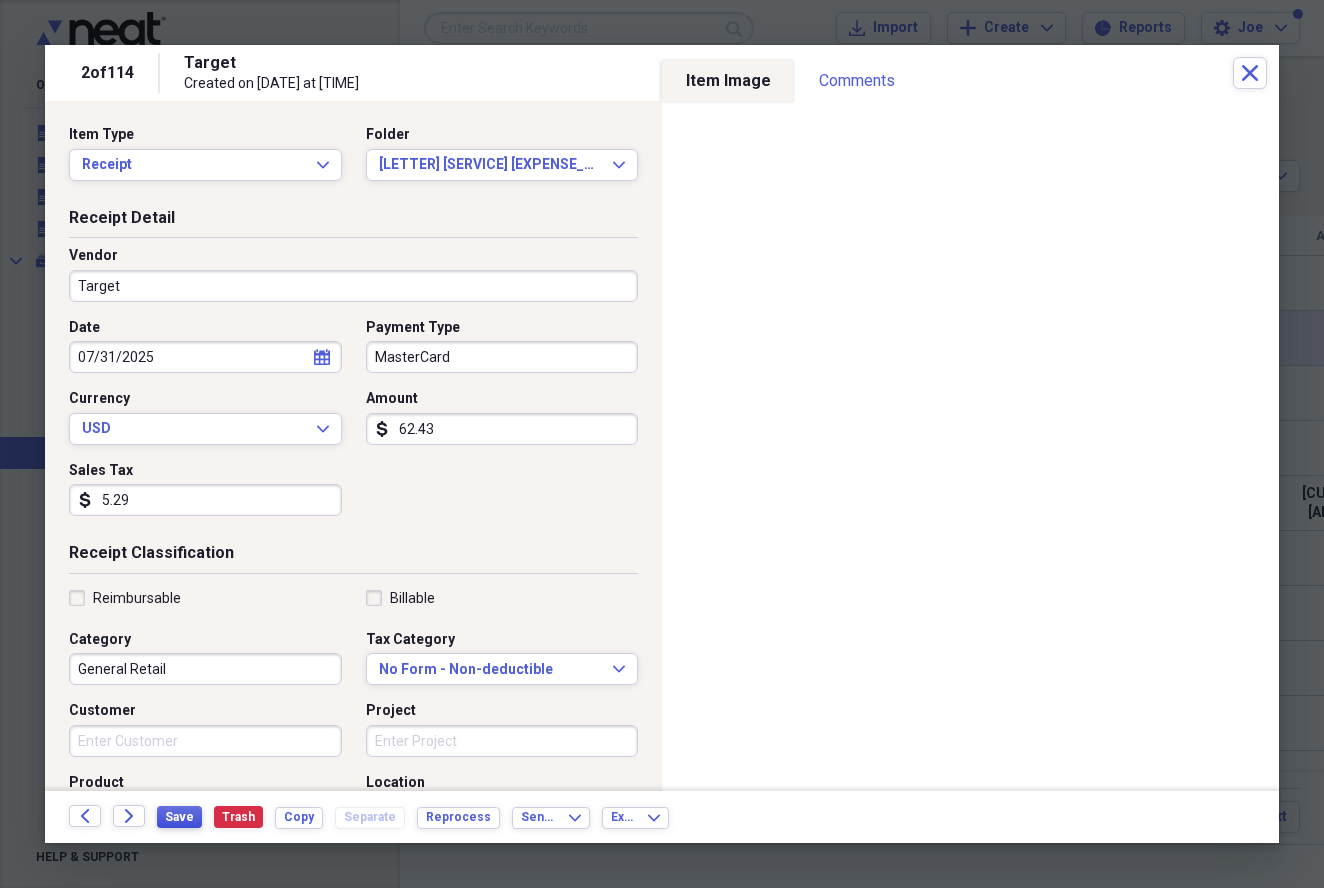 click on "Save" at bounding box center (179, 817) 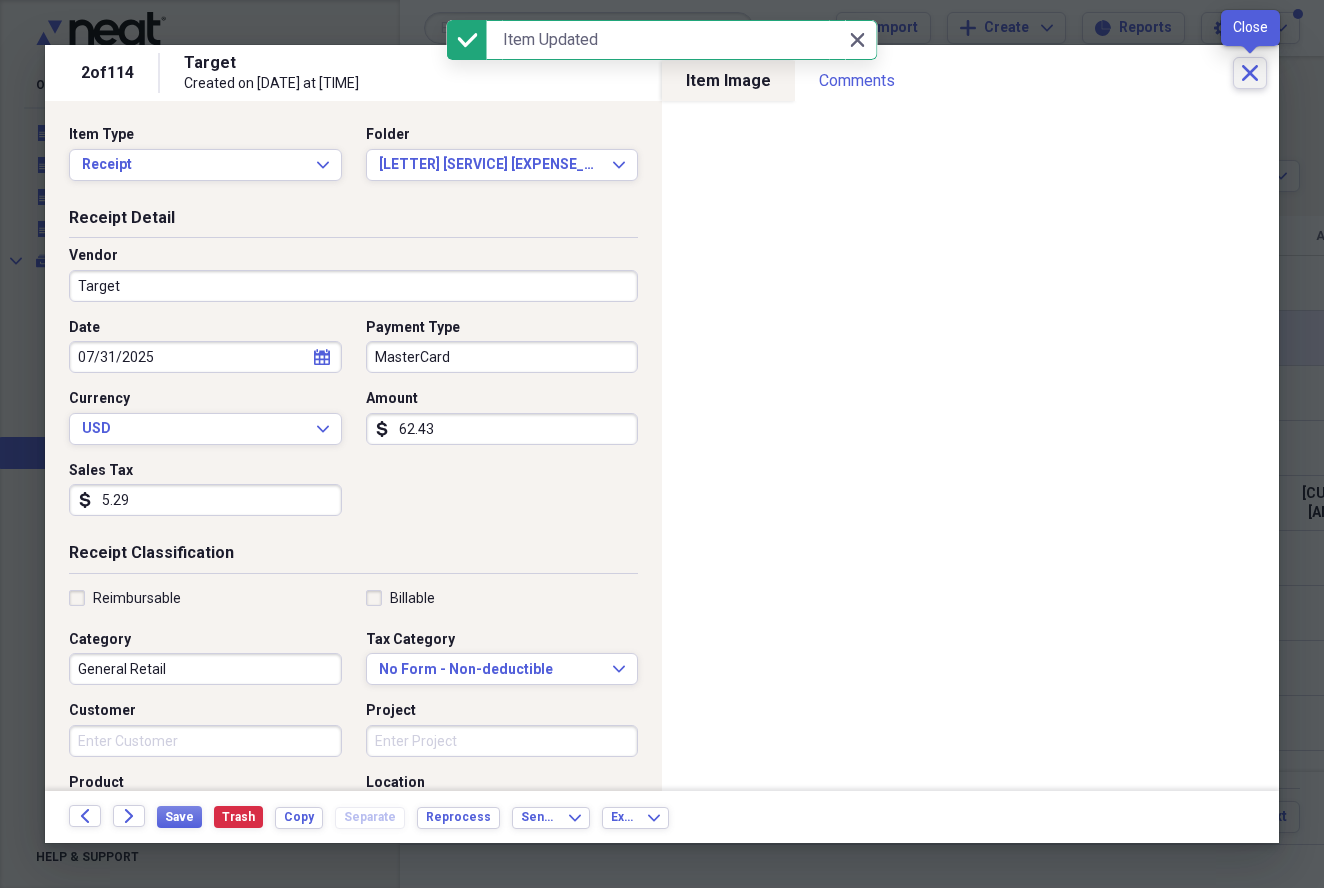 click on "Close" 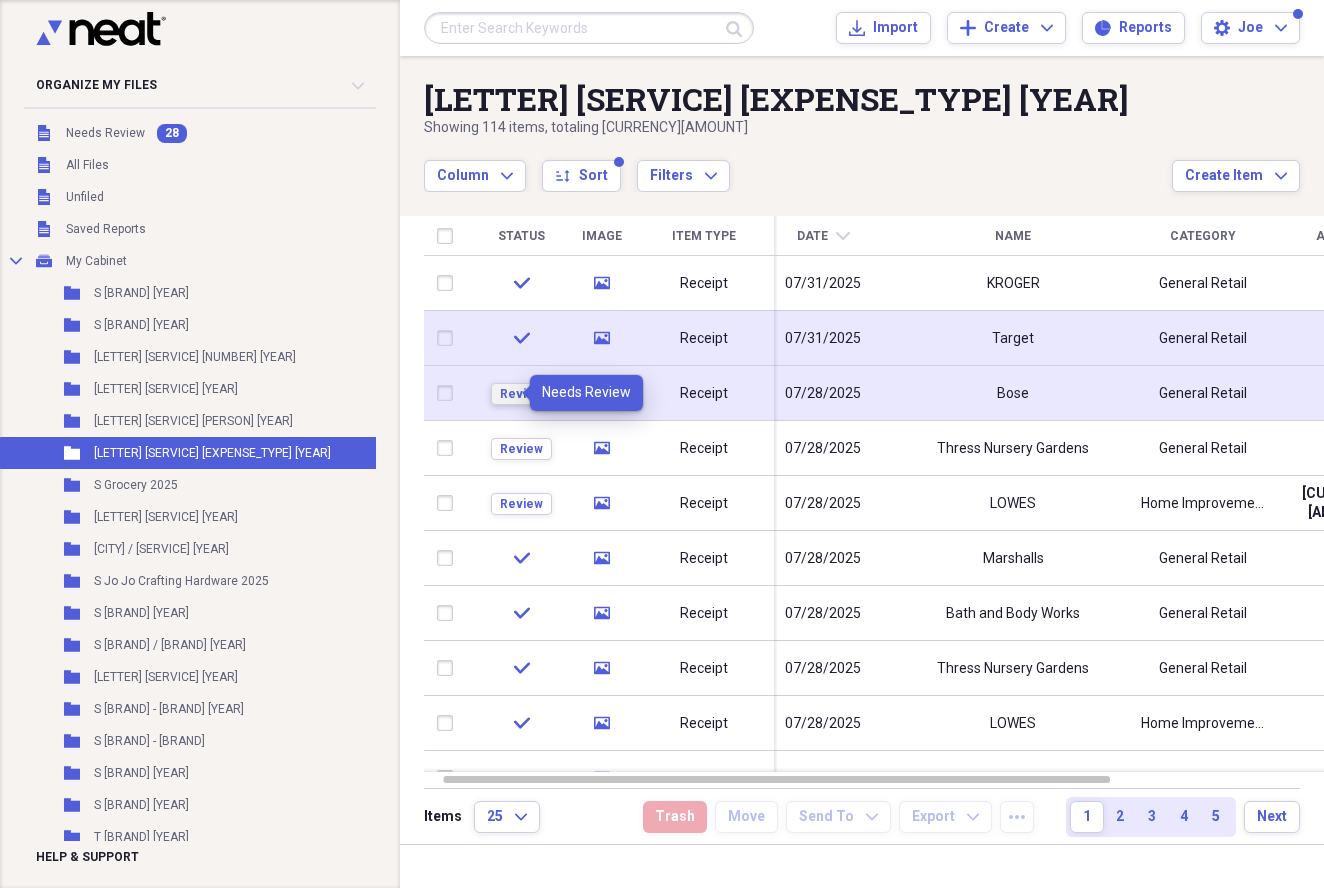 click on "Review" at bounding box center (521, 394) 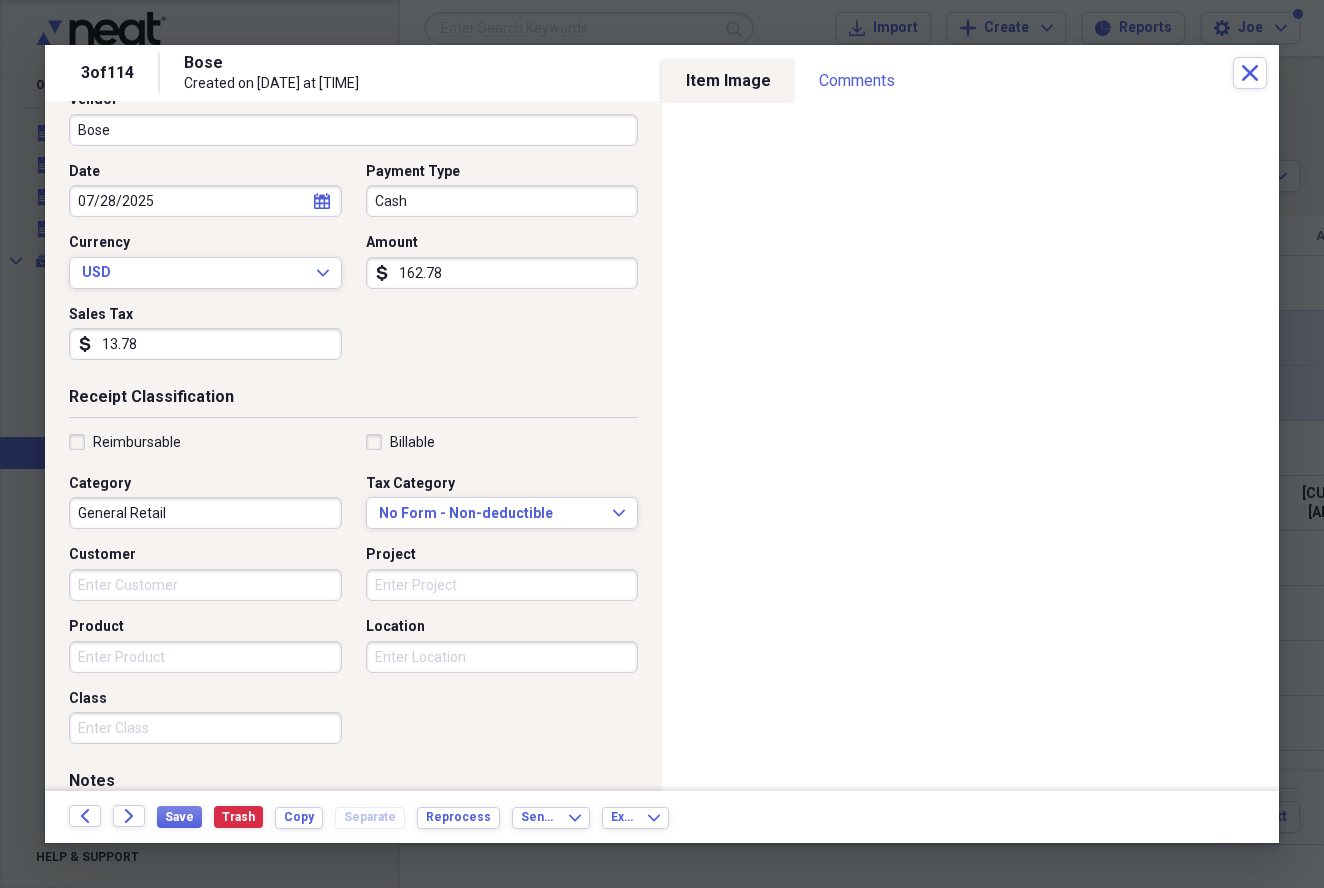 scroll, scrollTop: 162, scrollLeft: 0, axis: vertical 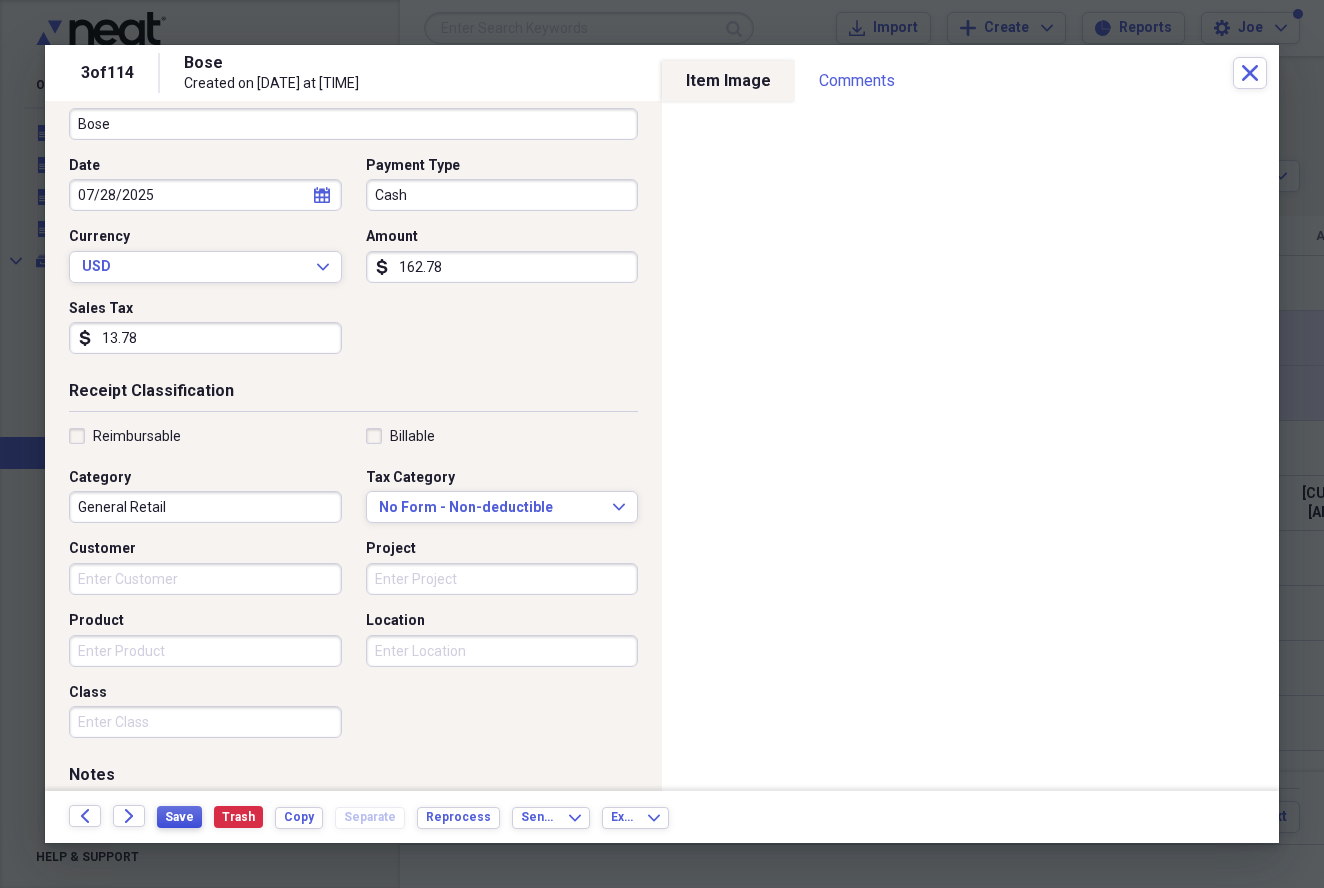 click on "Save" at bounding box center [179, 817] 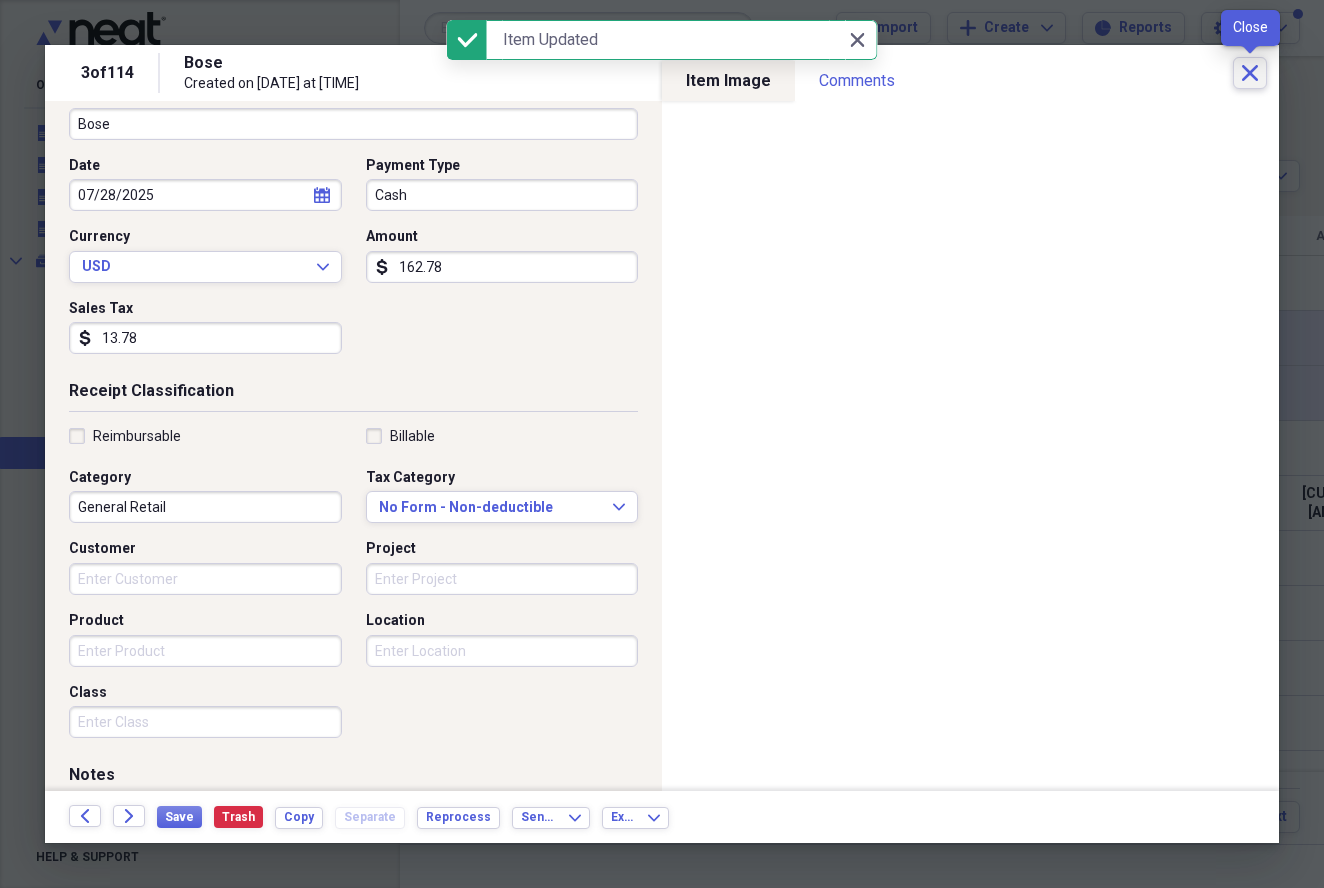 click on "Close" 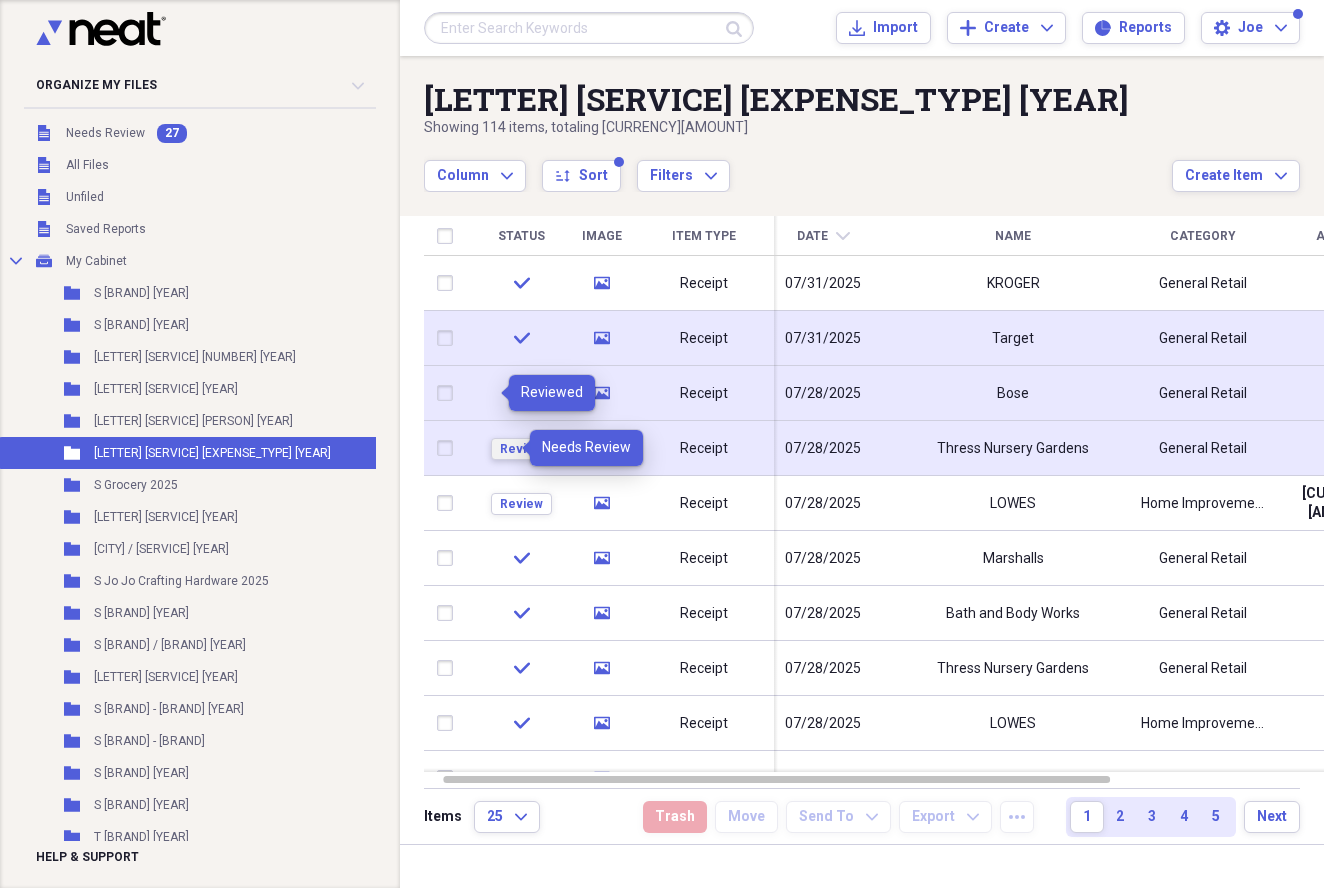 click on "Review" at bounding box center [521, 449] 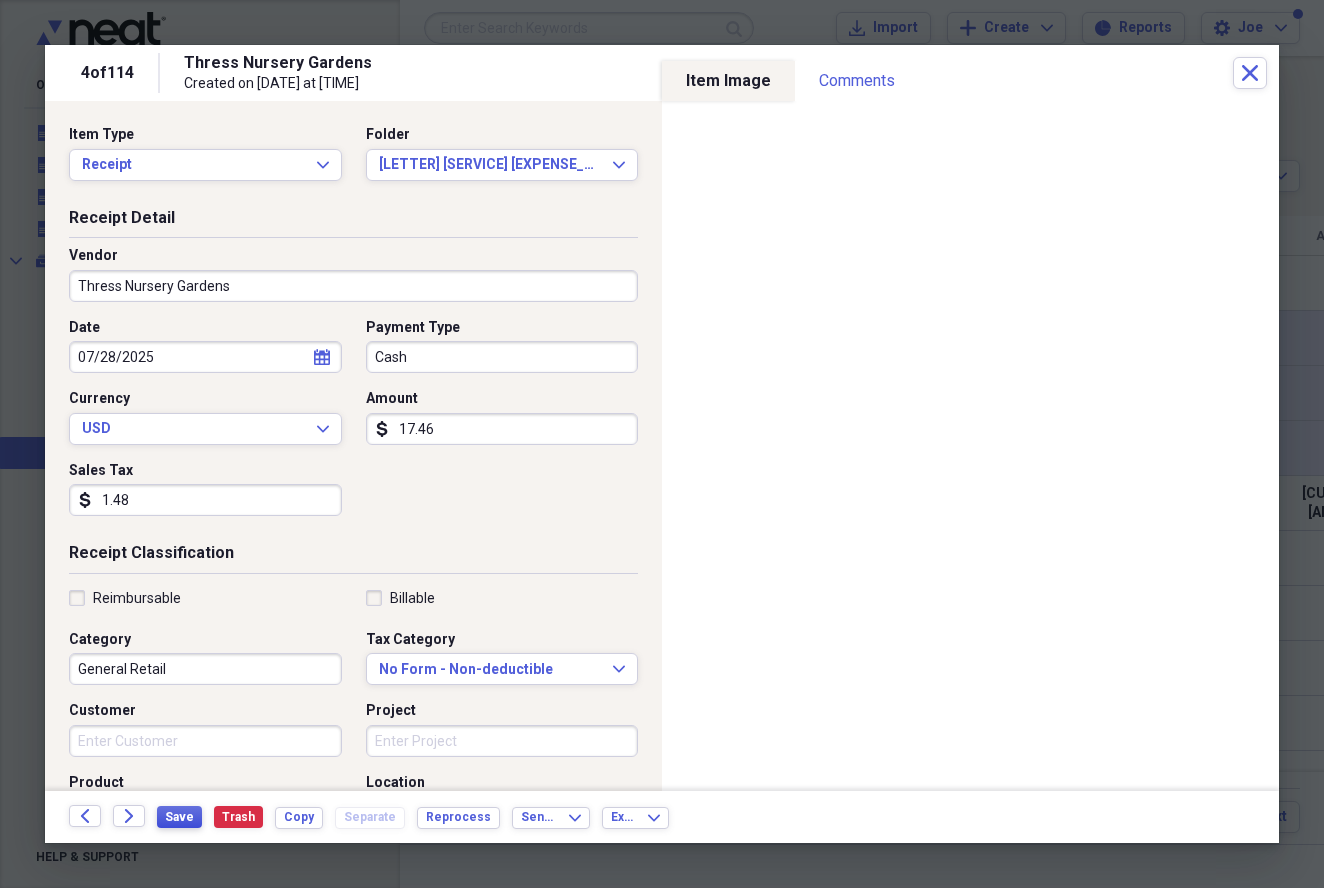 click on "Save" at bounding box center [179, 817] 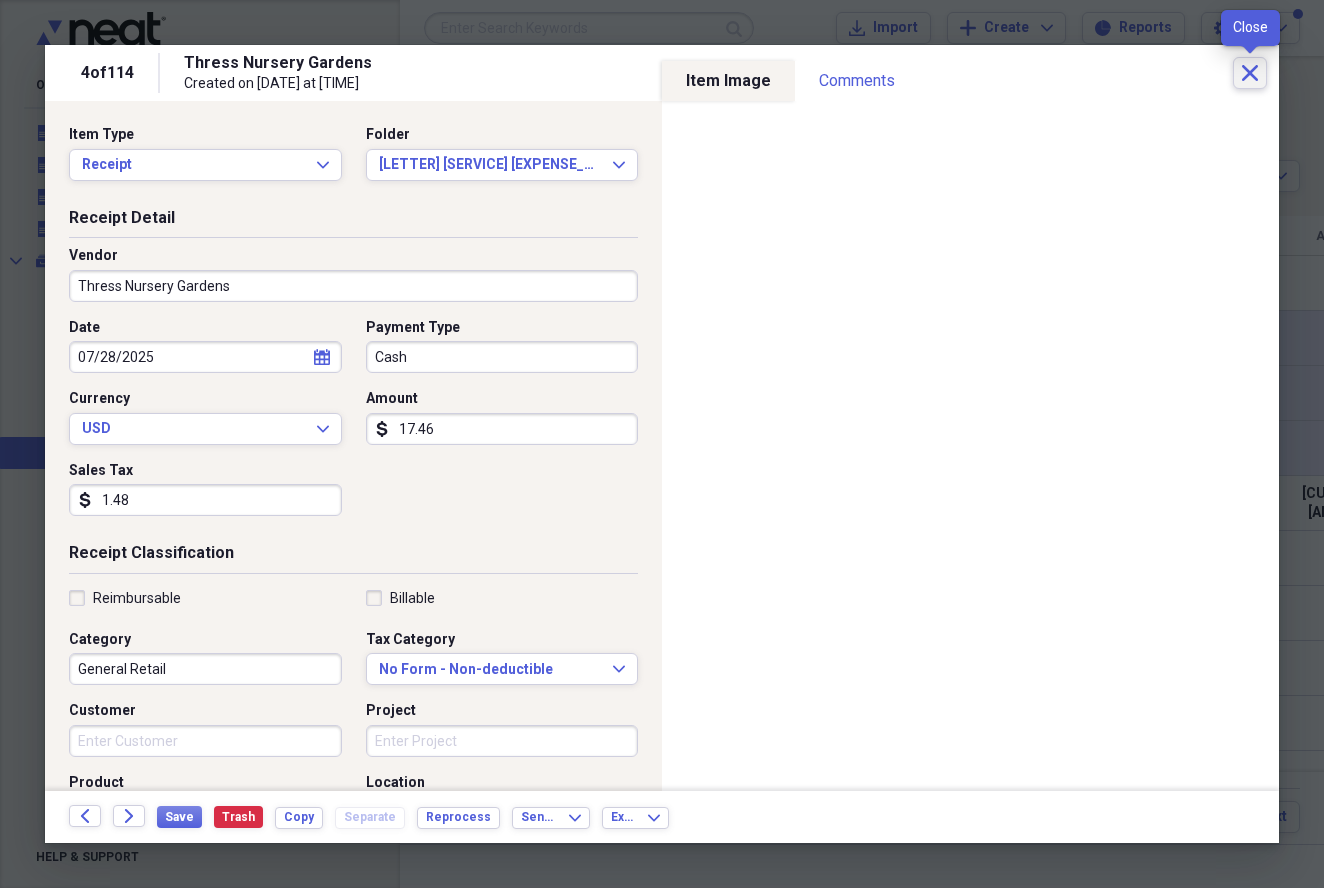 click on "Close" at bounding box center [1250, 73] 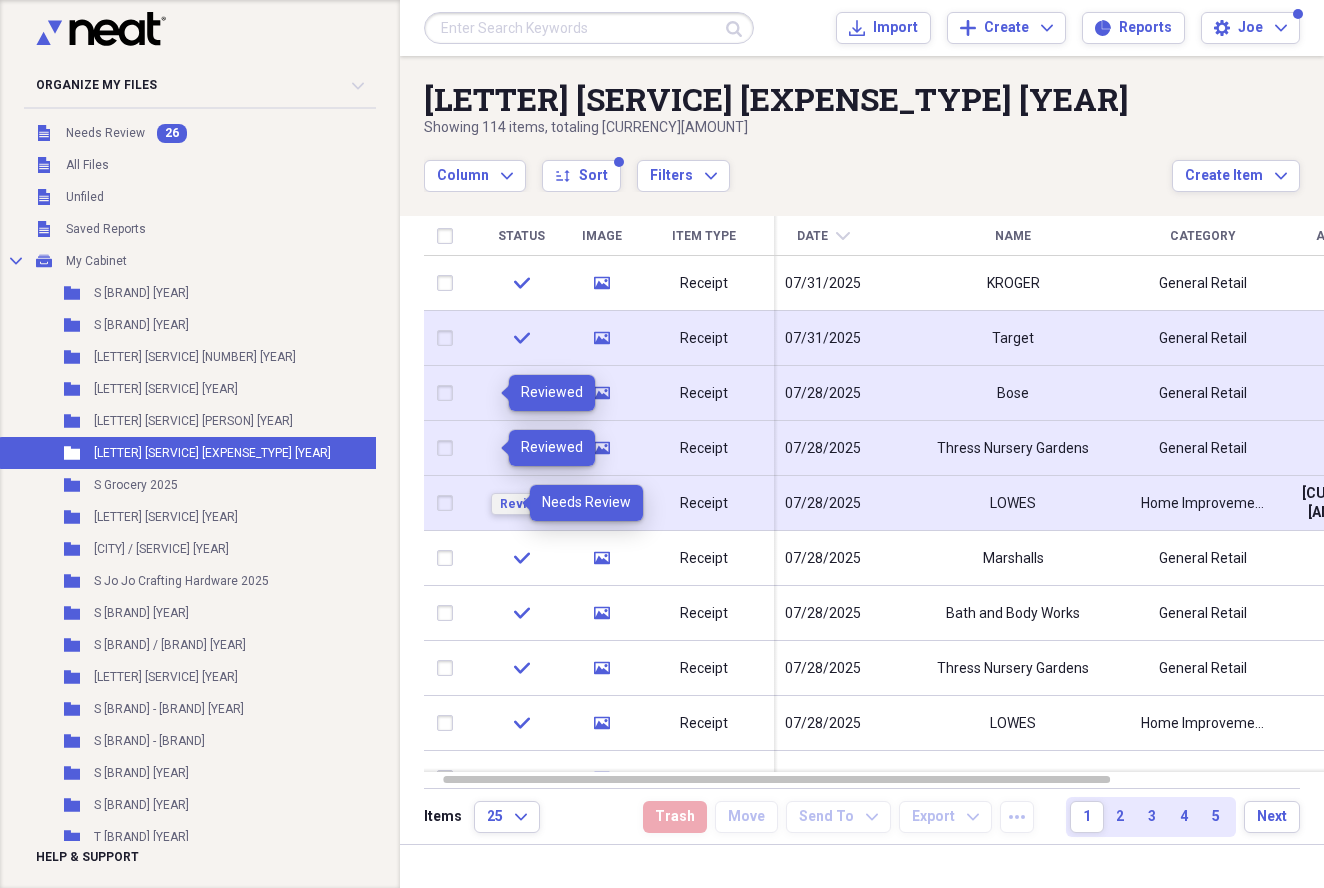 click on "Review" at bounding box center [521, 504] 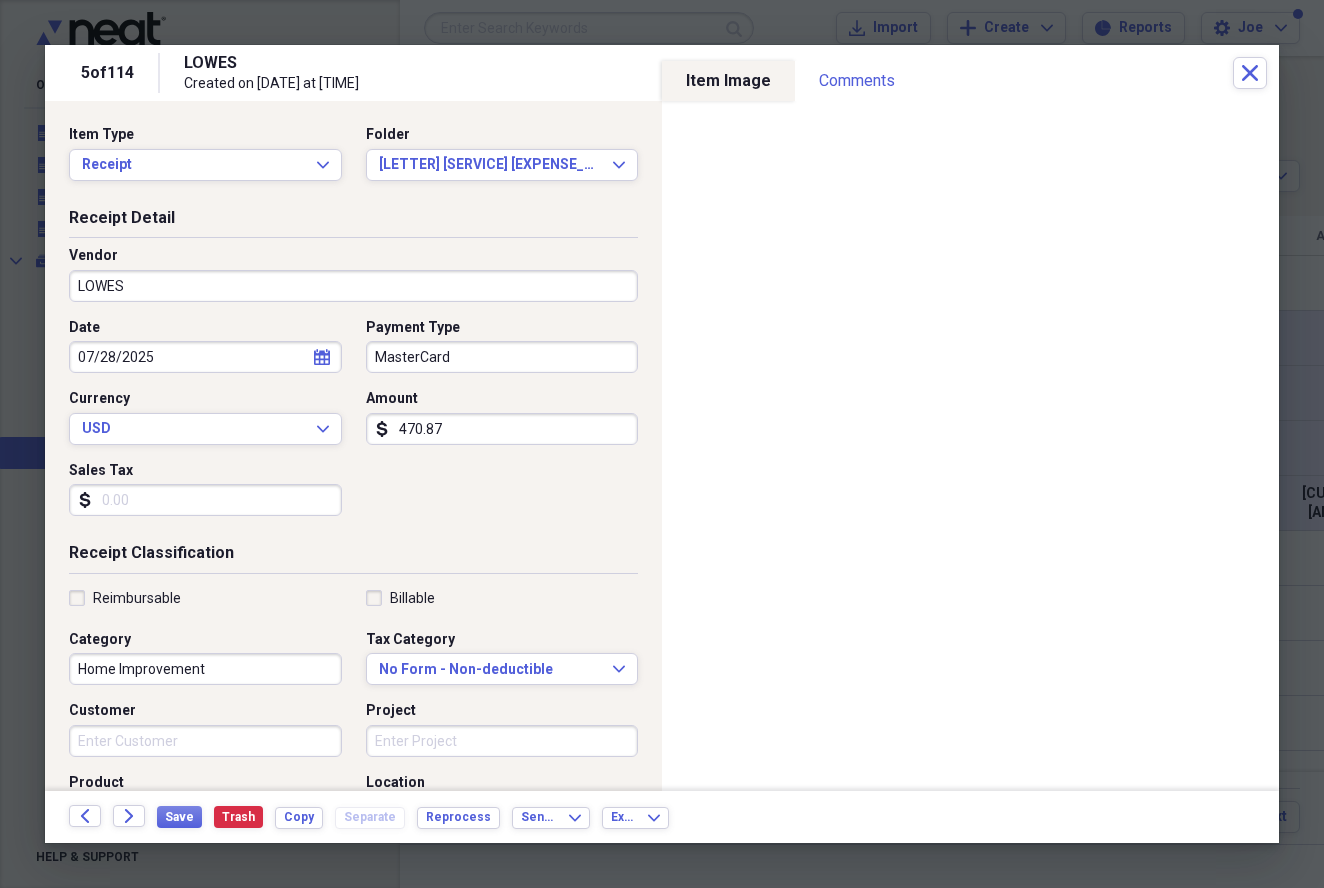 click on "Sales Tax" at bounding box center [205, 500] 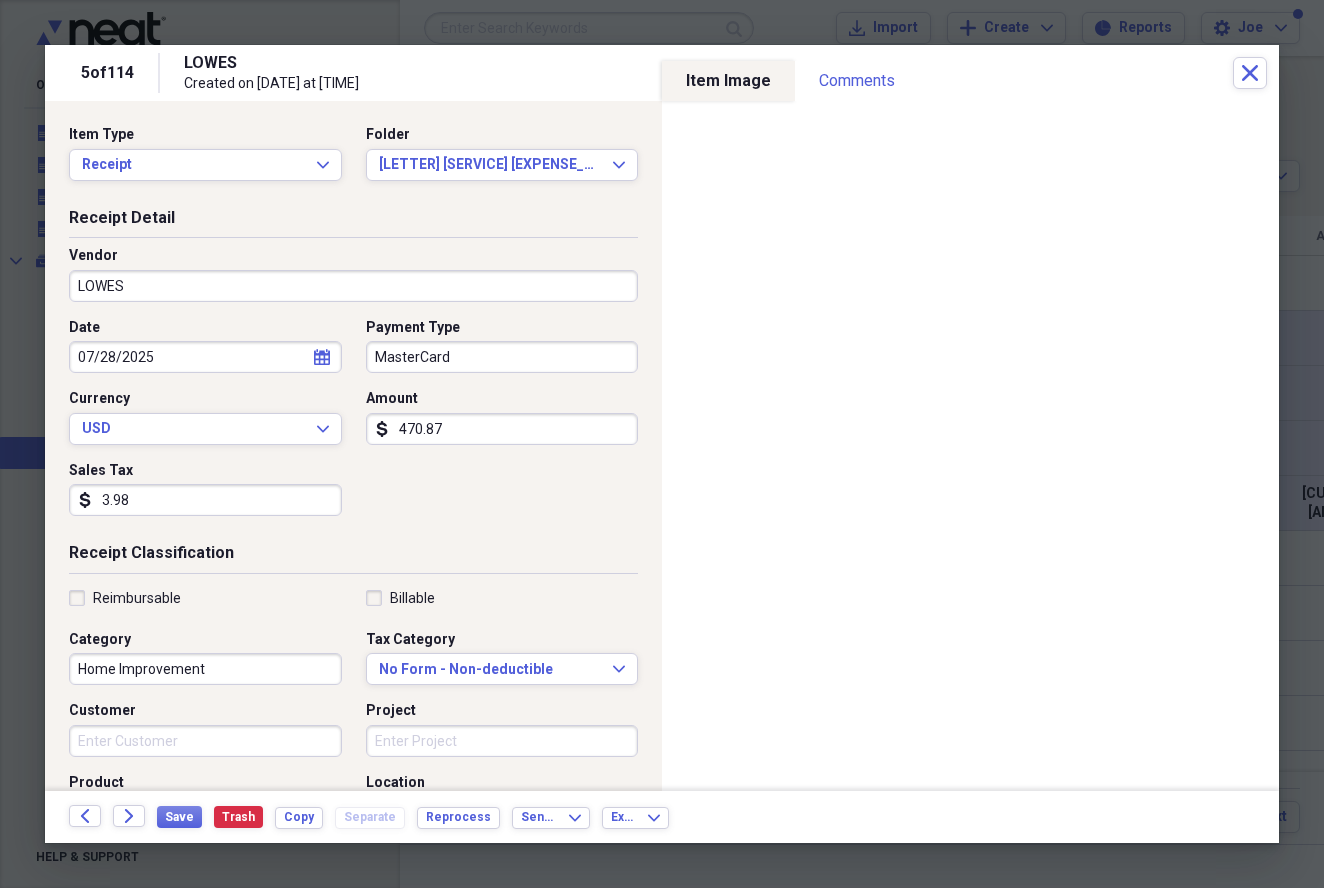 type on "39.87" 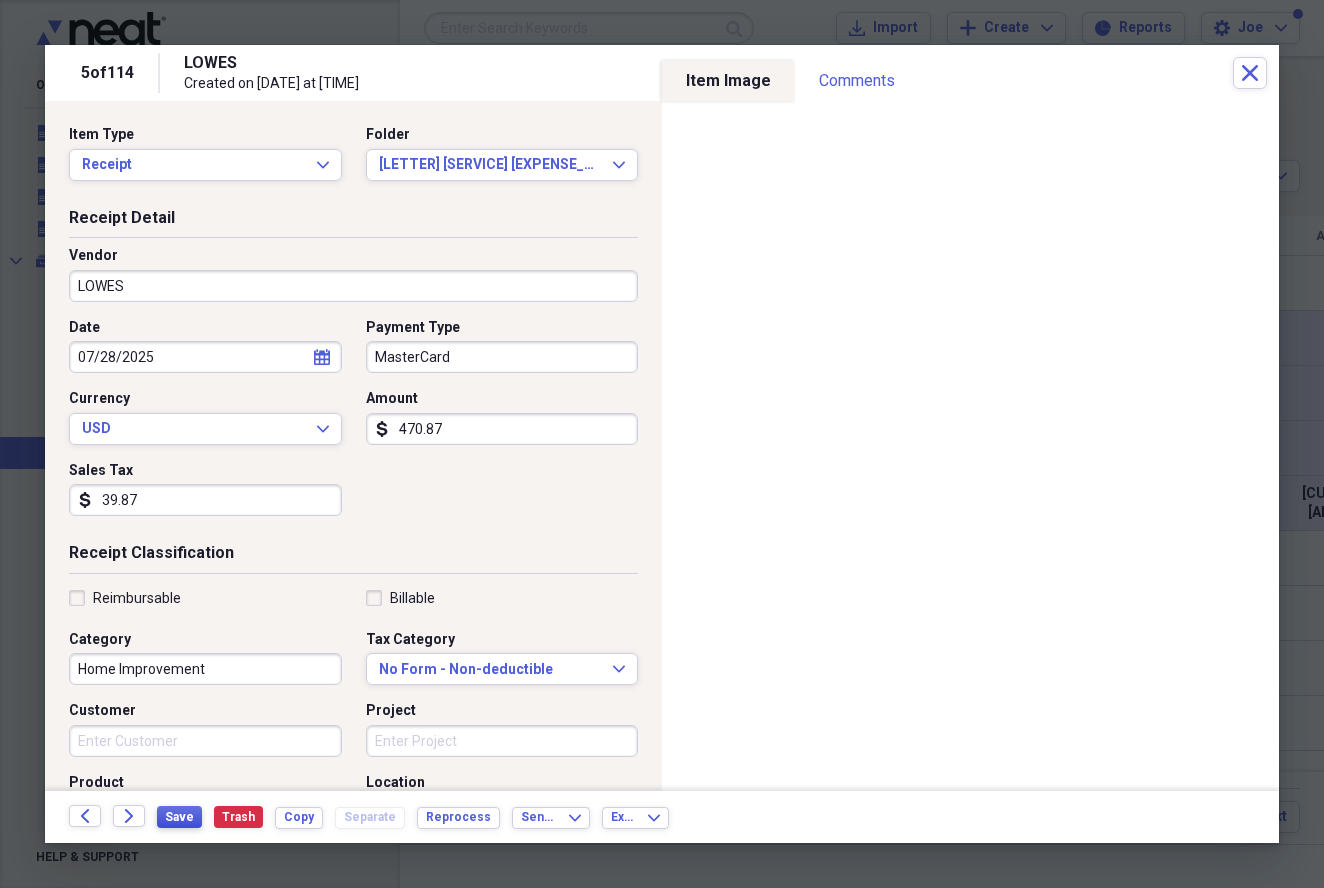 click on "Save" at bounding box center [179, 817] 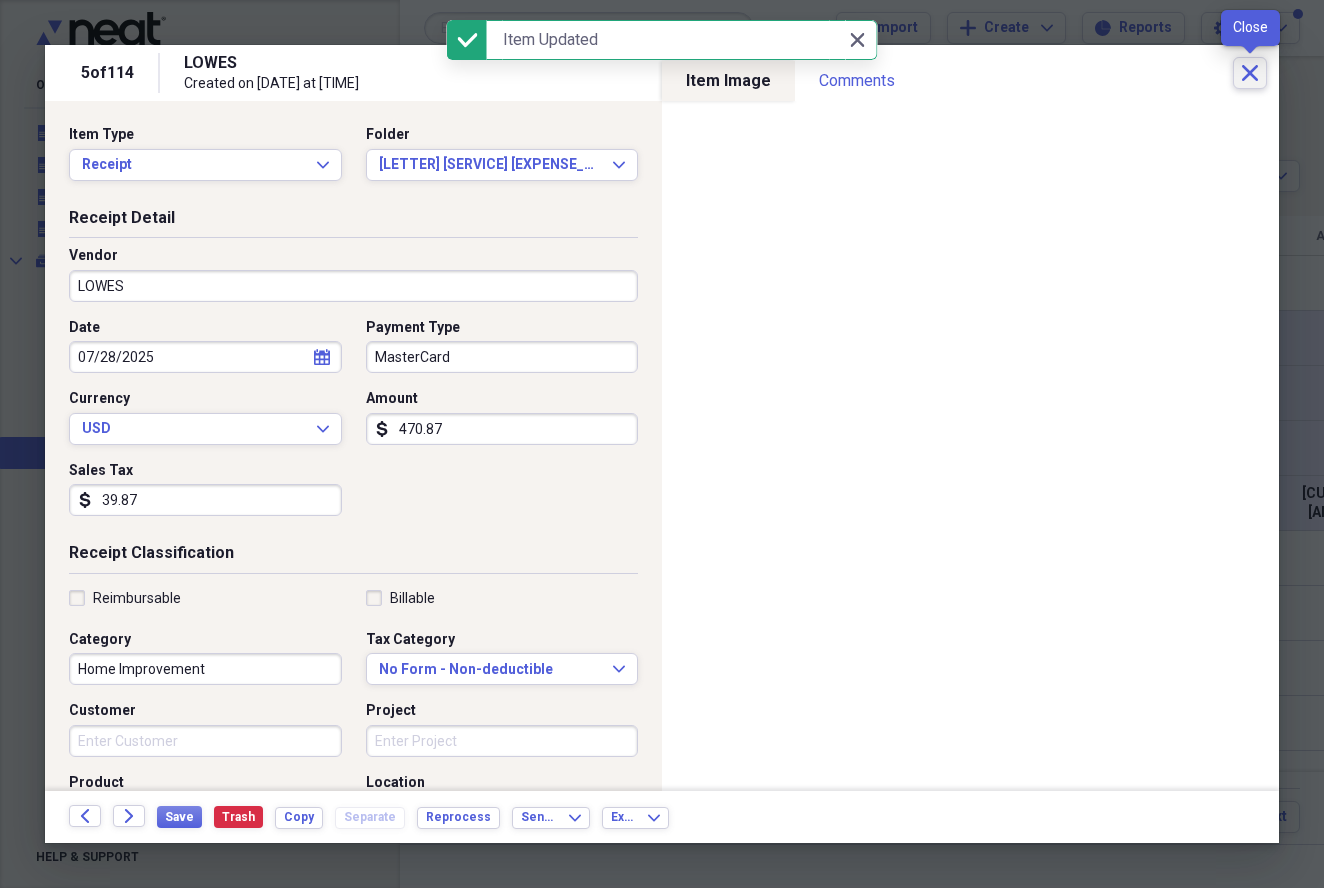 click 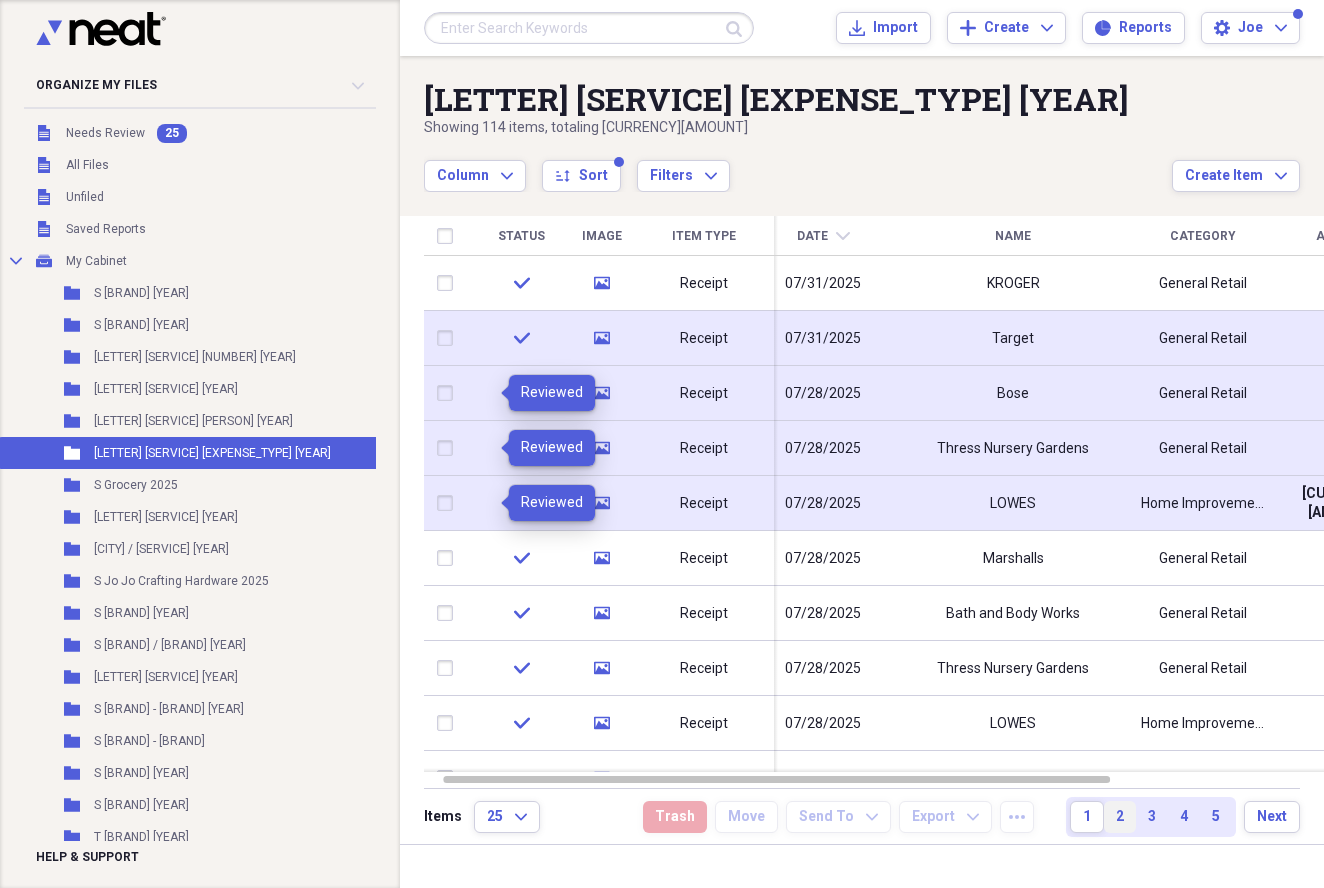 click on "2" at bounding box center [1120, 817] 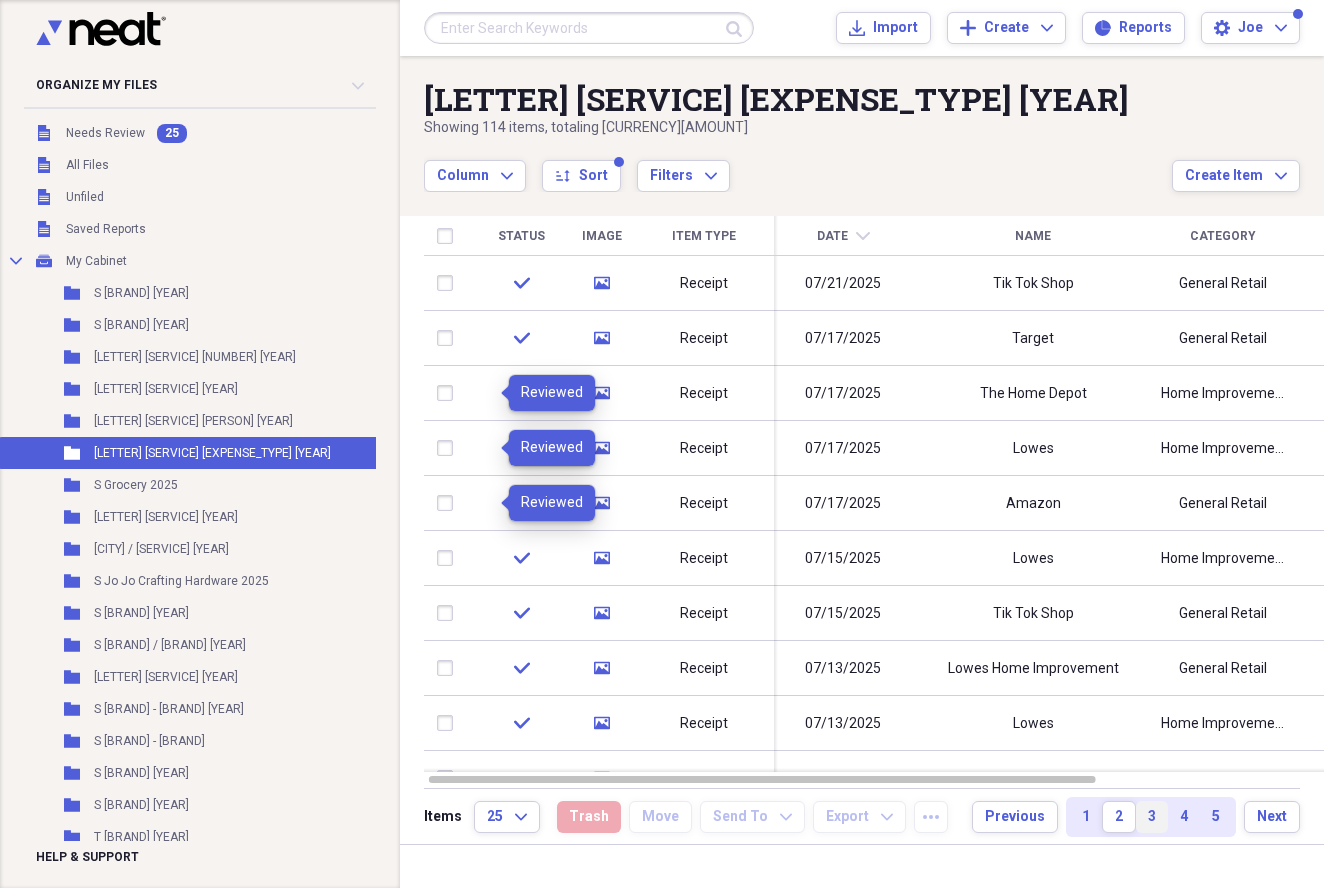 click on "3" at bounding box center (1152, 817) 